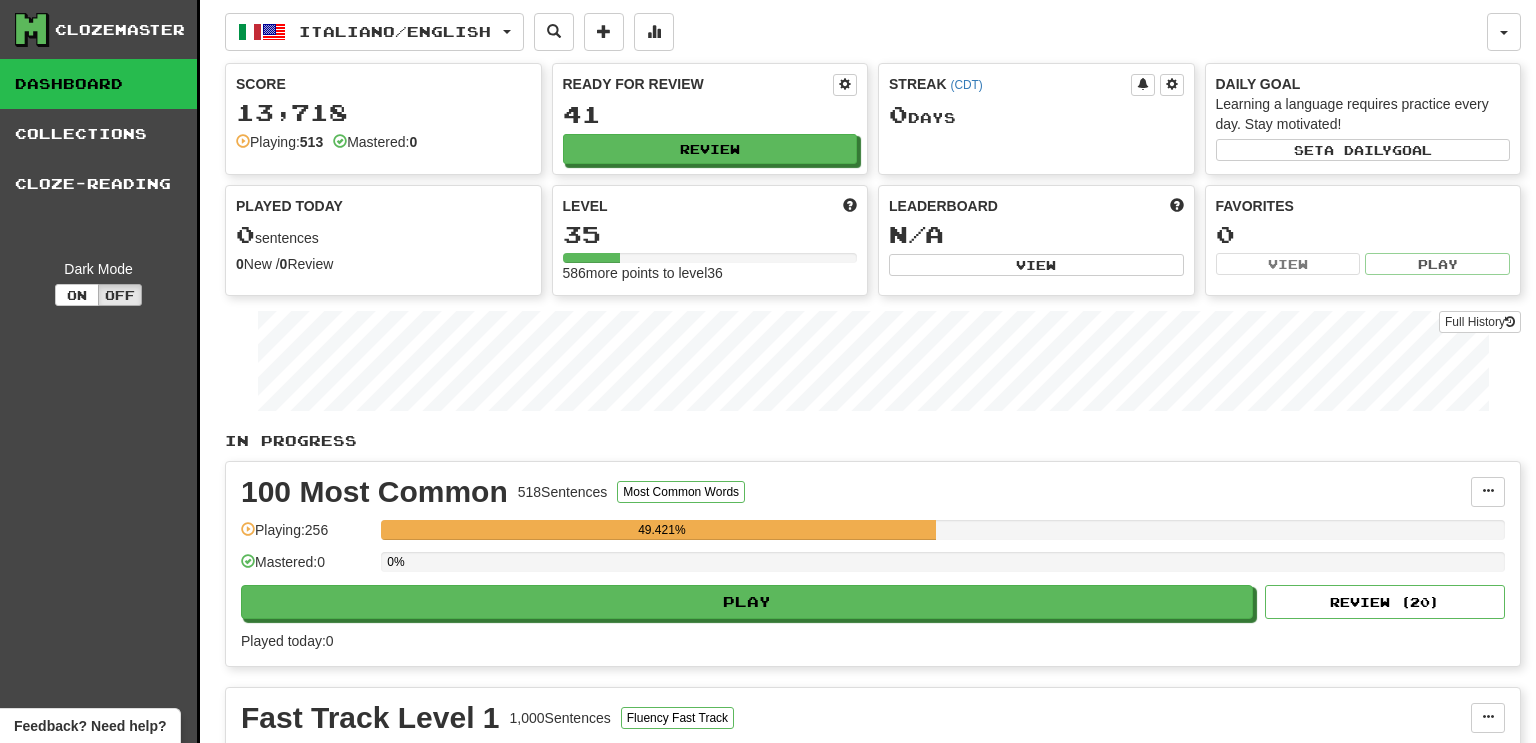 scroll, scrollTop: 0, scrollLeft: 0, axis: both 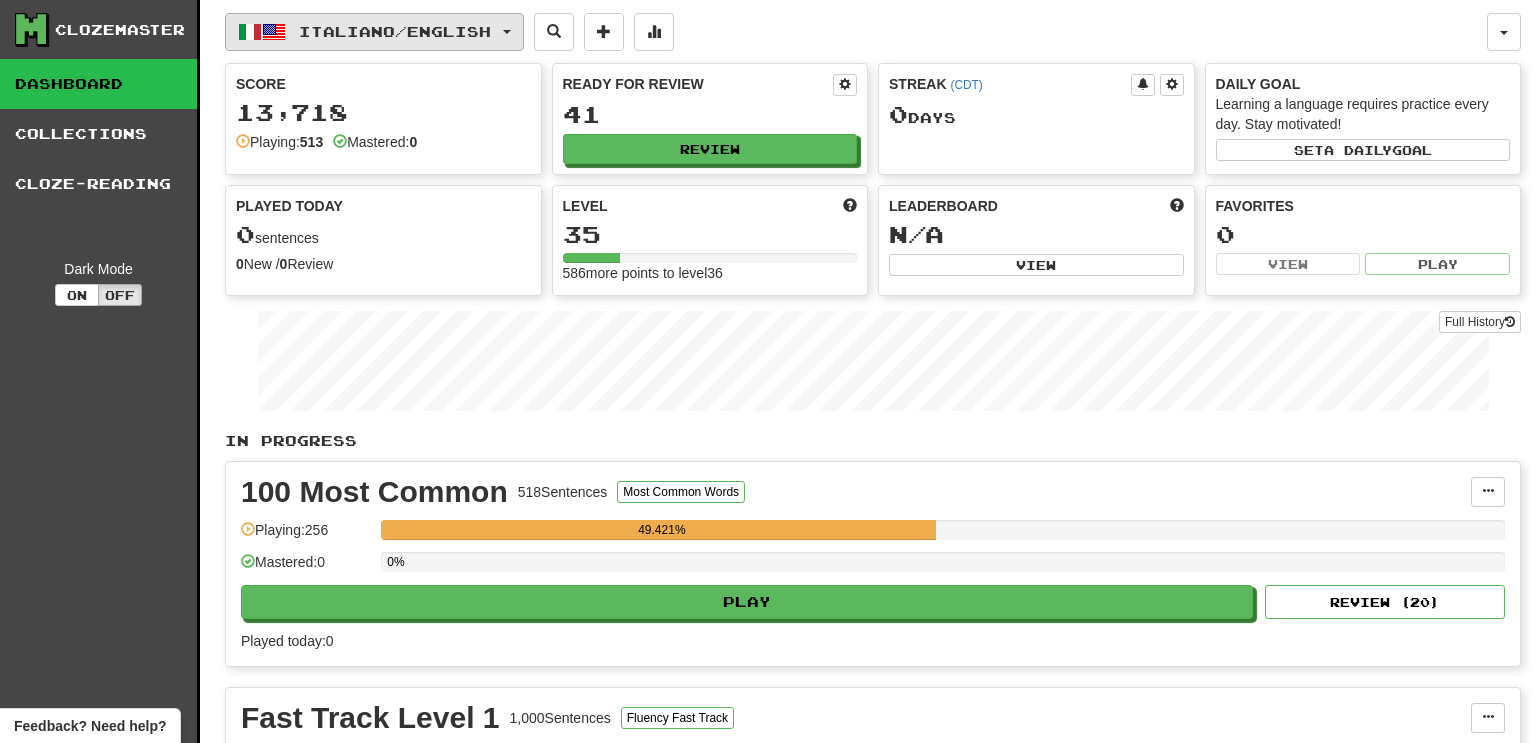 click on "Italiano  /  English" at bounding box center [395, 31] 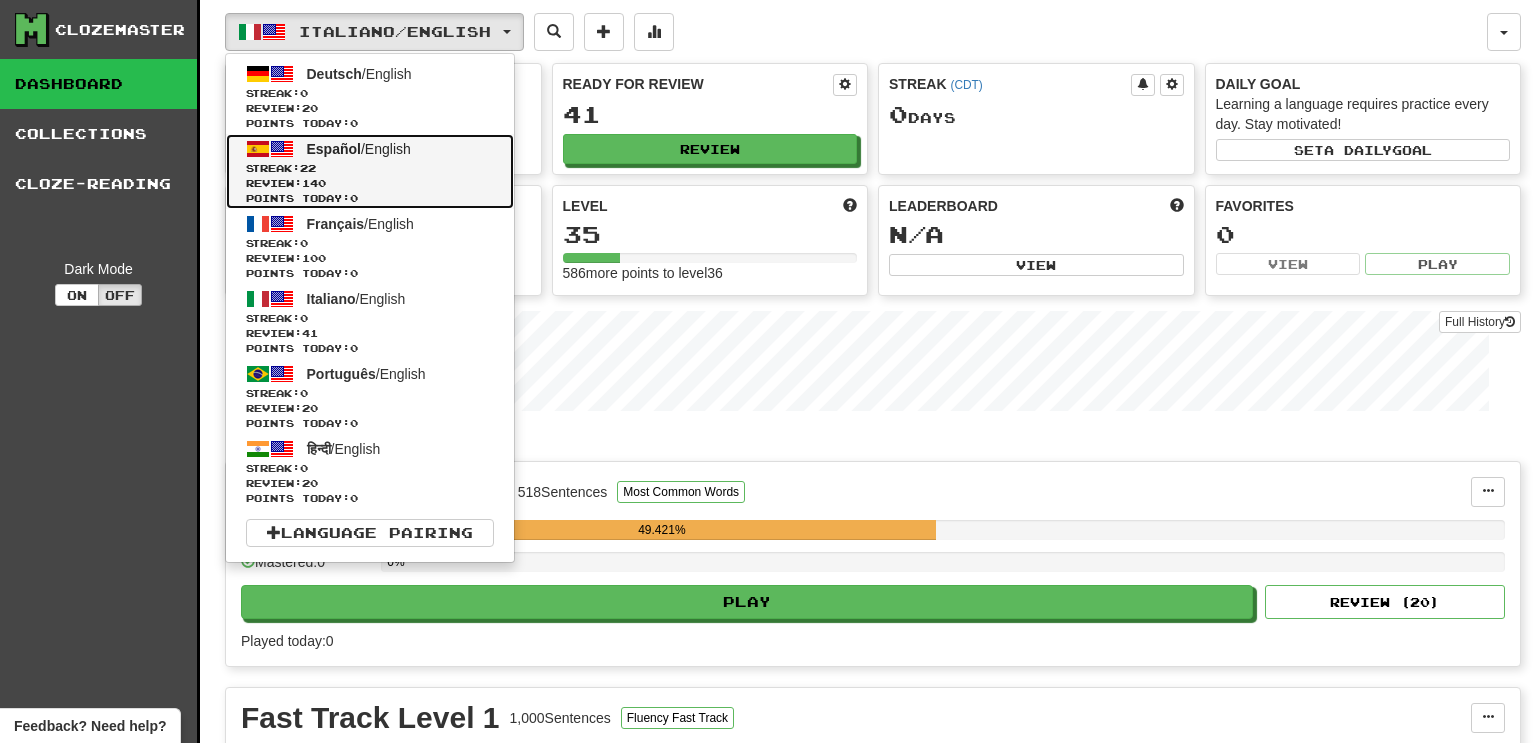 click on "Español  /  English" at bounding box center (359, 149) 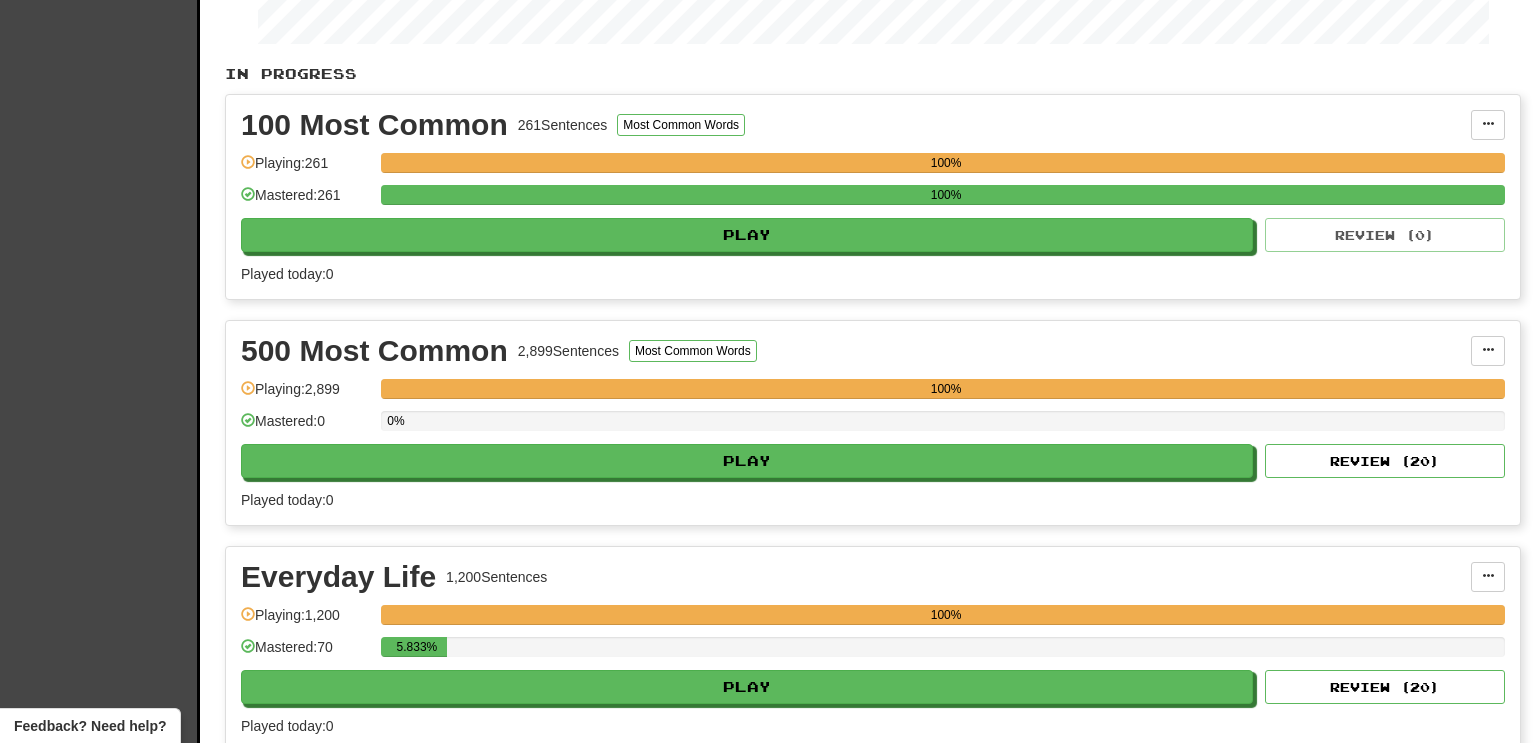 scroll, scrollTop: 388, scrollLeft: 0, axis: vertical 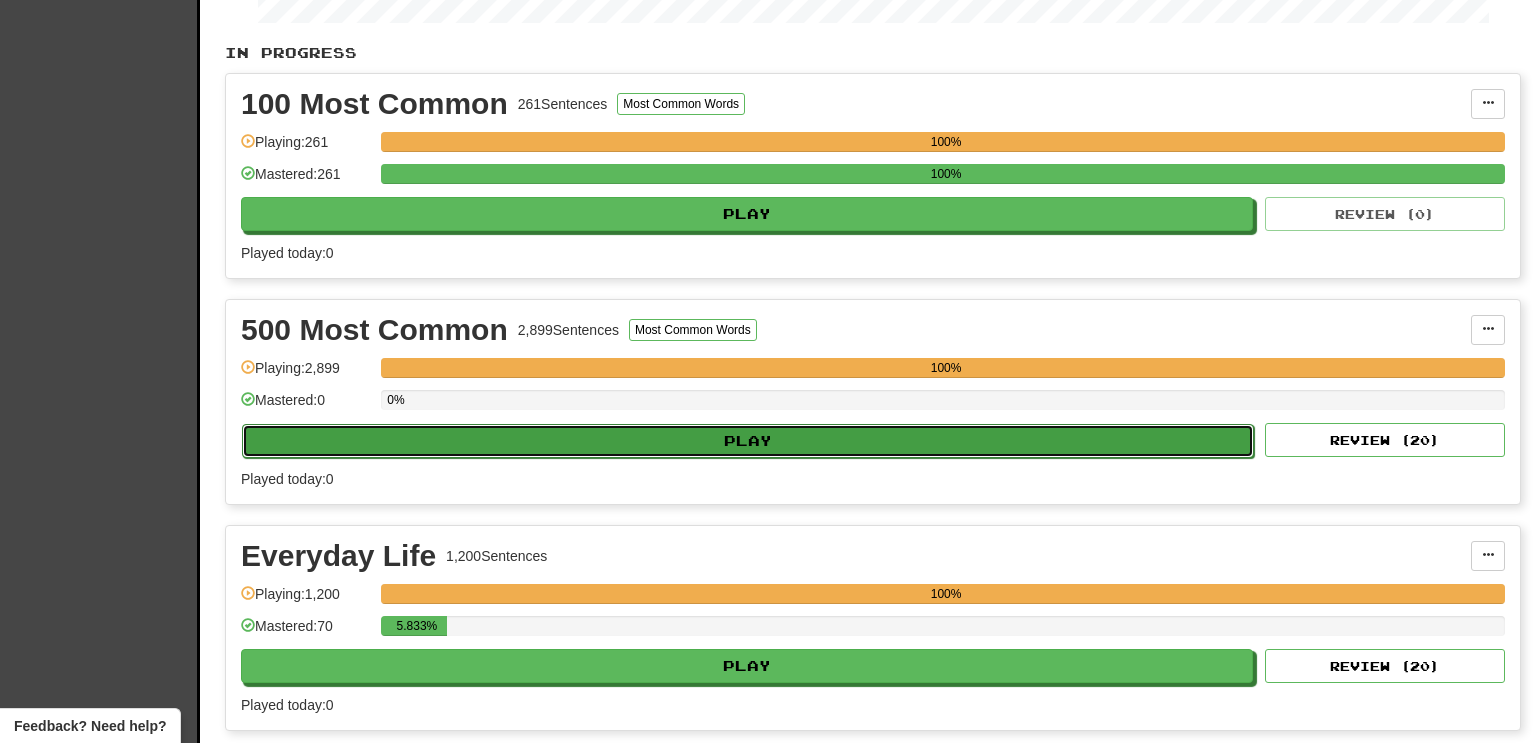 click on "Play" at bounding box center (748, 441) 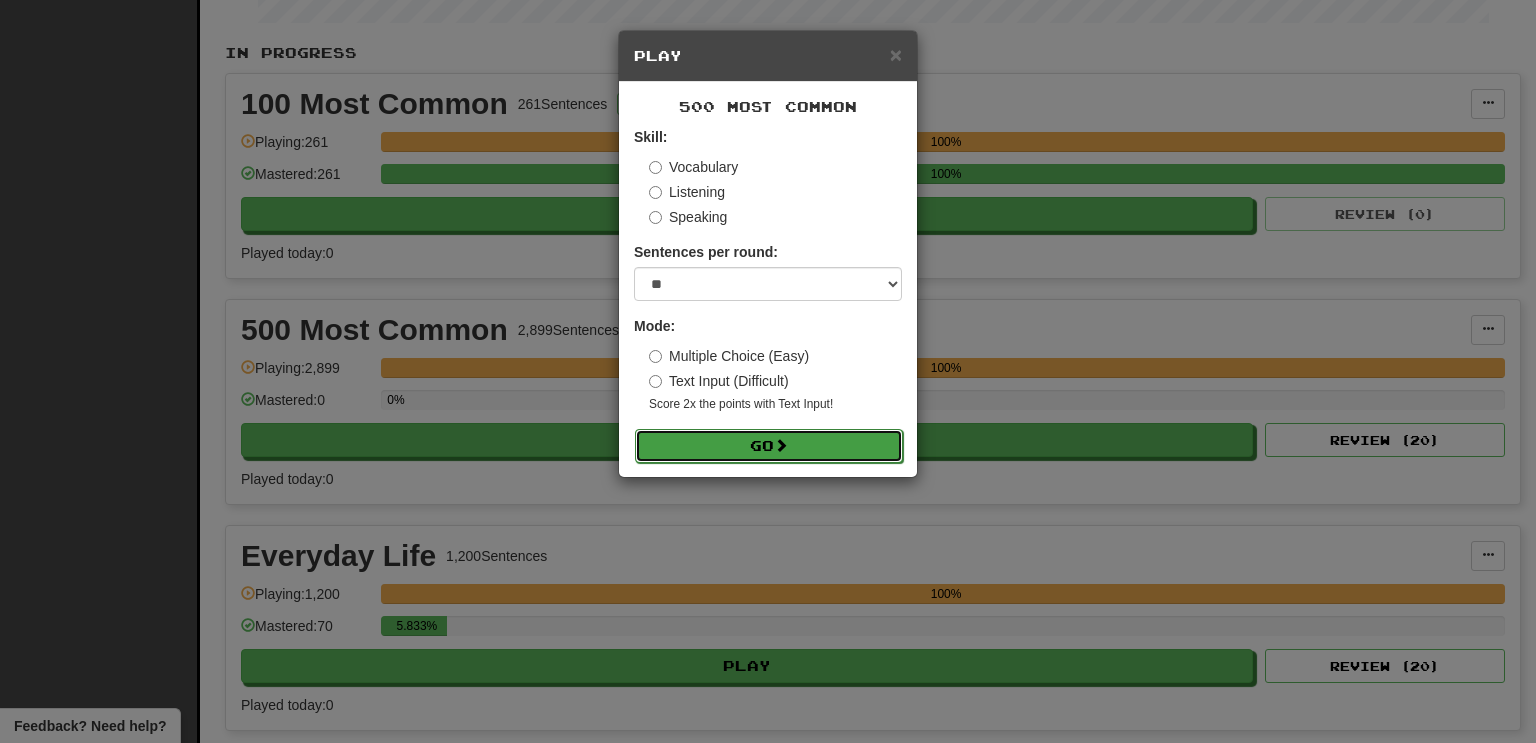click on "Go" at bounding box center (769, 446) 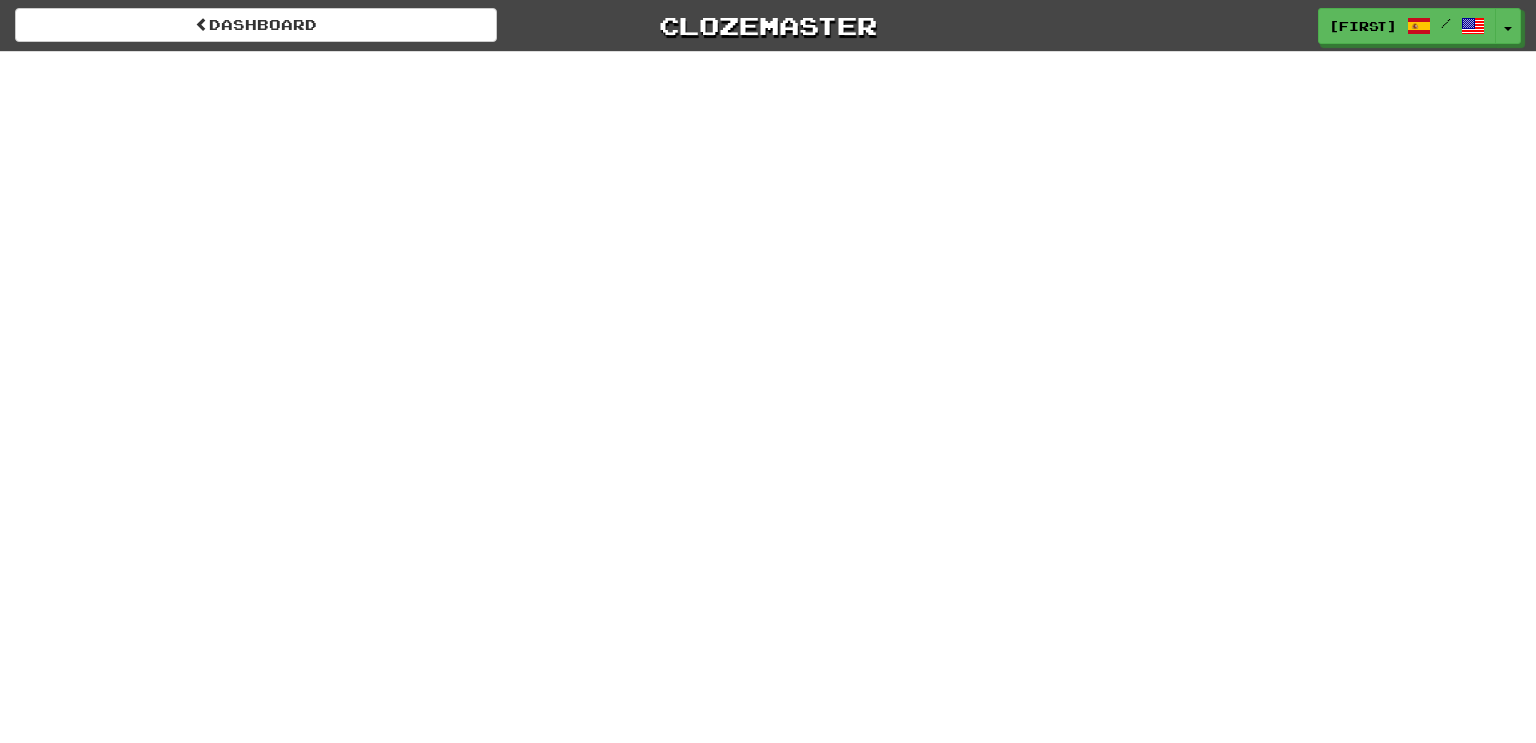 scroll, scrollTop: 0, scrollLeft: 0, axis: both 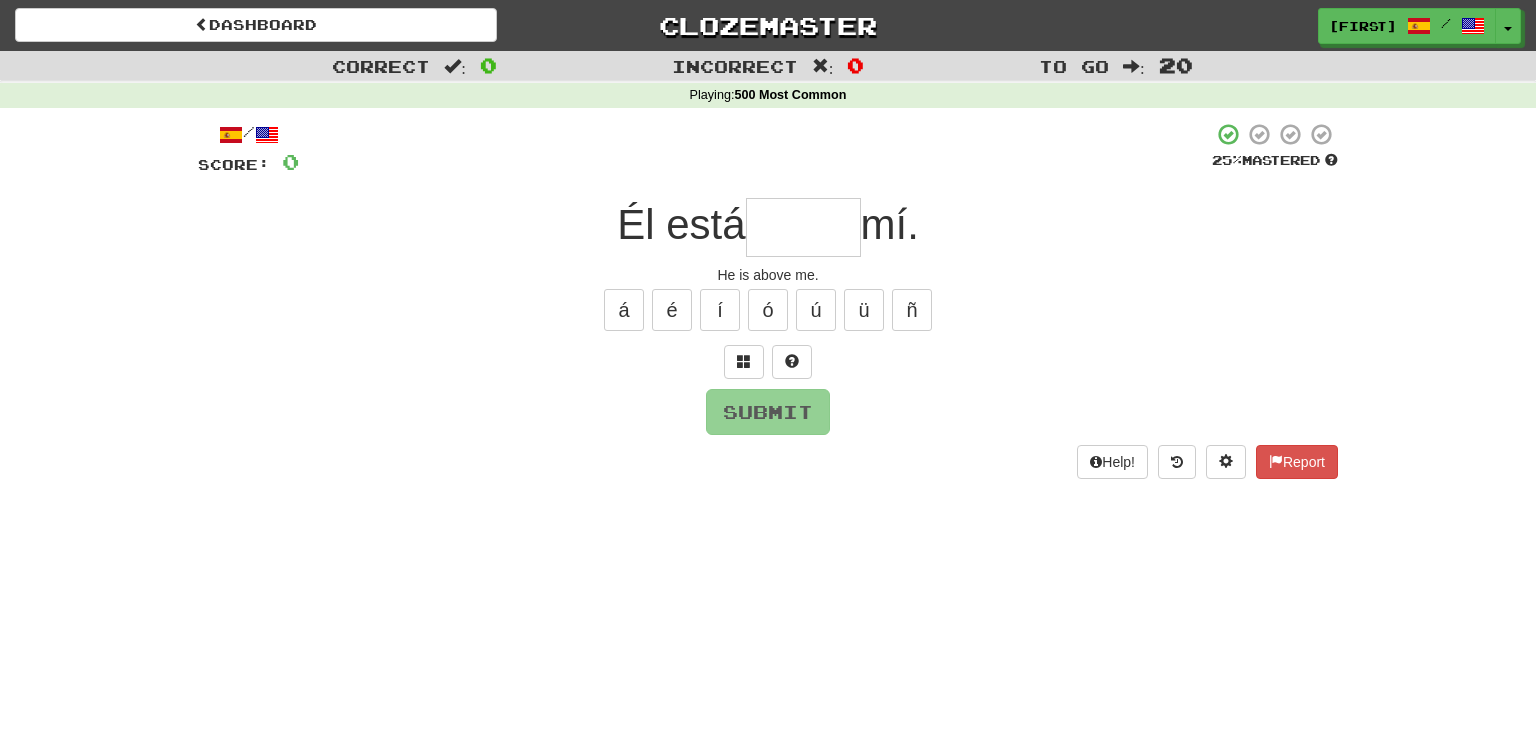 type on "*" 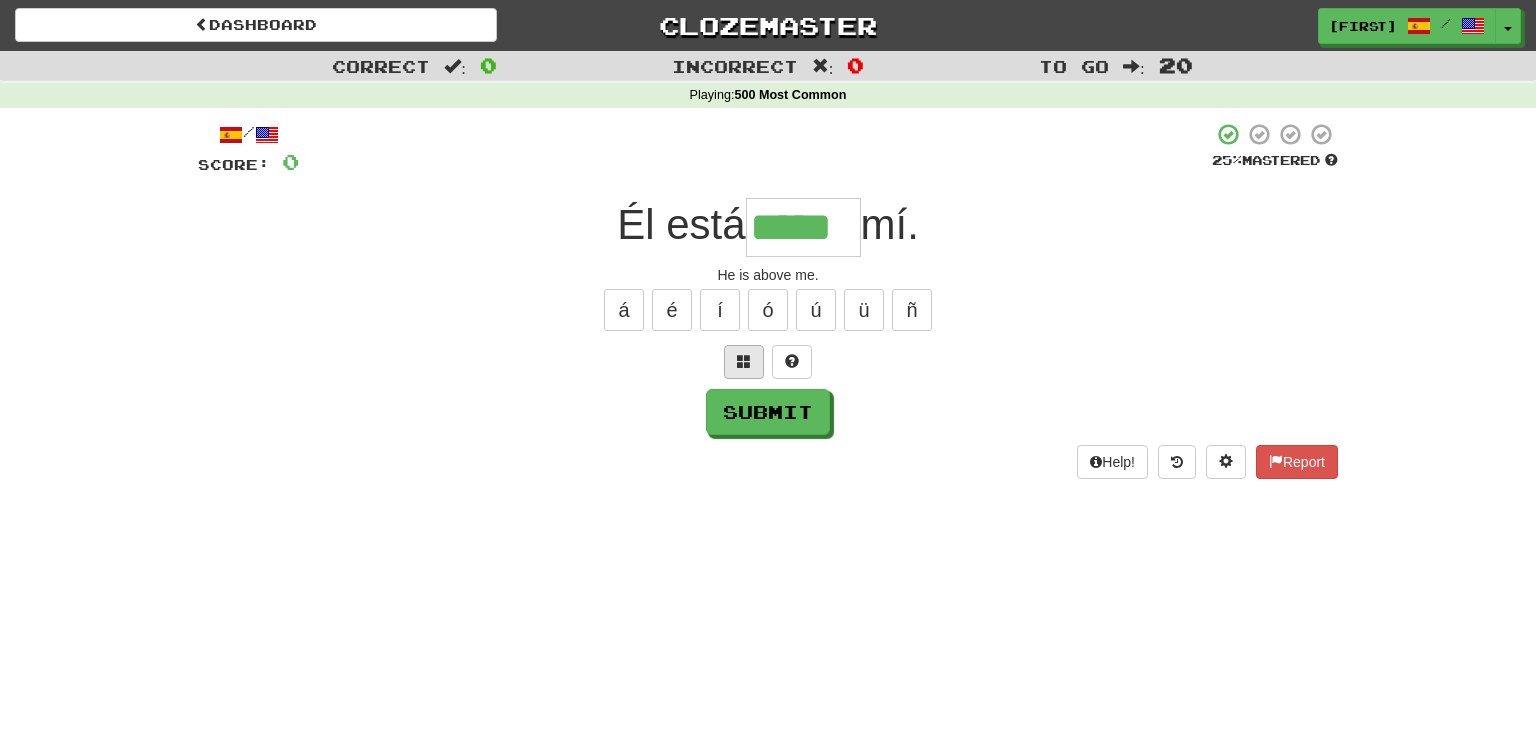type on "*****" 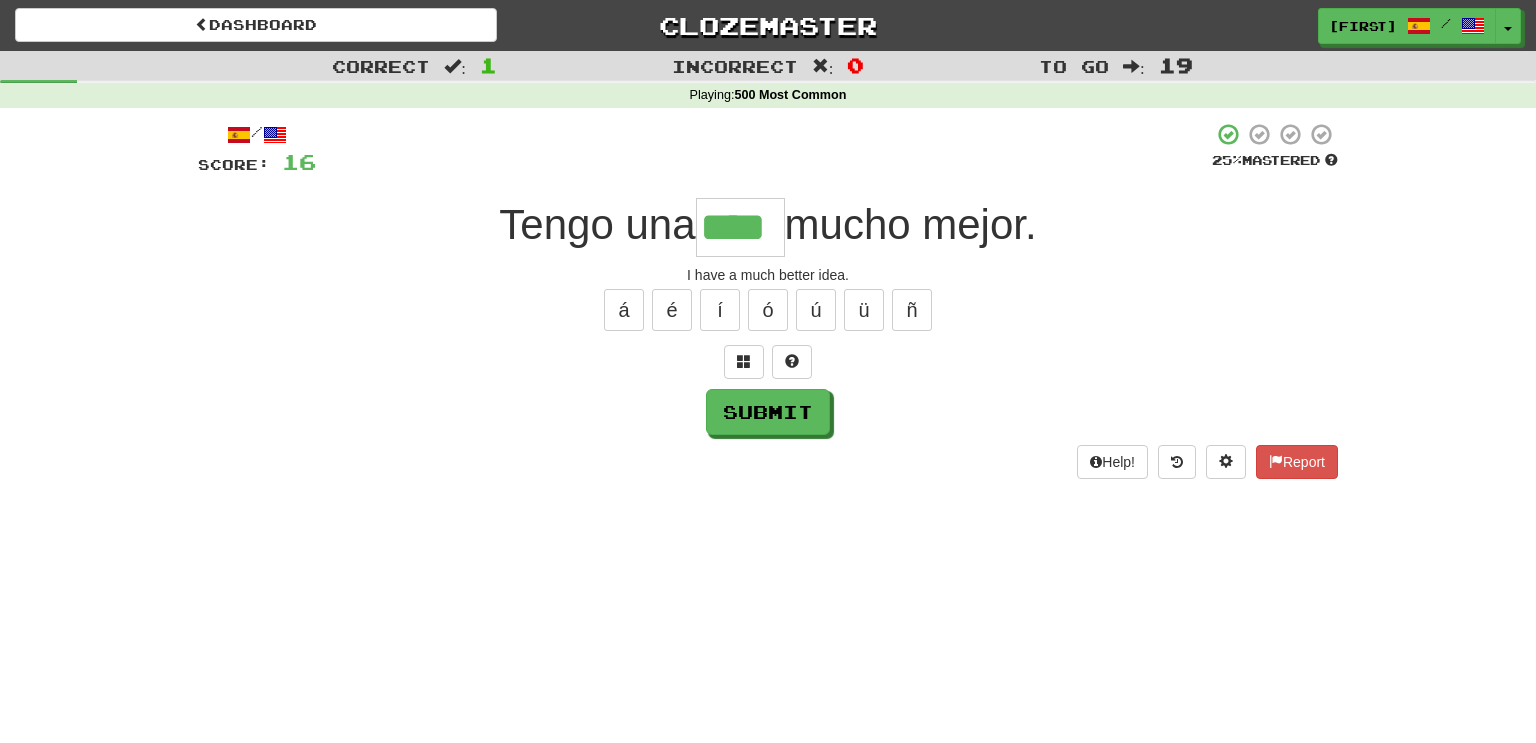 type on "****" 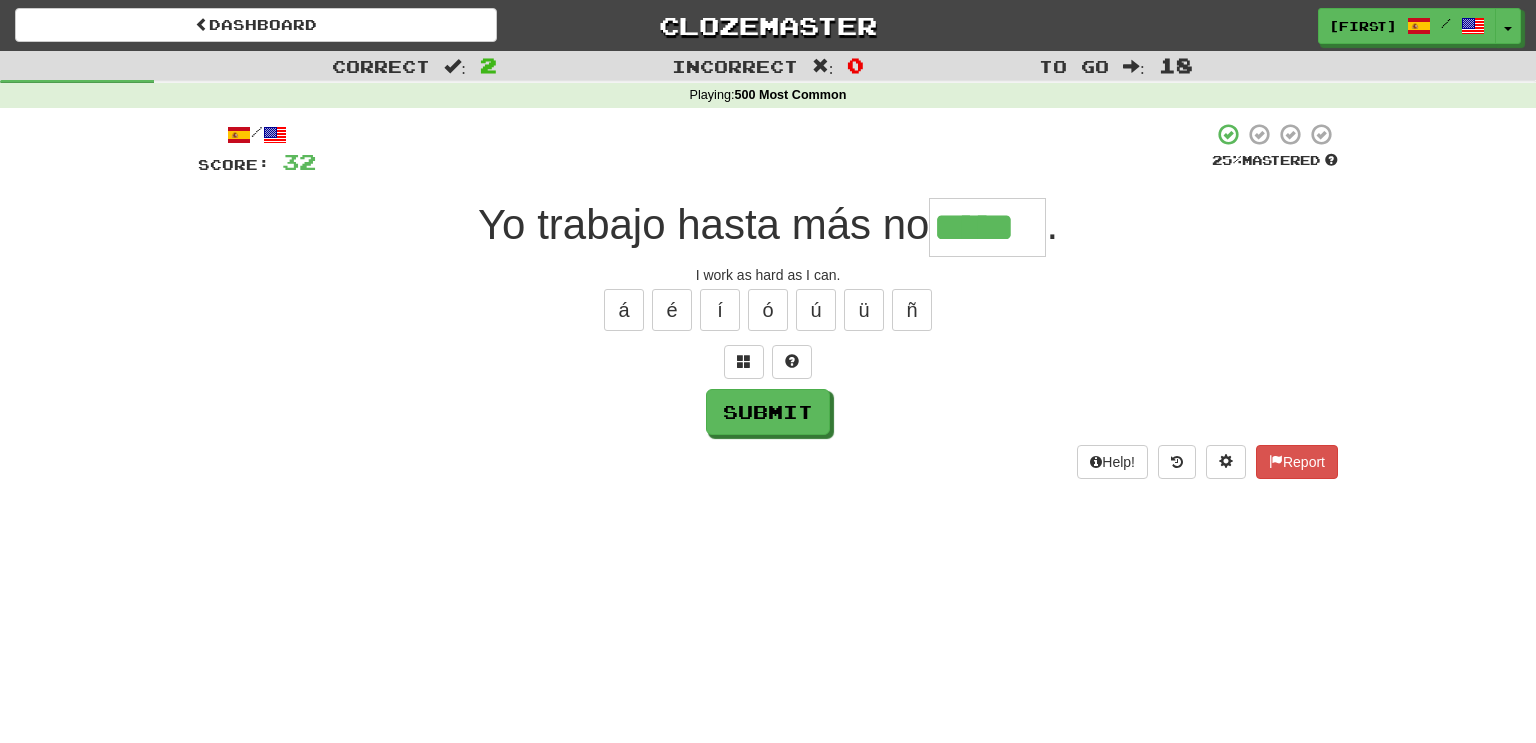 type on "*****" 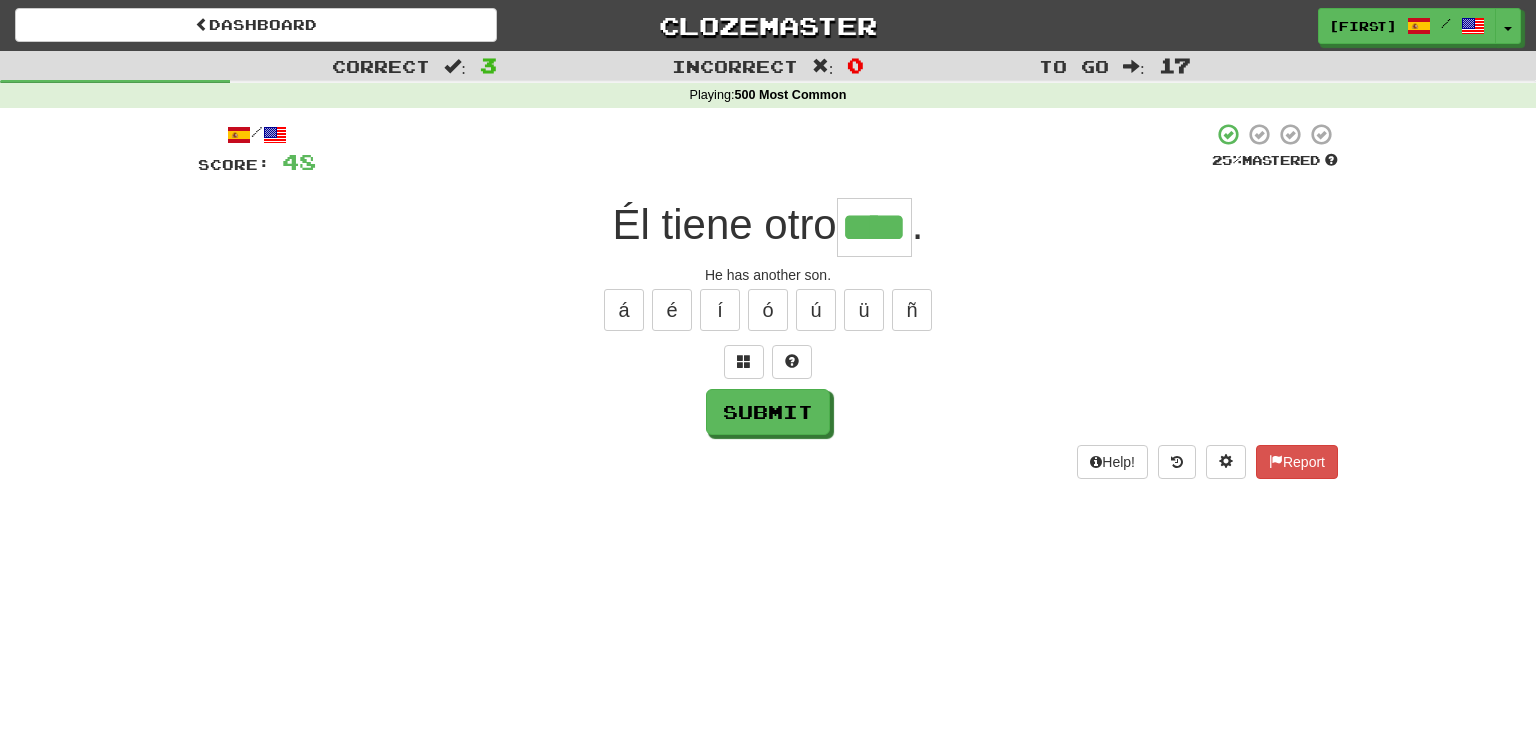 type on "****" 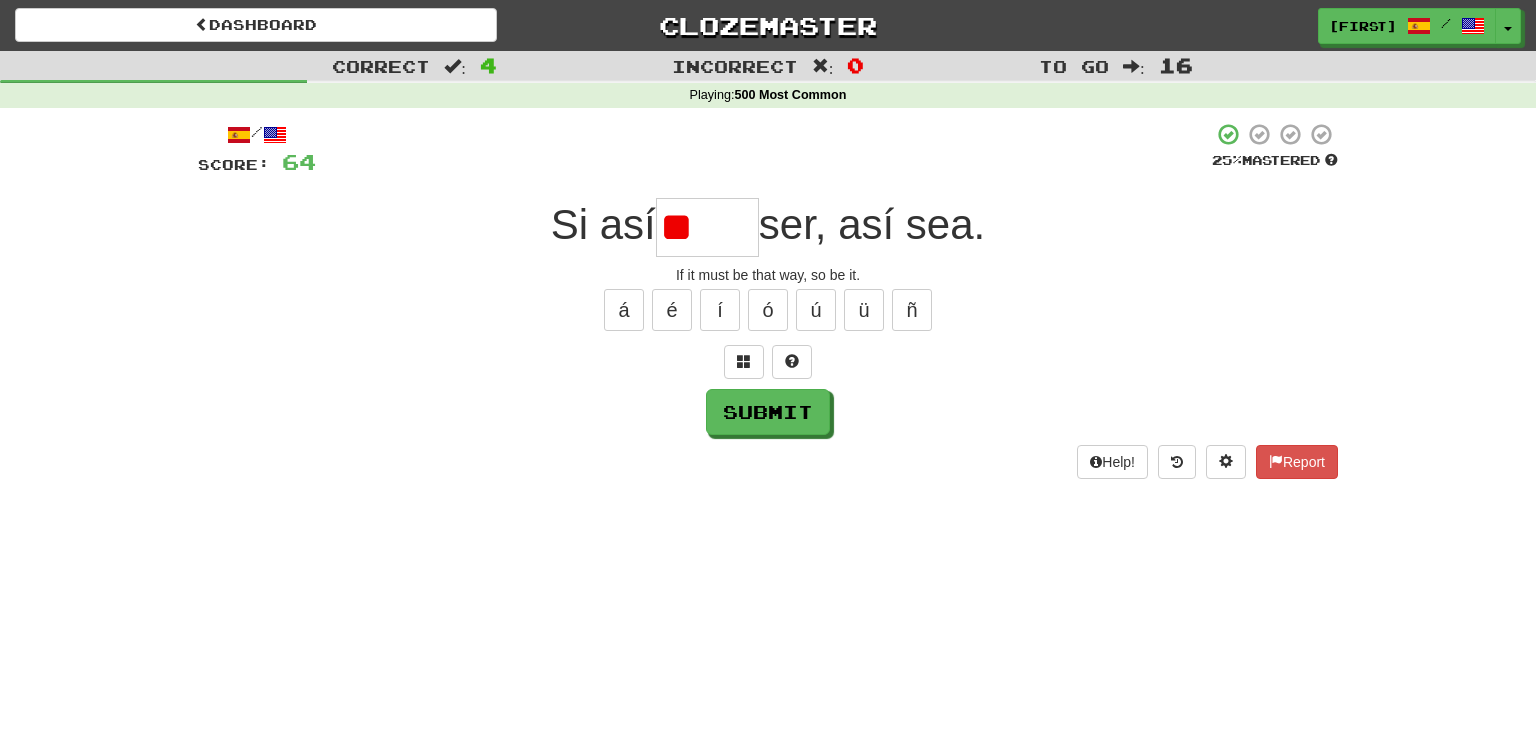 type on "*" 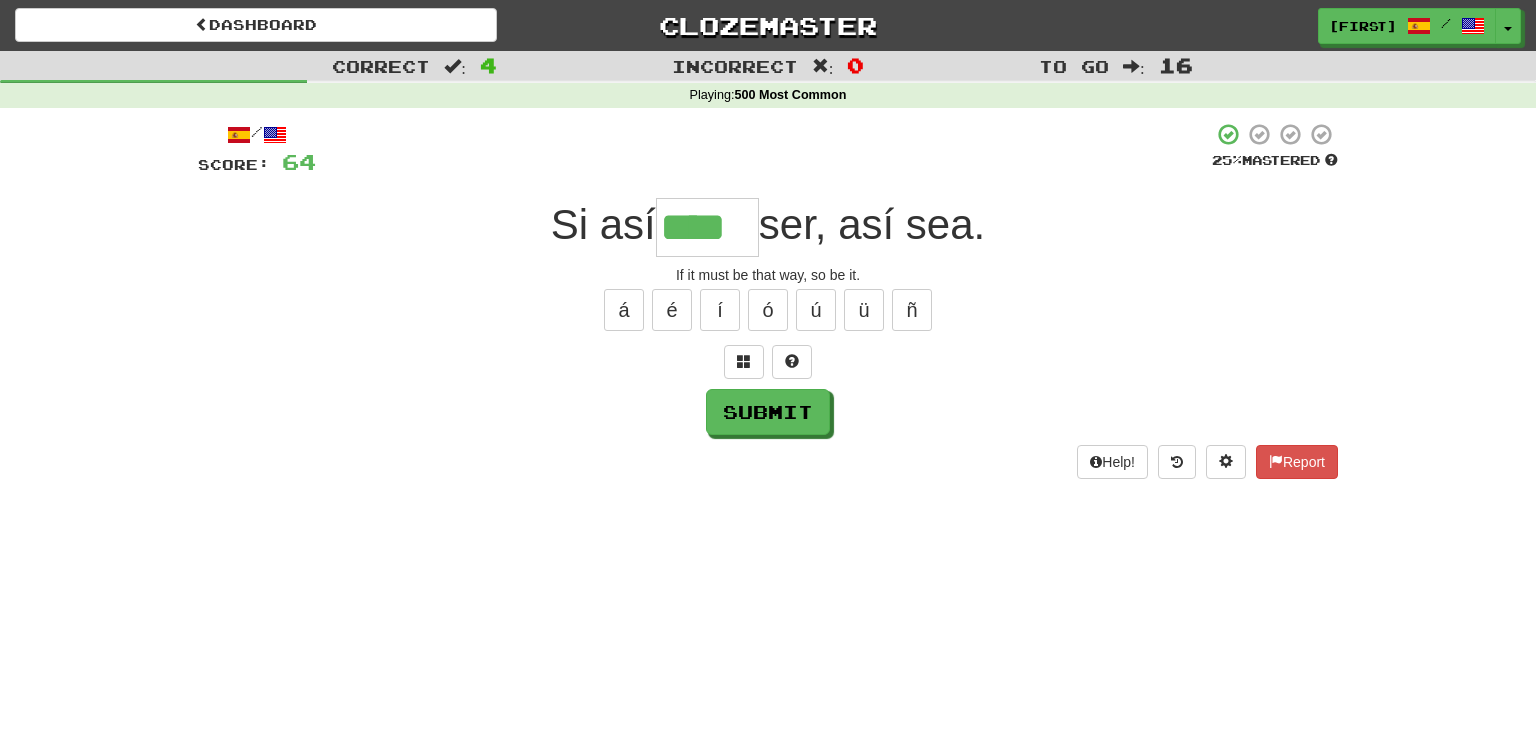 type on "****" 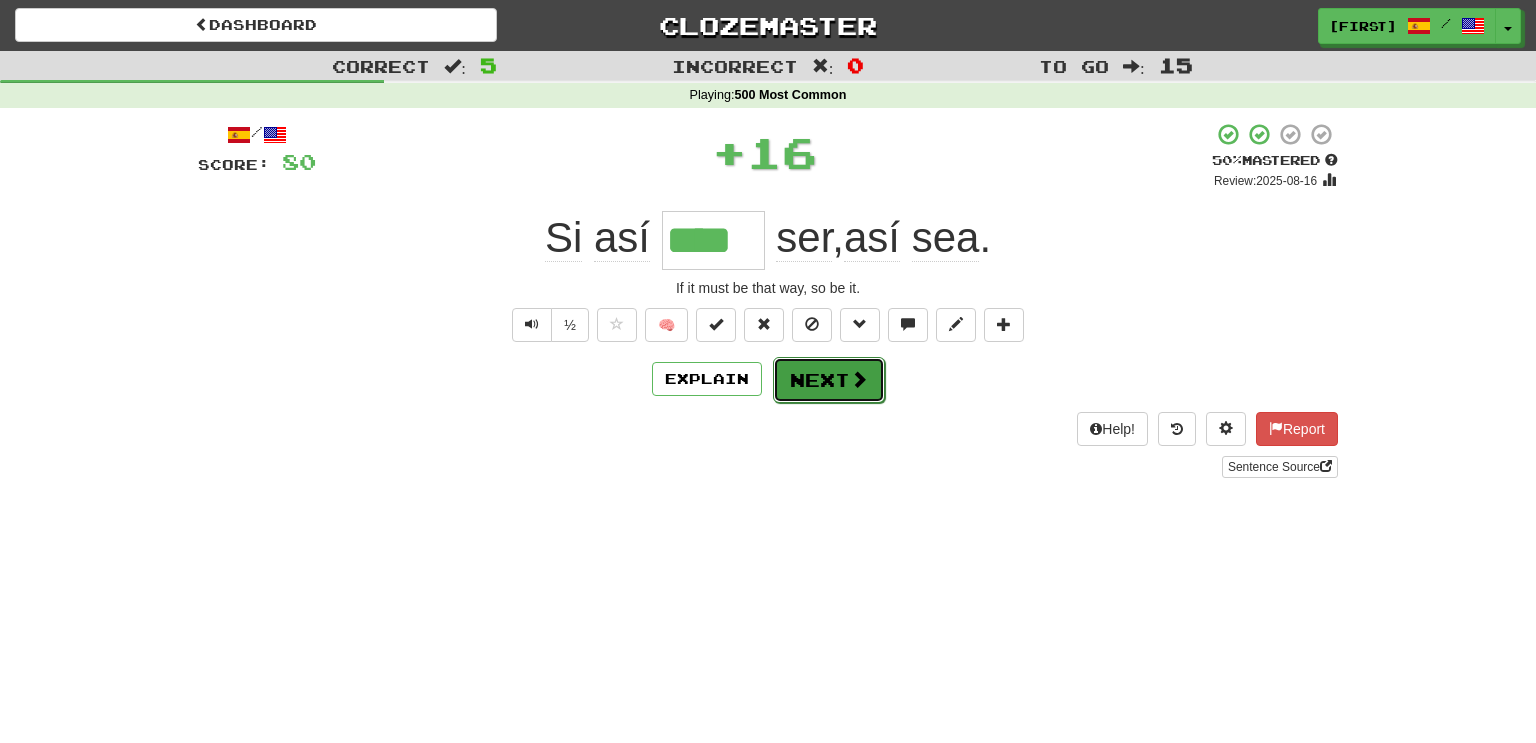 click on "Next" at bounding box center [829, 380] 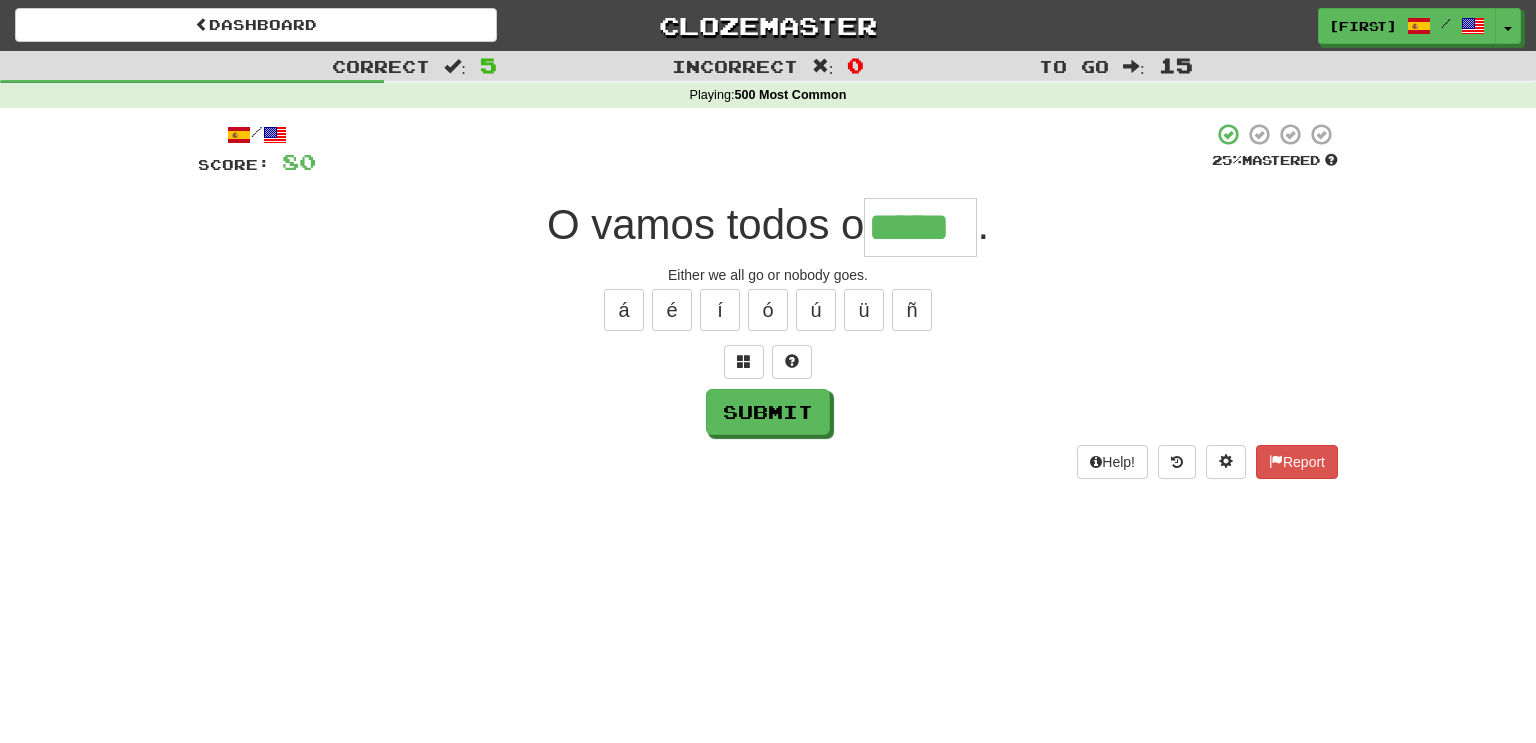 type on "*****" 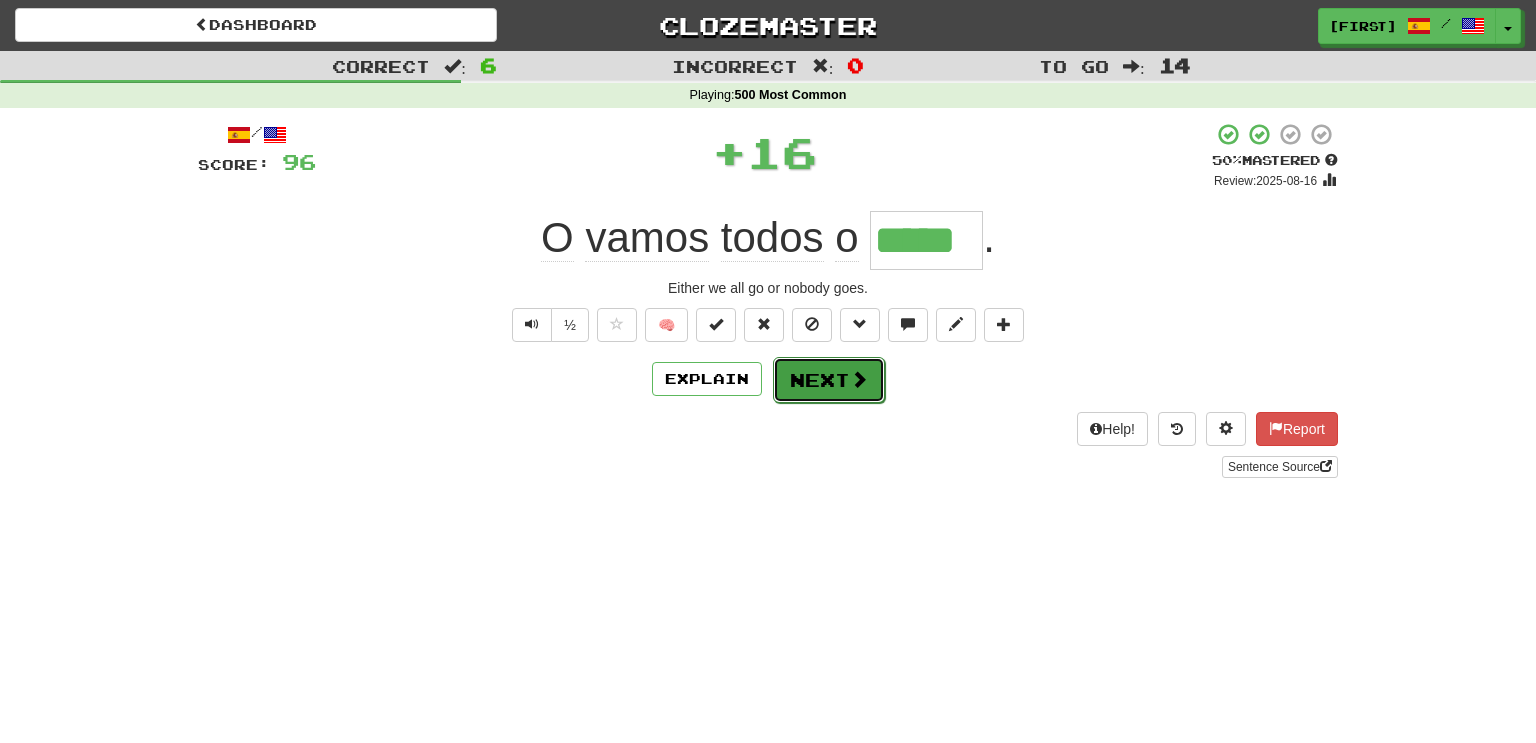click at bounding box center (859, 379) 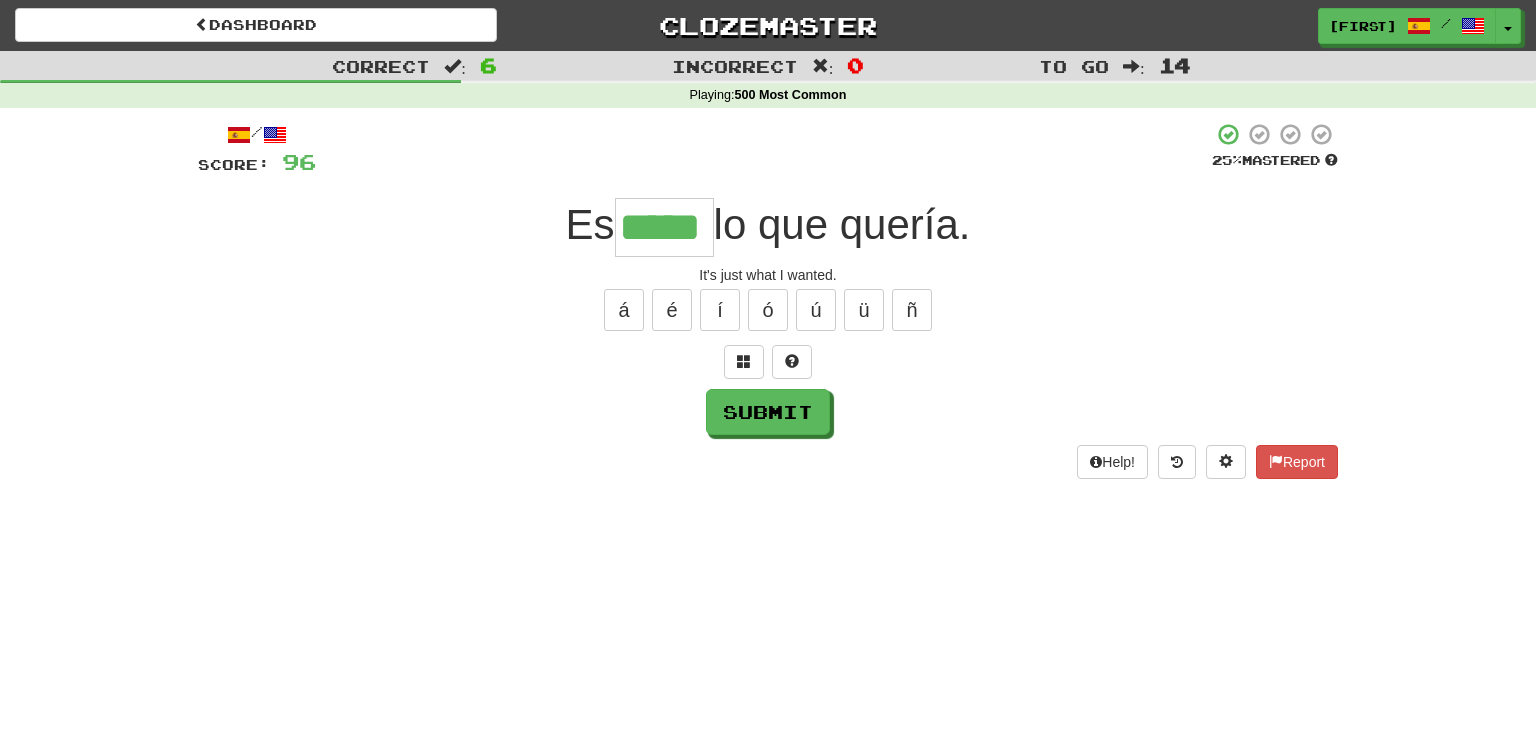 type on "*****" 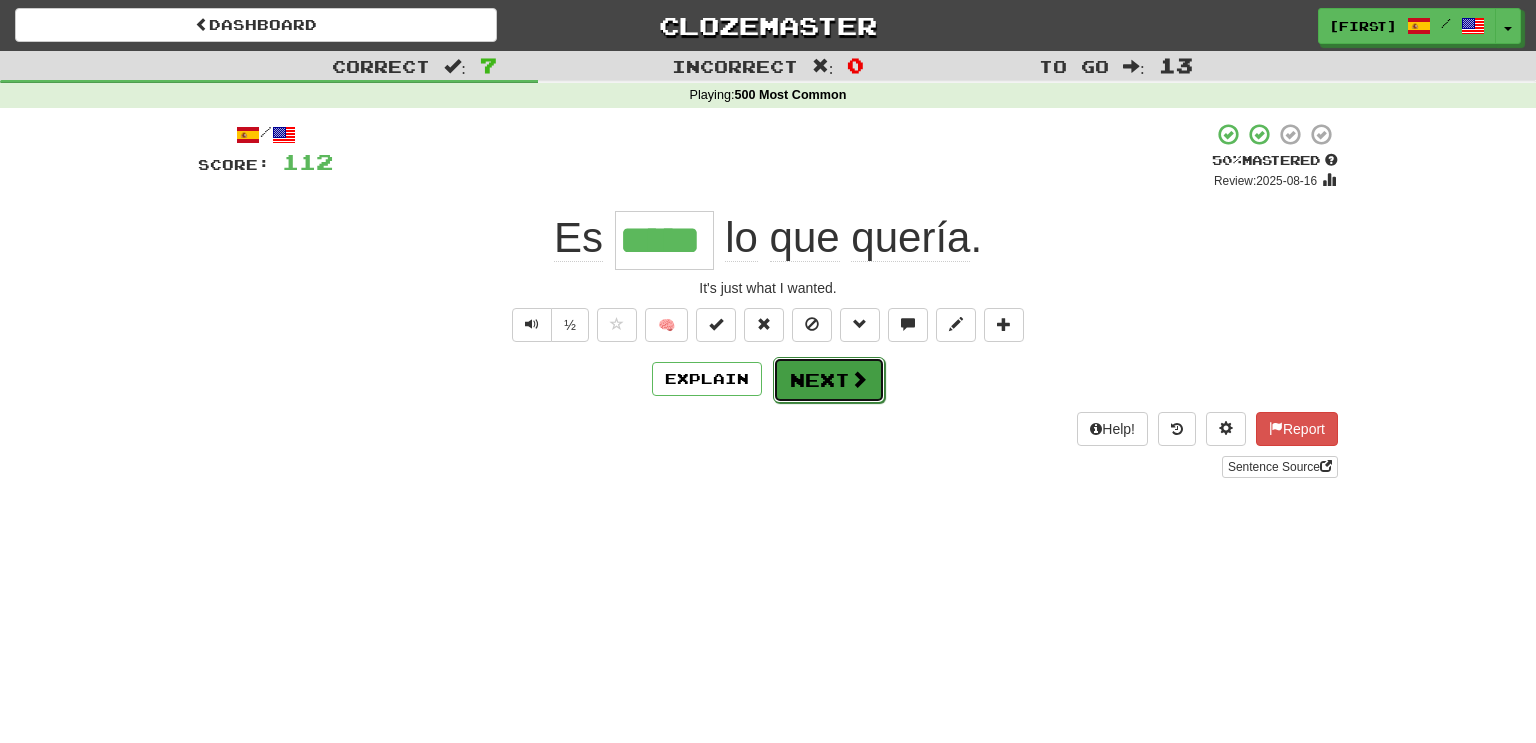 click on "Next" at bounding box center [829, 380] 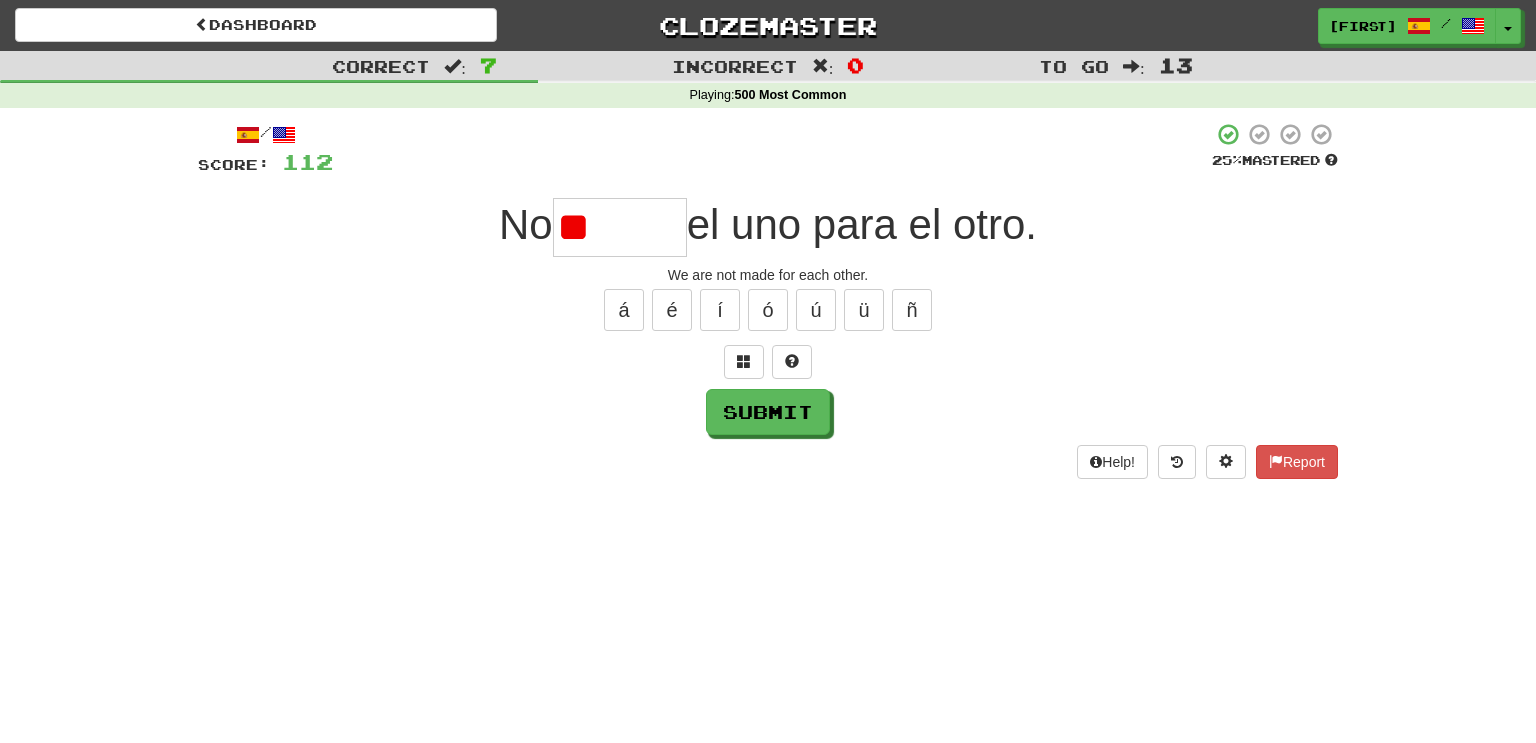 type on "*" 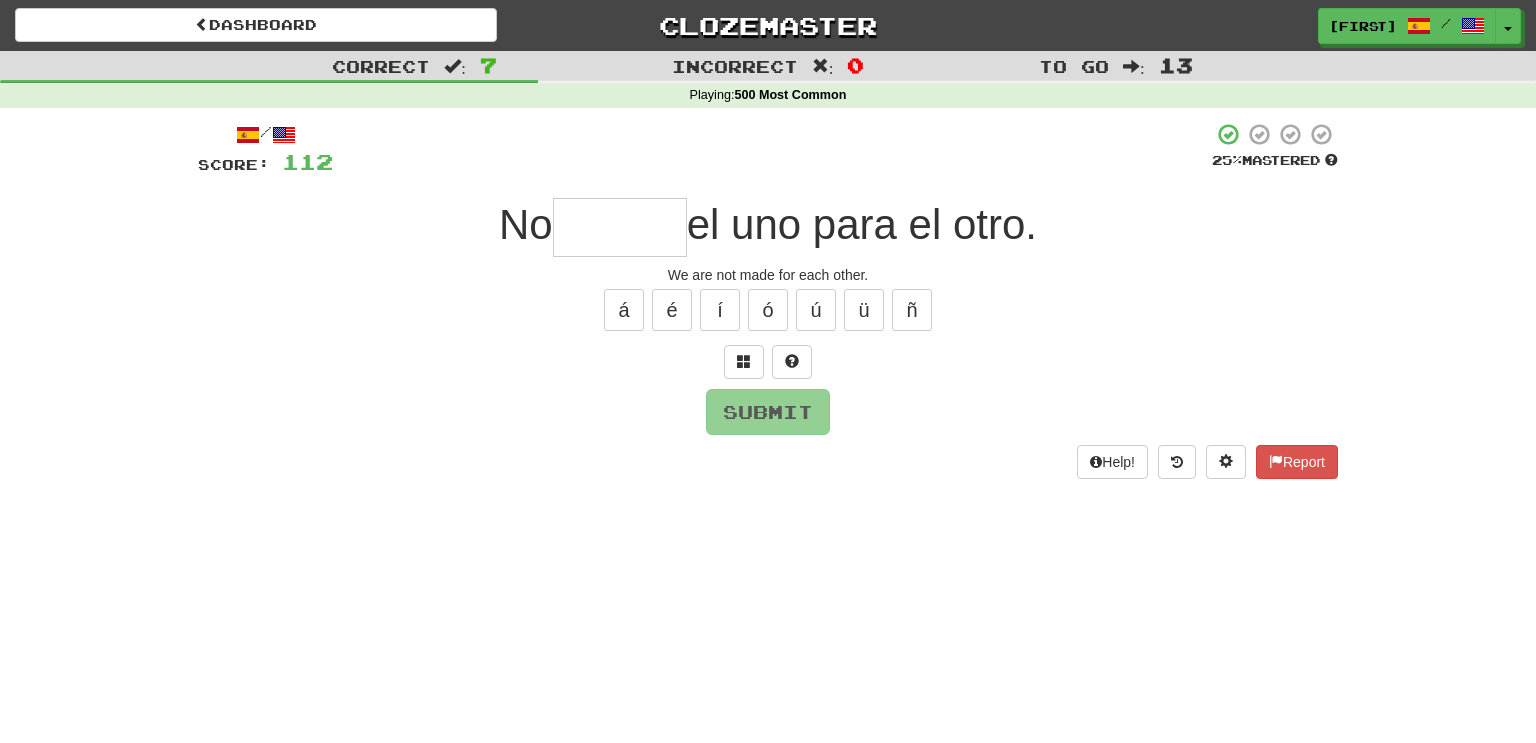 type on "*" 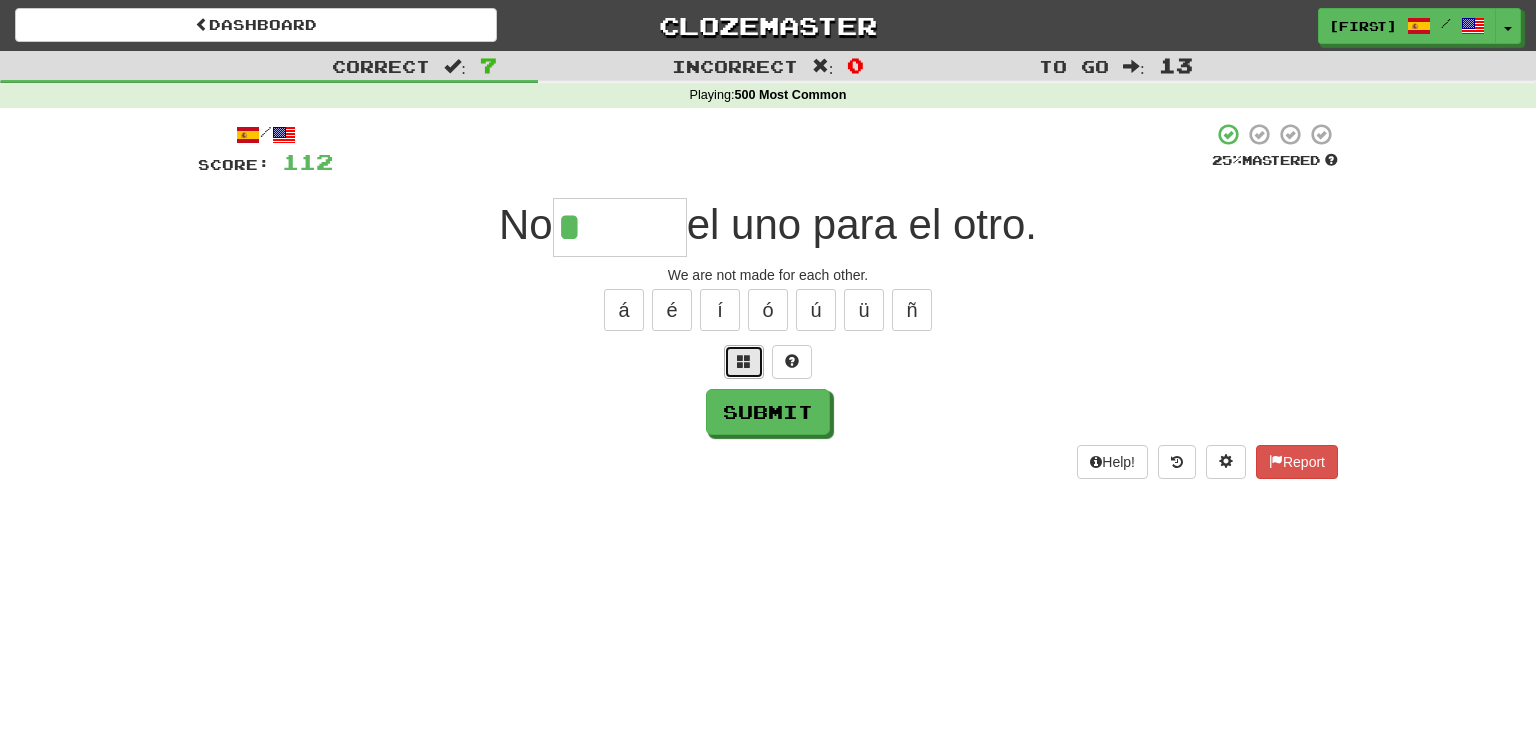 click at bounding box center [744, 361] 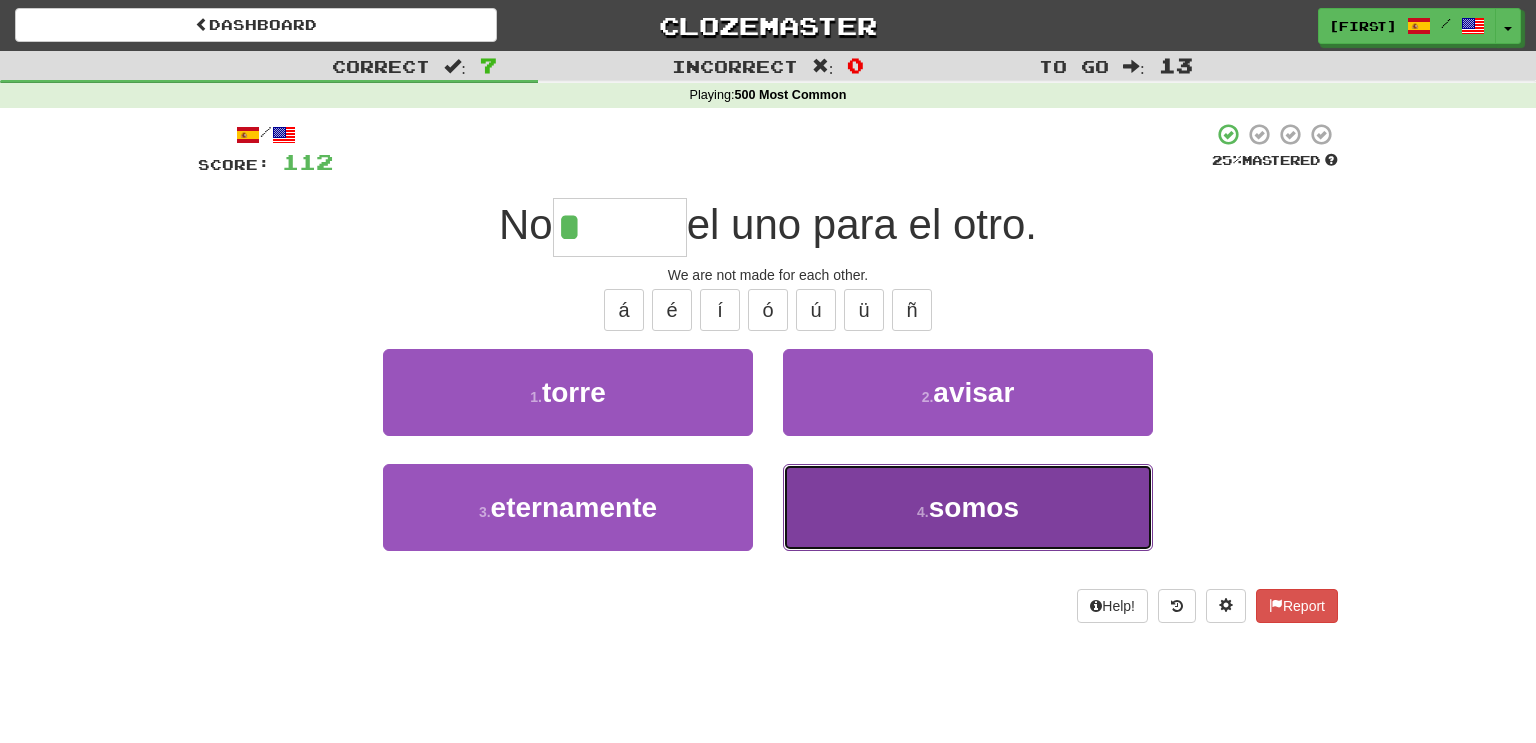 click on "4 .  somos" at bounding box center [968, 507] 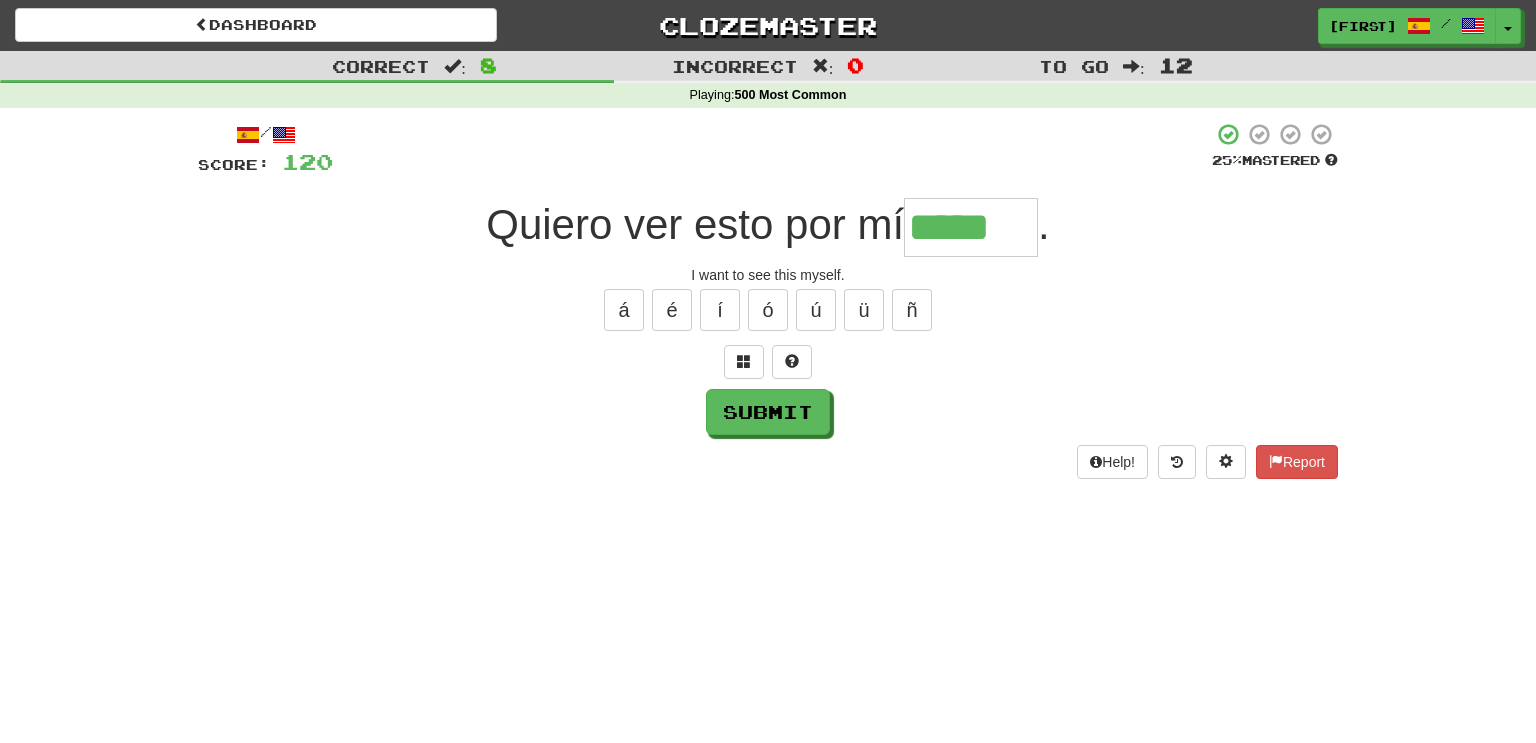 type on "*****" 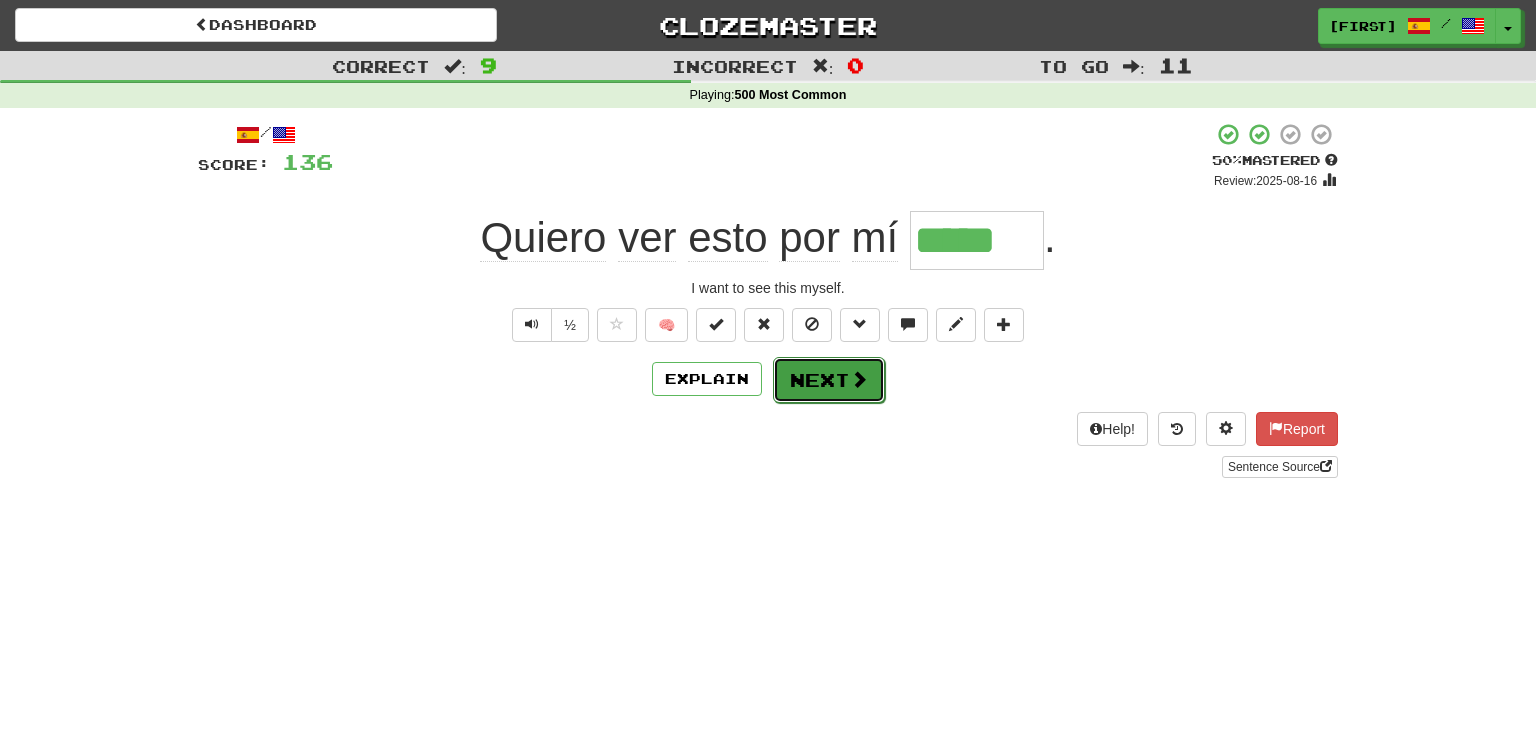 click on "Next" at bounding box center (829, 380) 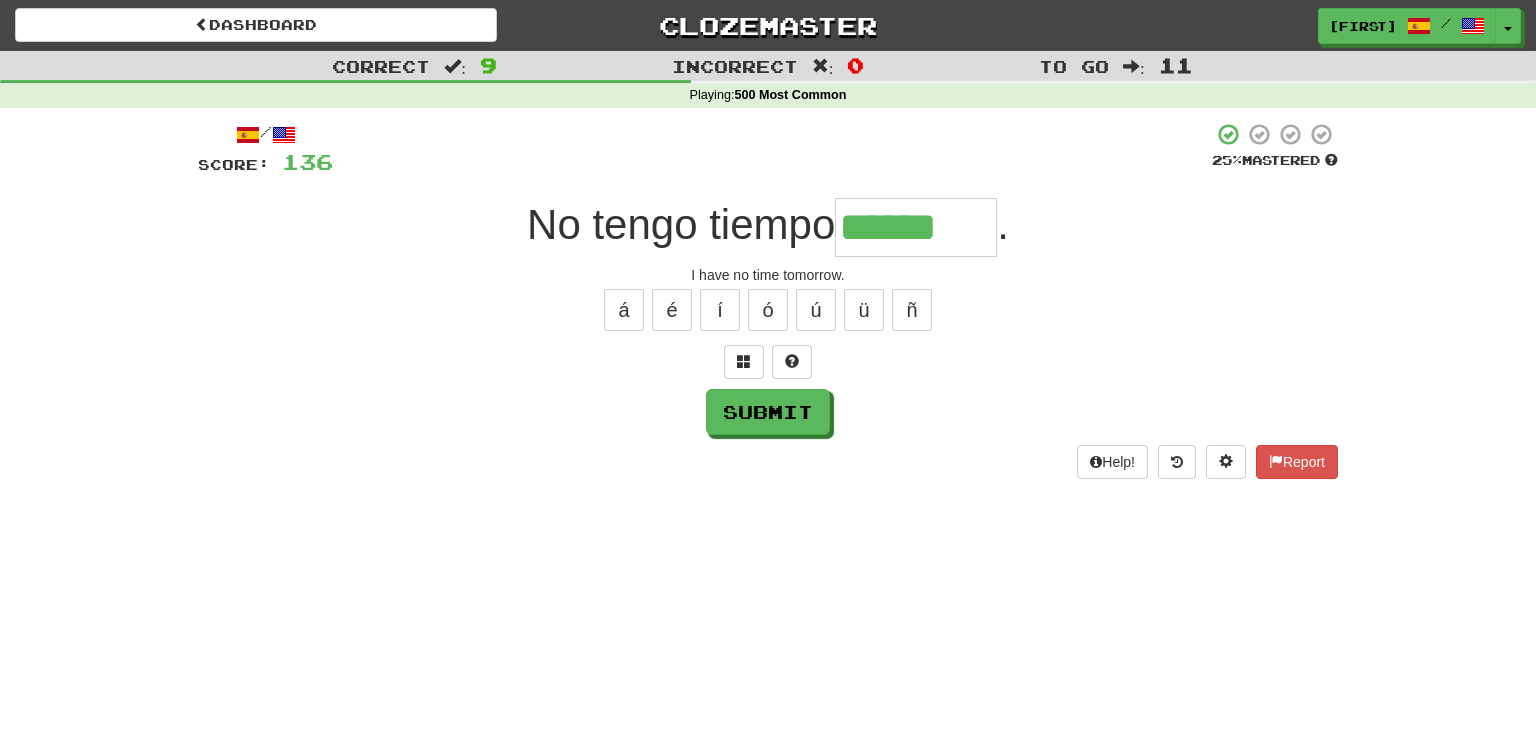 type on "******" 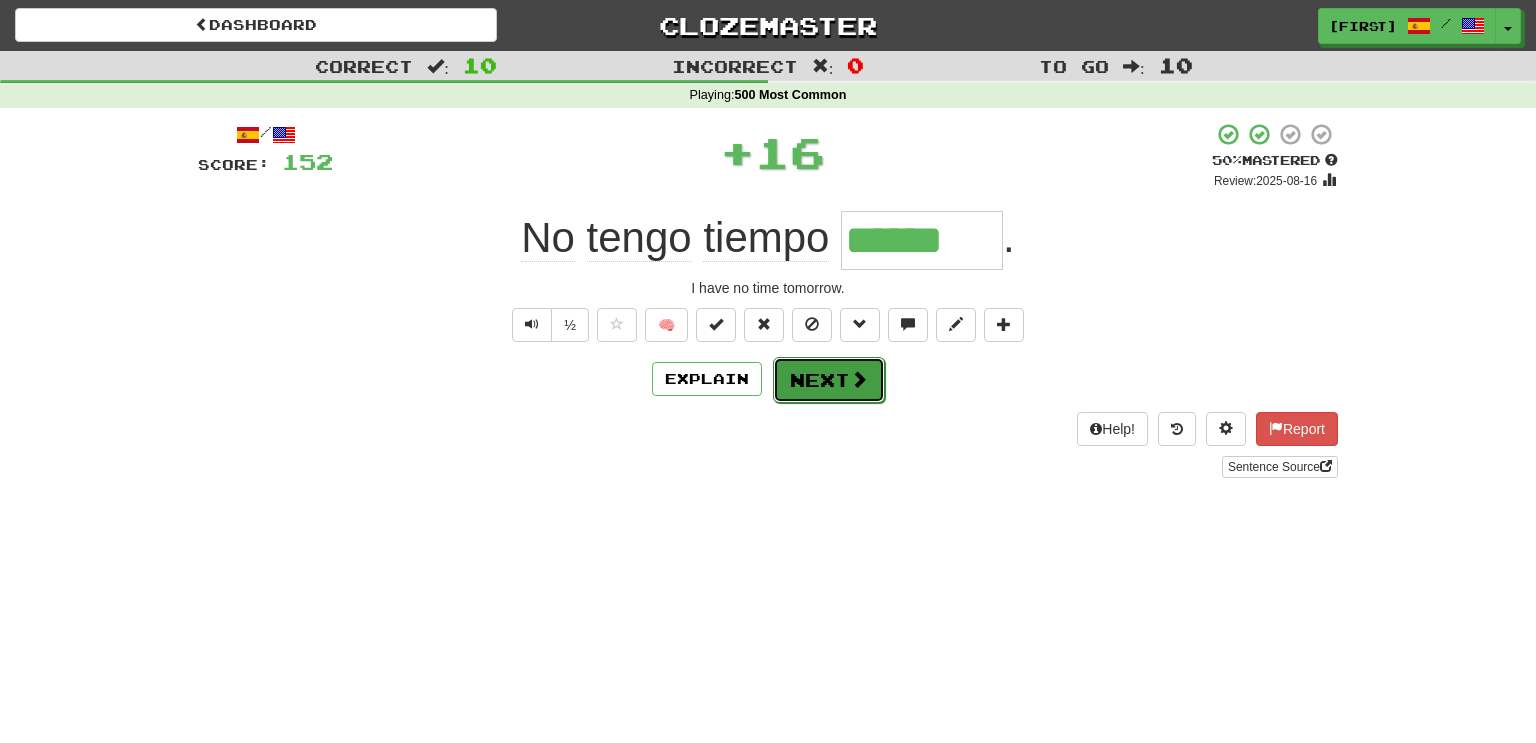 click at bounding box center (859, 379) 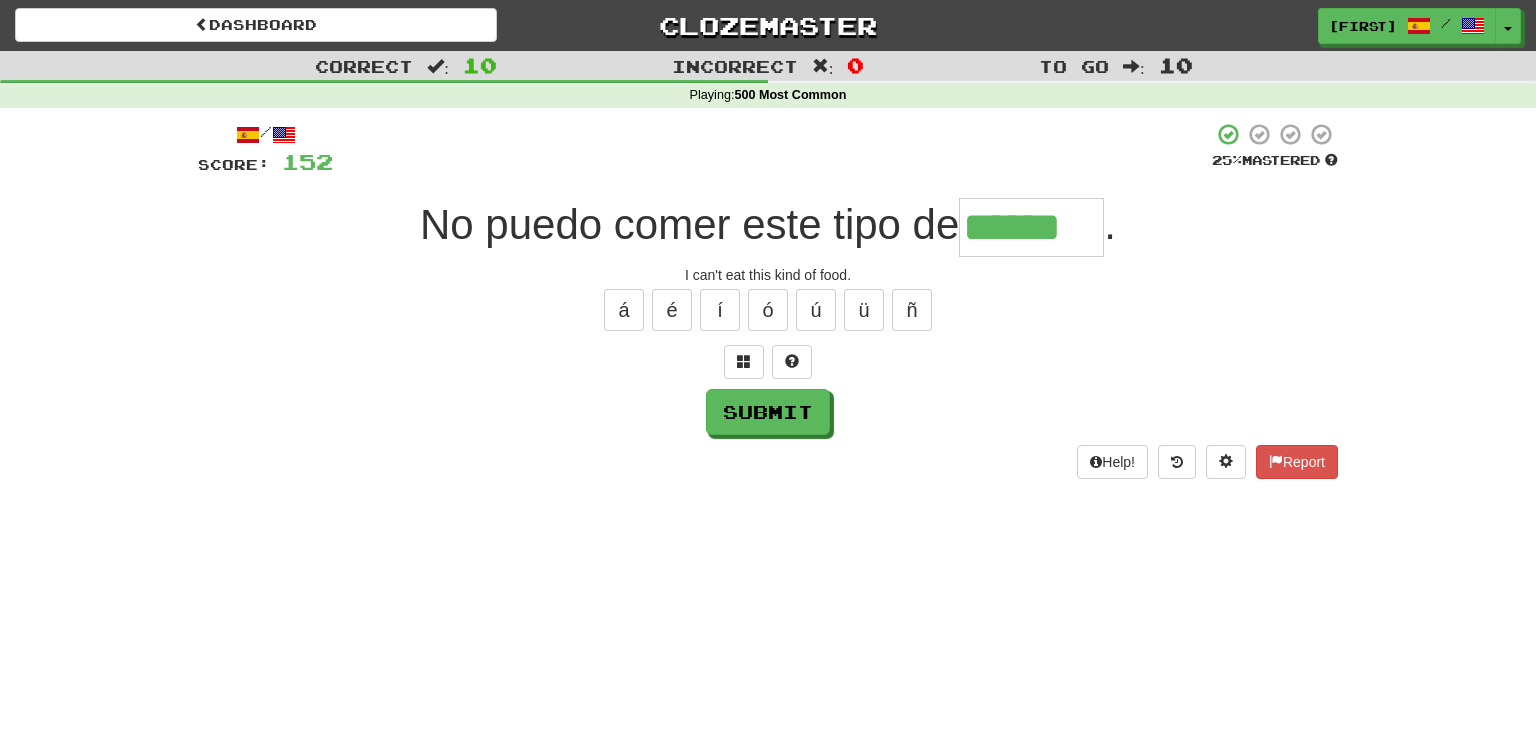 type on "******" 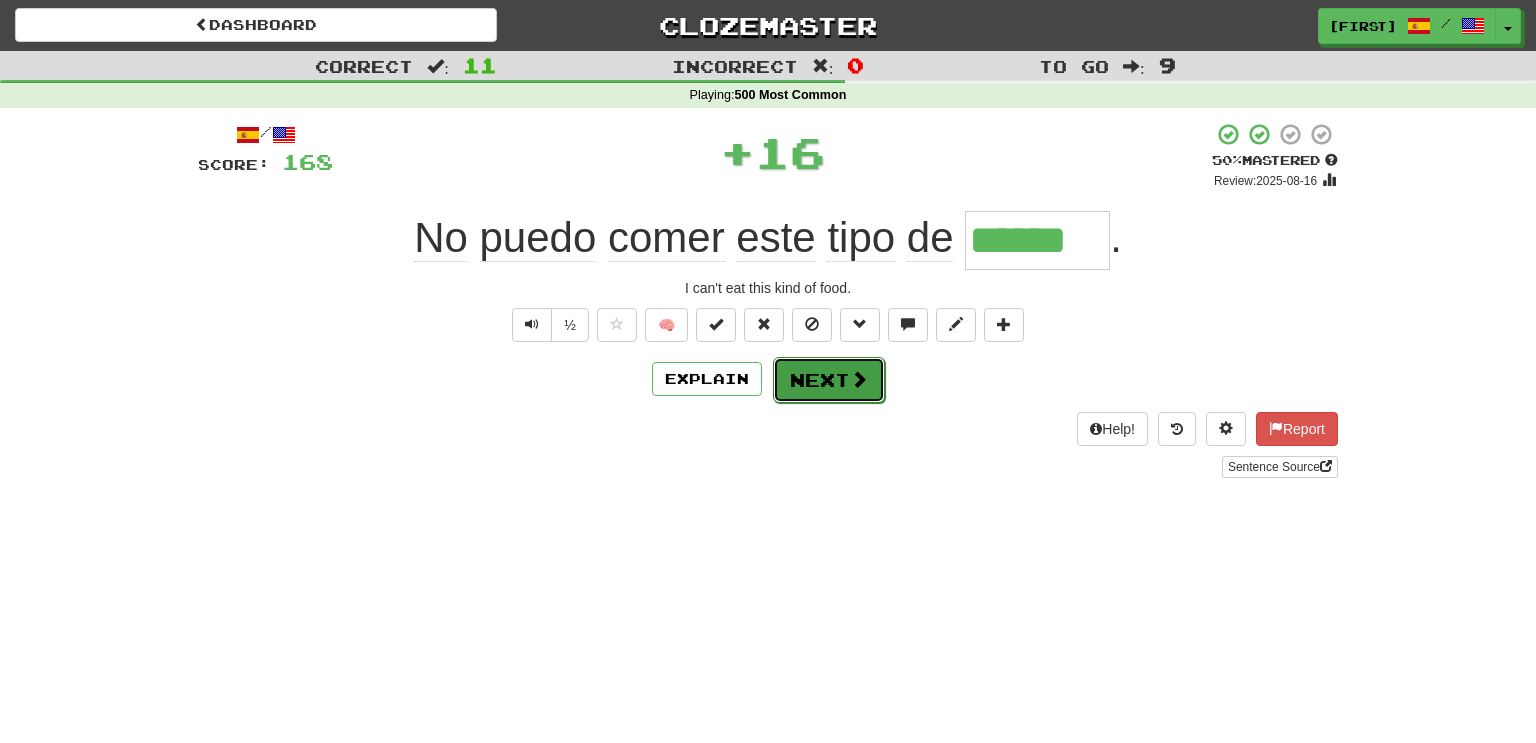 click on "Next" at bounding box center [829, 380] 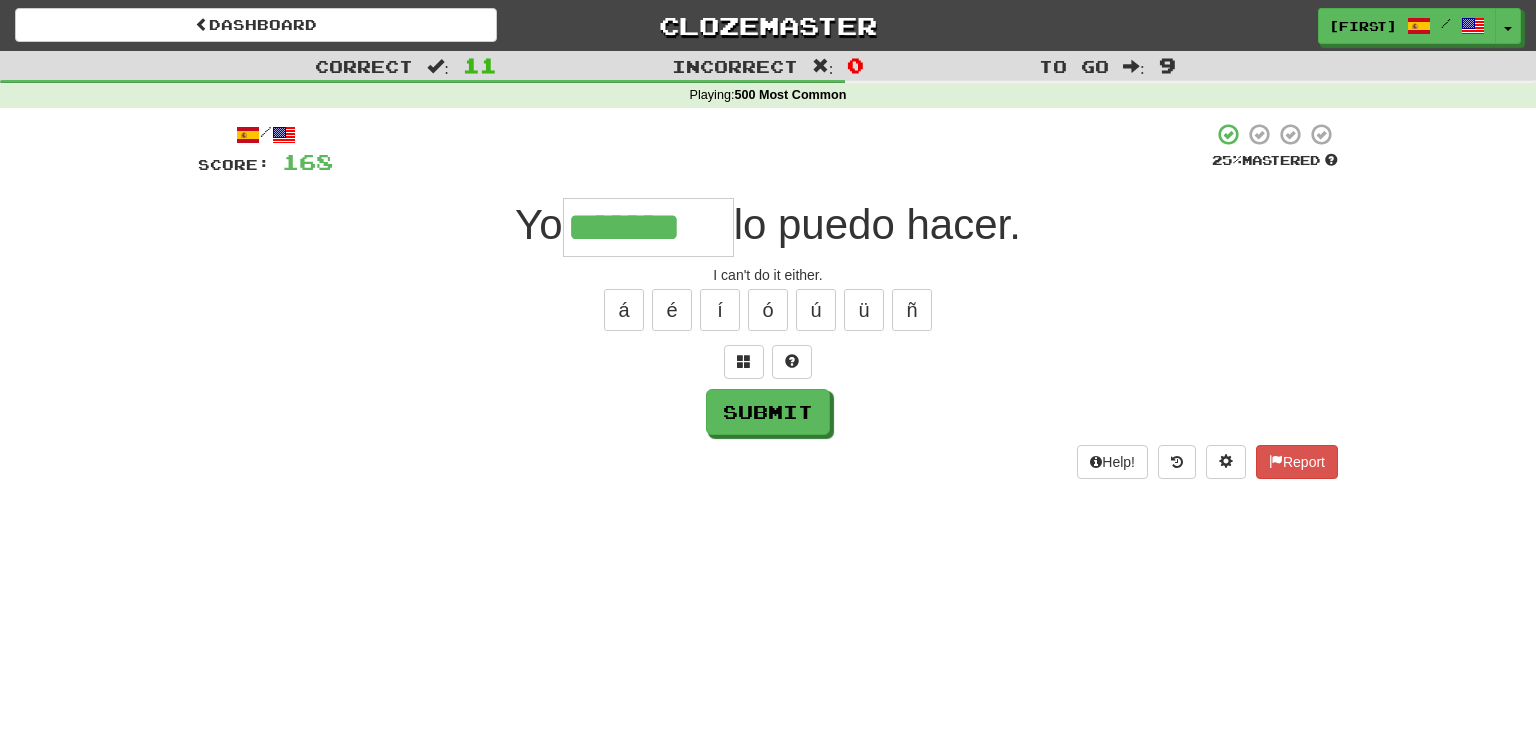 type on "*******" 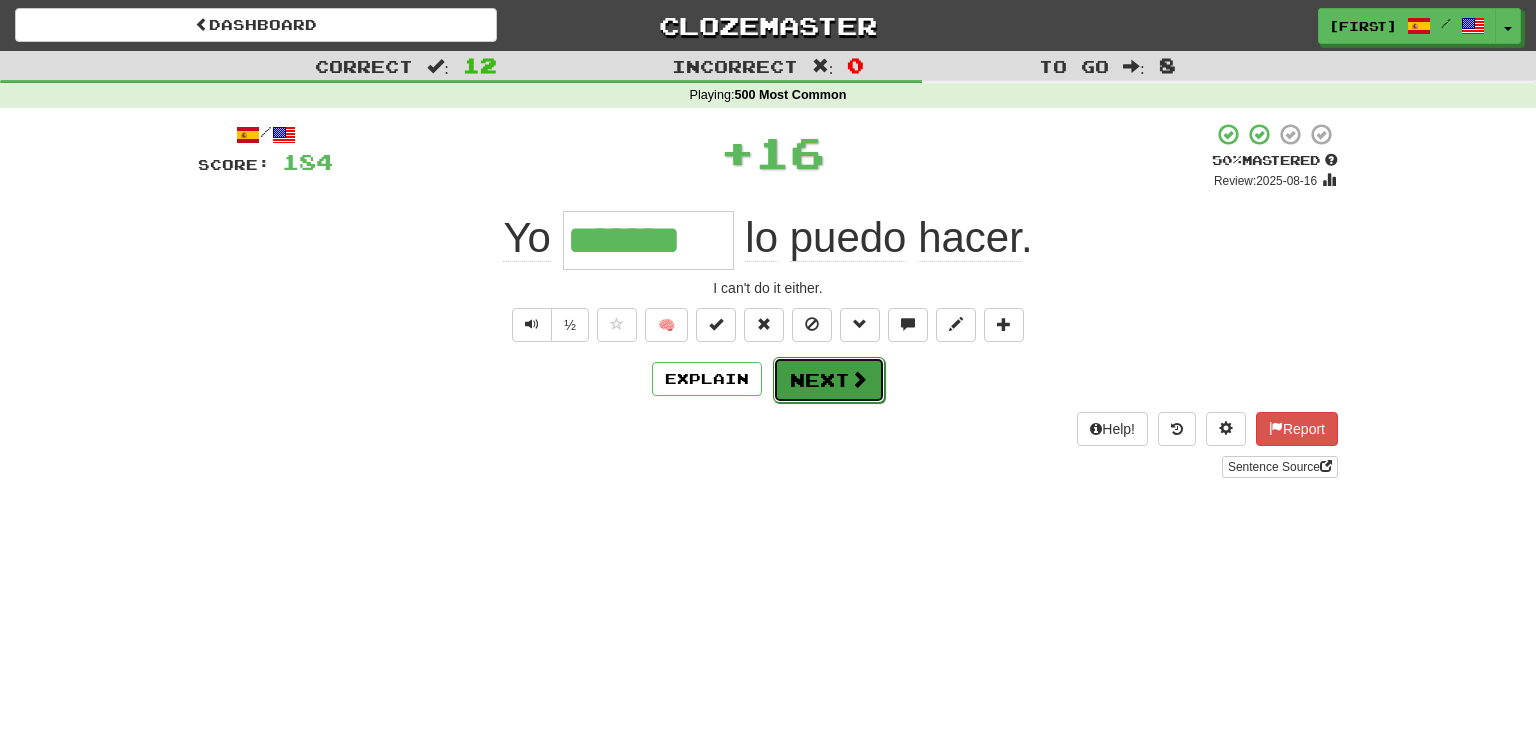 click at bounding box center [859, 379] 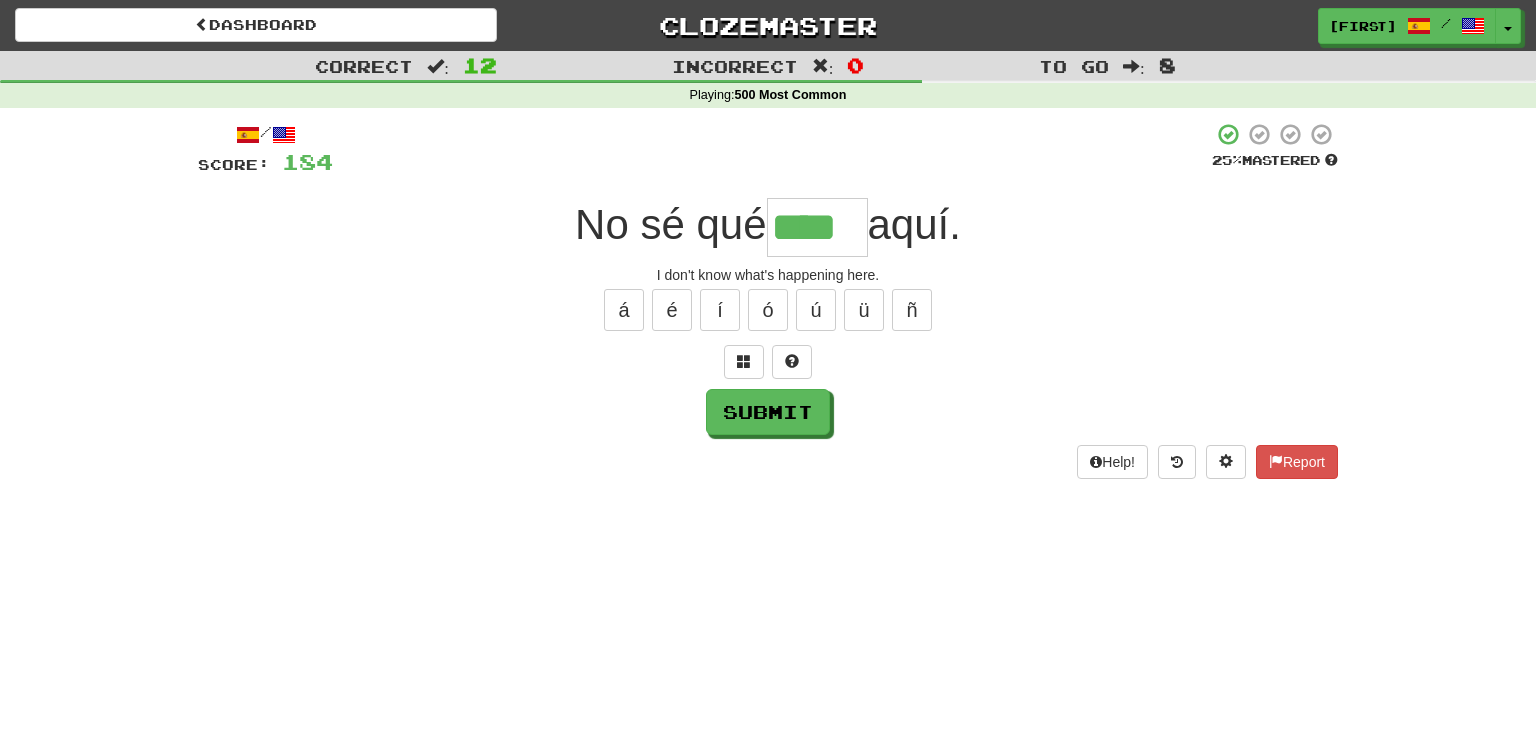 type on "****" 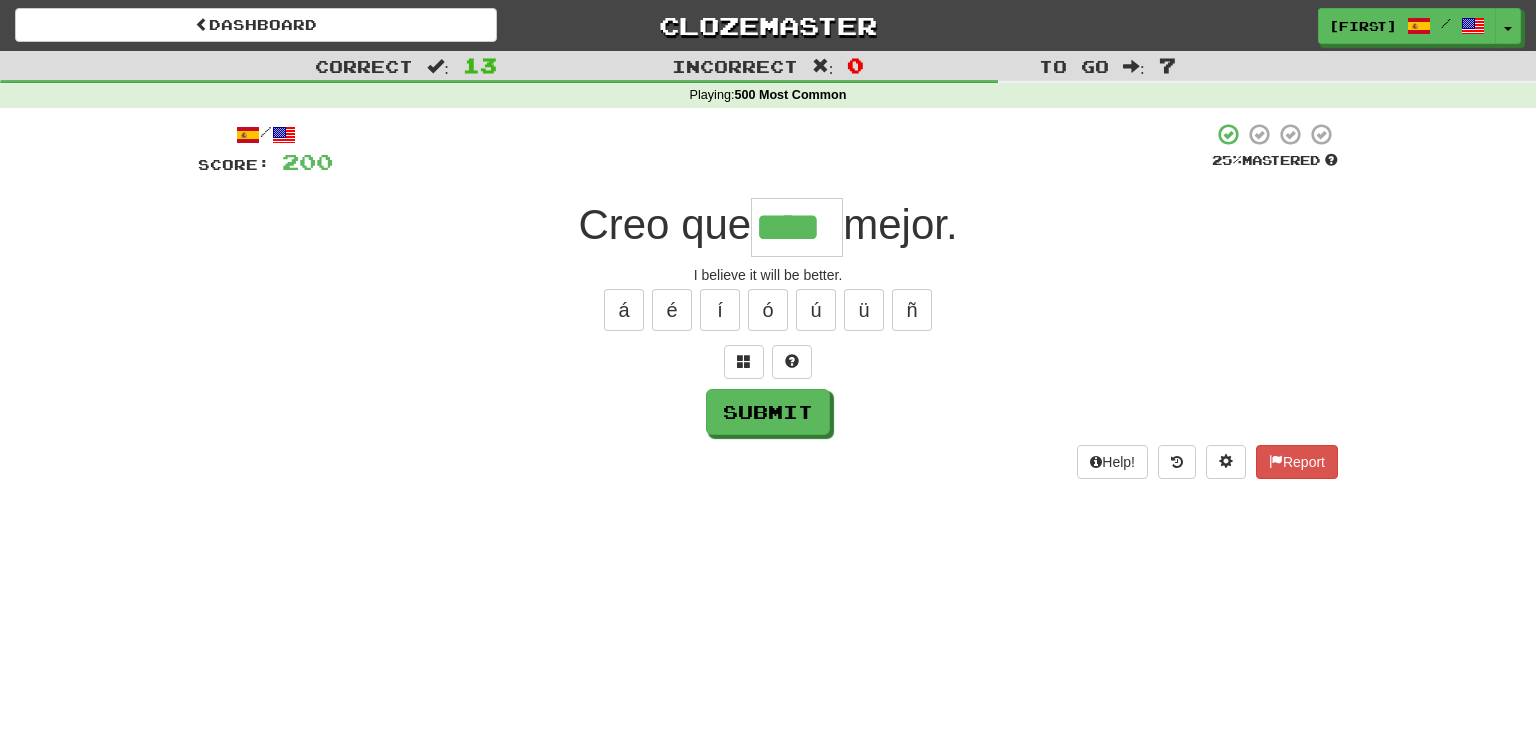 type on "****" 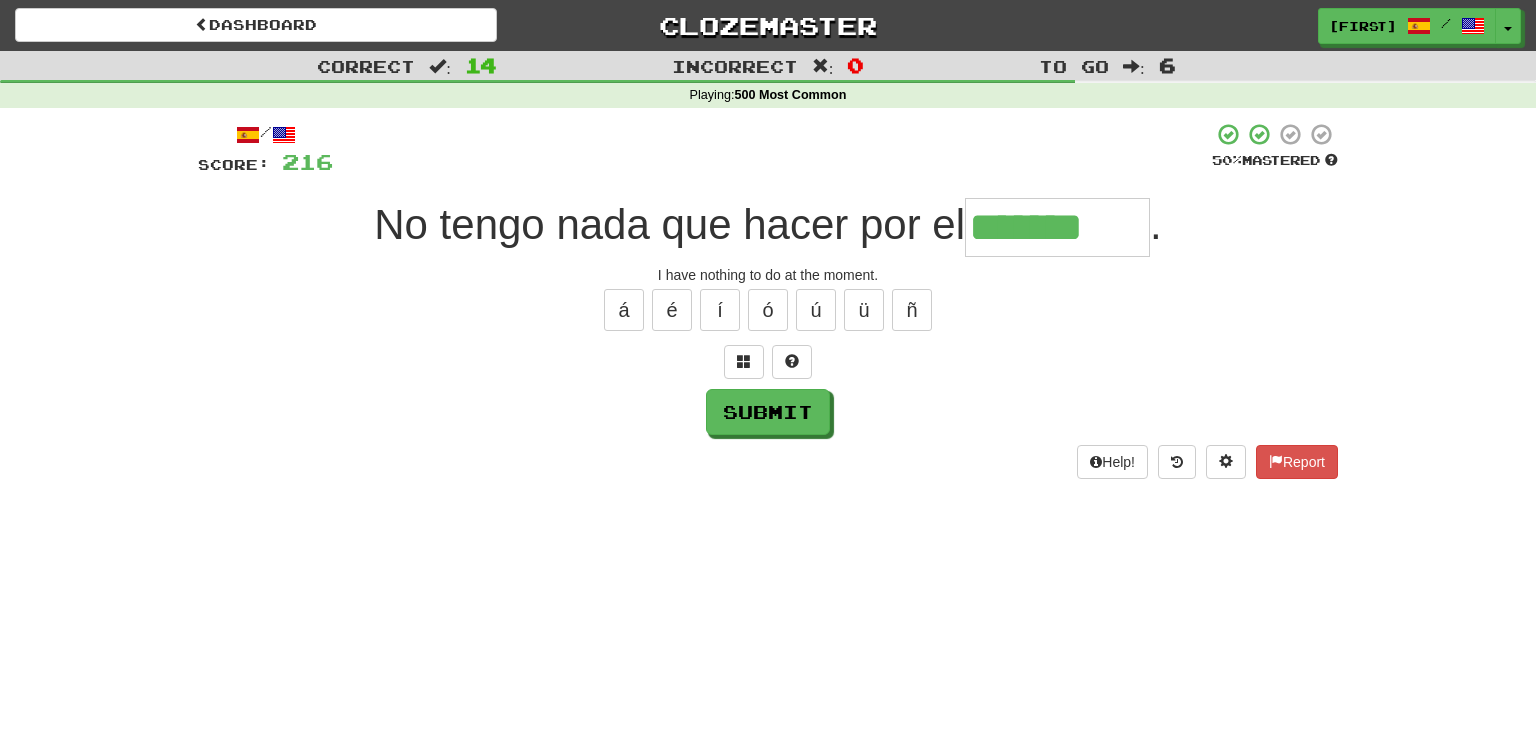 type on "*******" 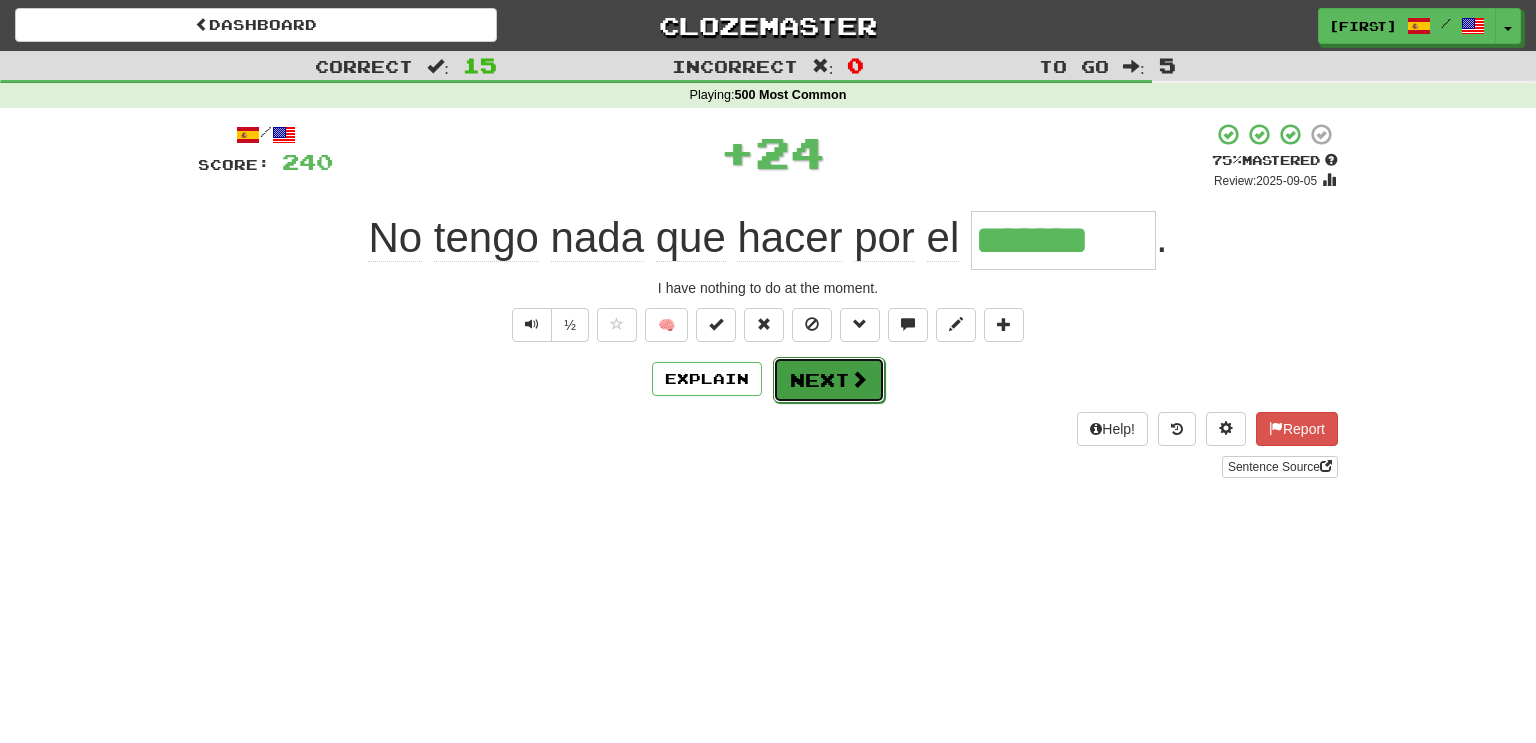 click on "Next" at bounding box center [829, 380] 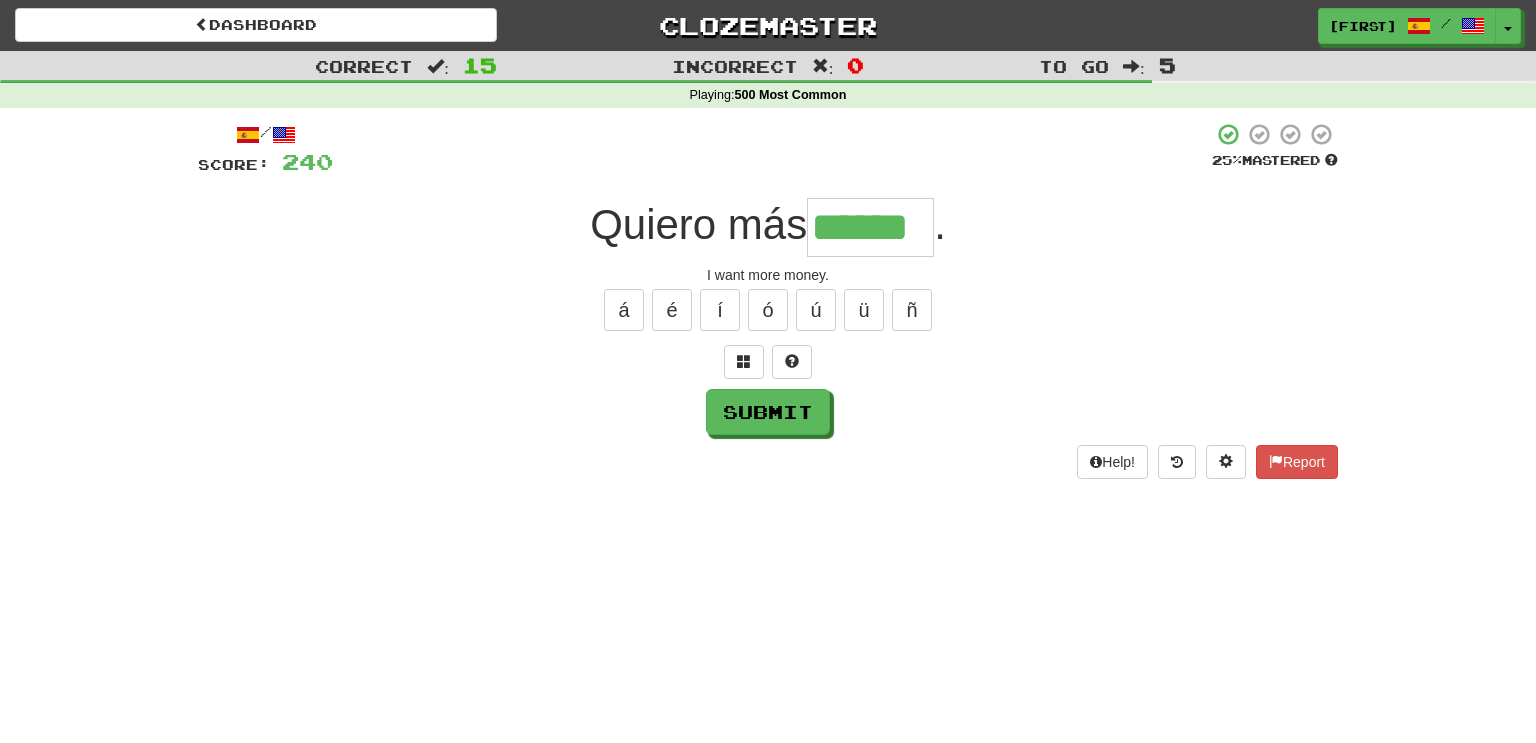 type on "******" 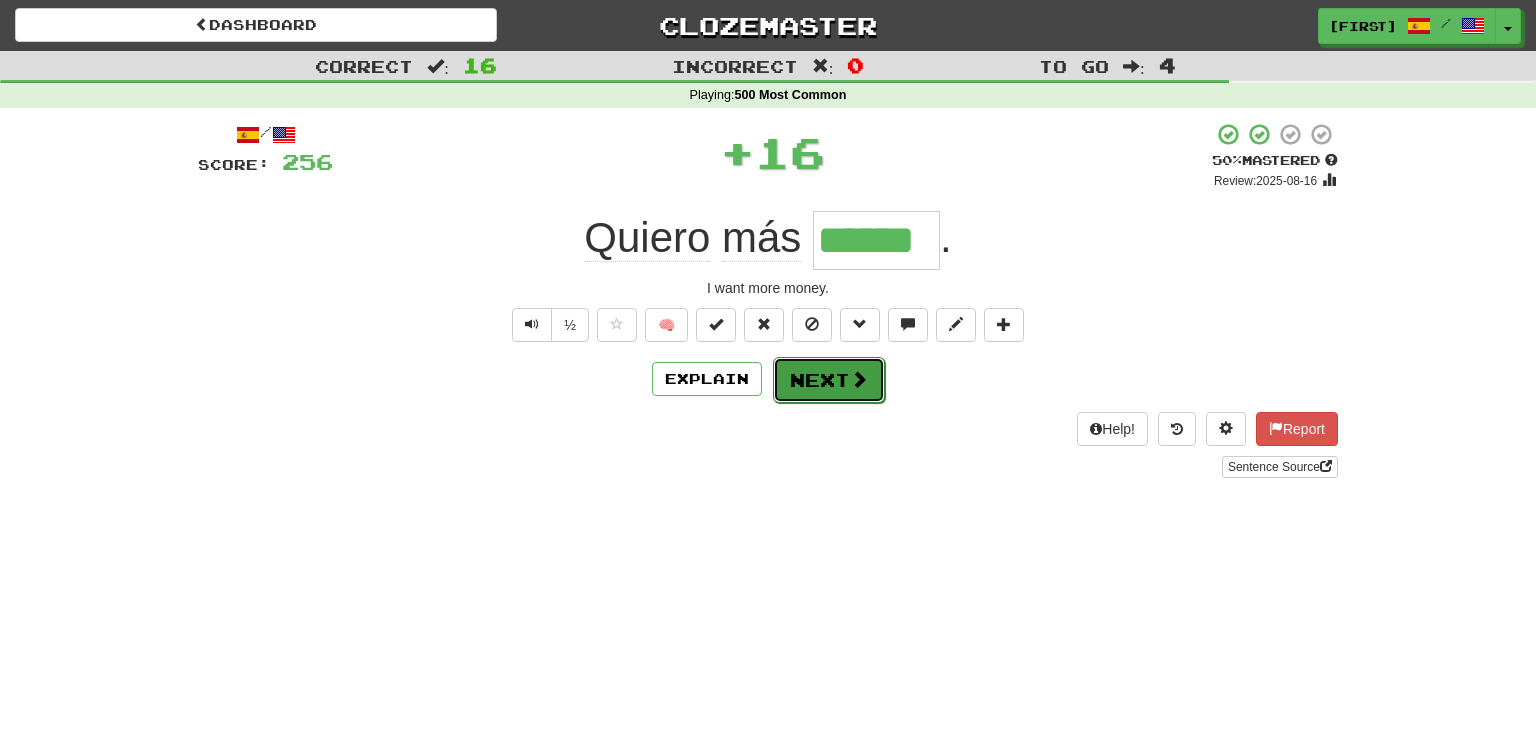 click on "Next" at bounding box center [829, 380] 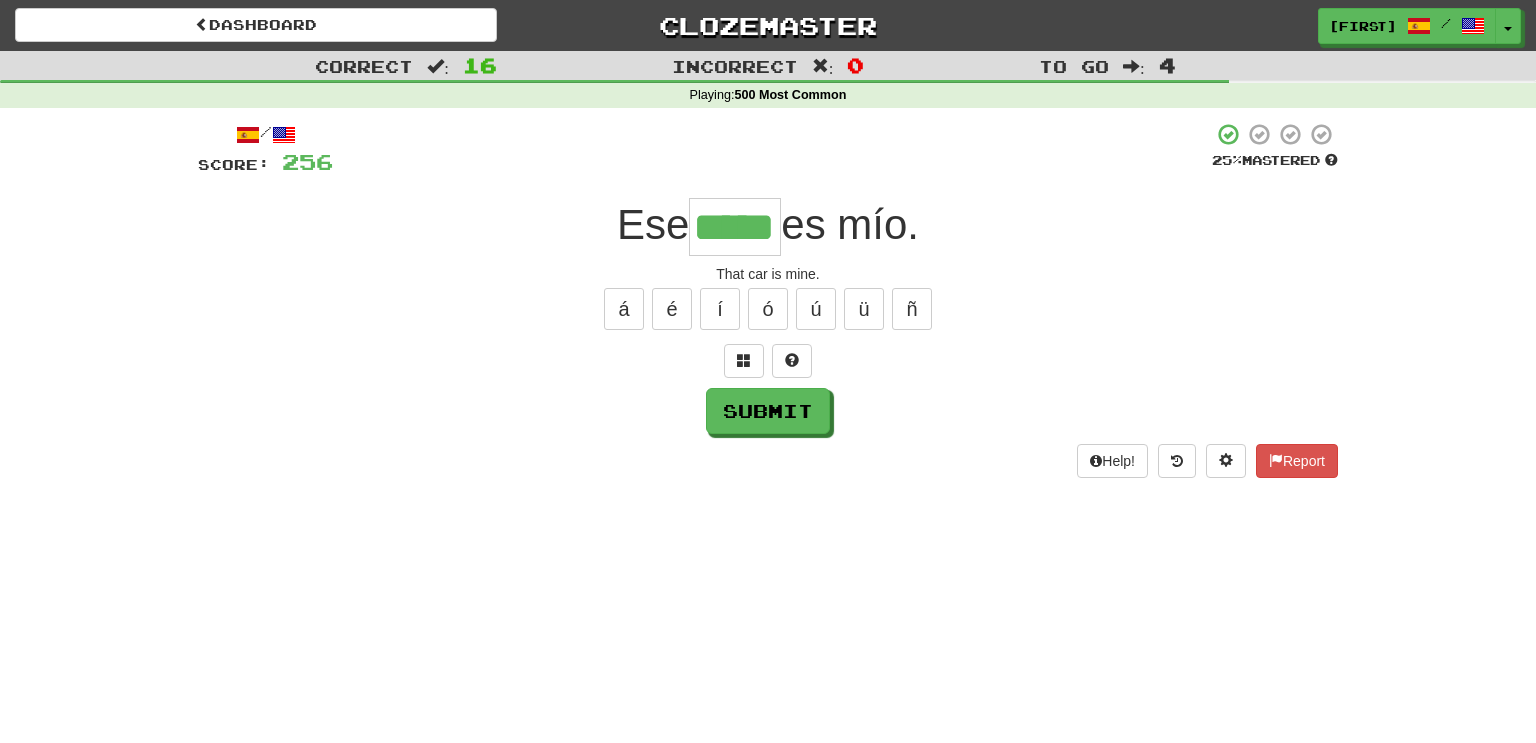 scroll, scrollTop: 0, scrollLeft: 27, axis: horizontal 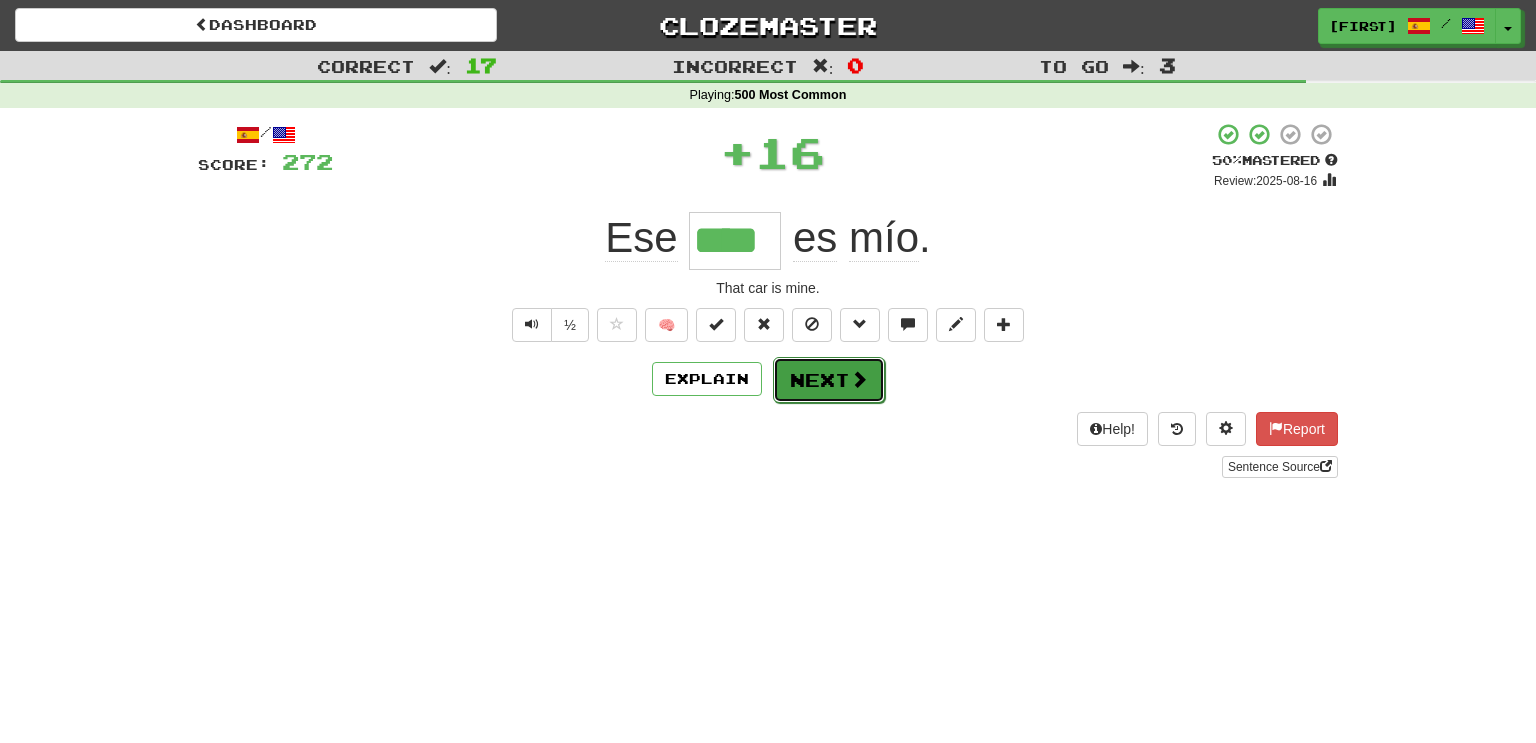 click on "Next" at bounding box center (829, 380) 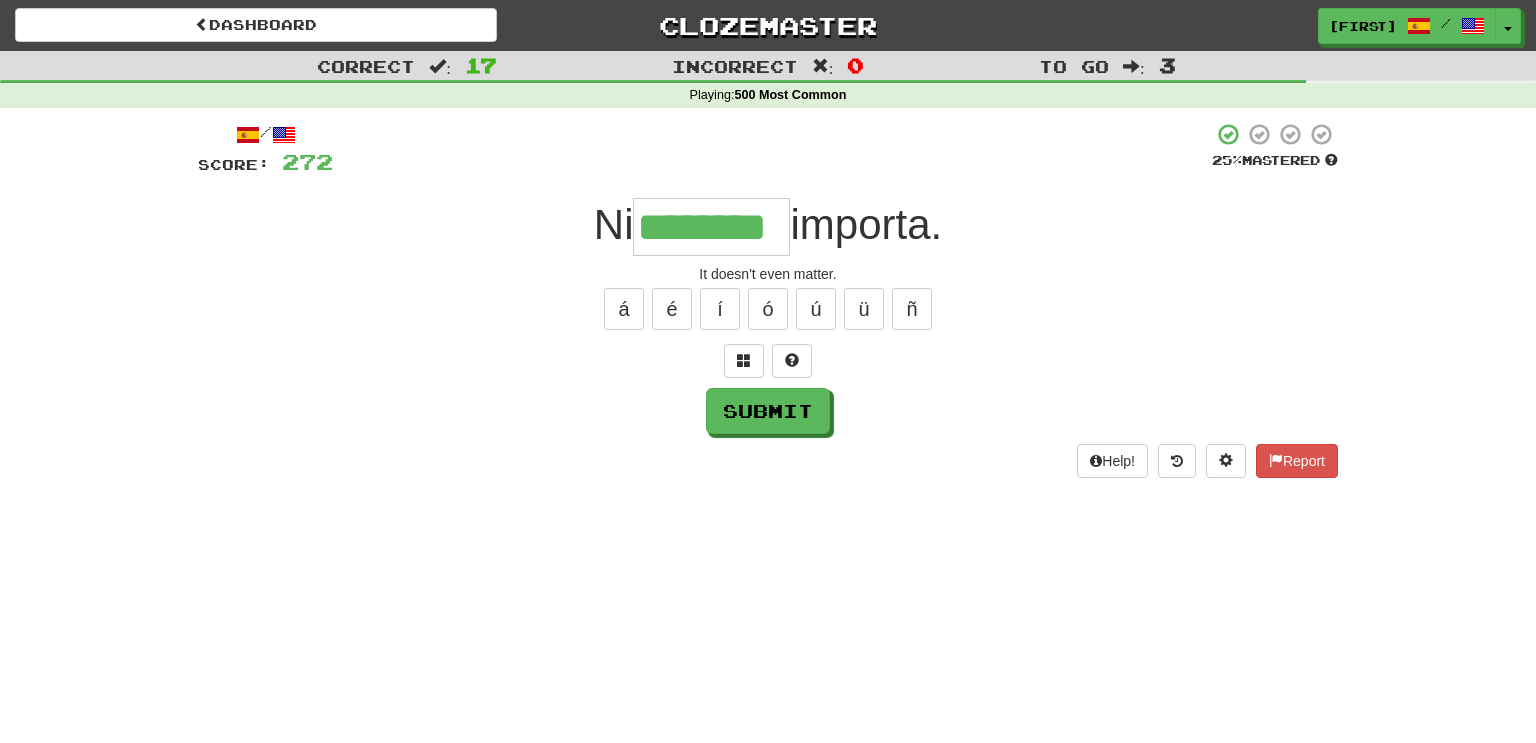 type on "********" 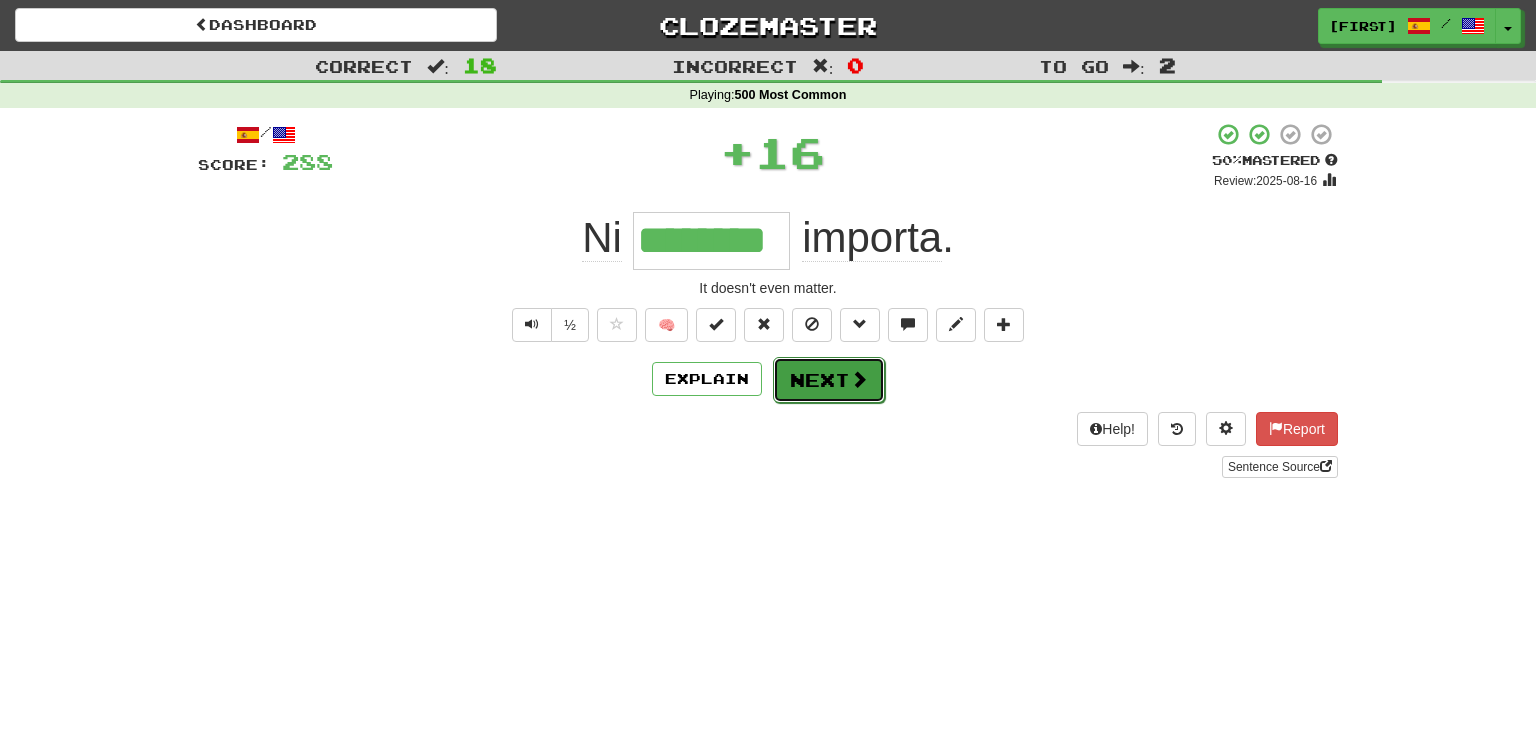 click on "Next" at bounding box center (829, 380) 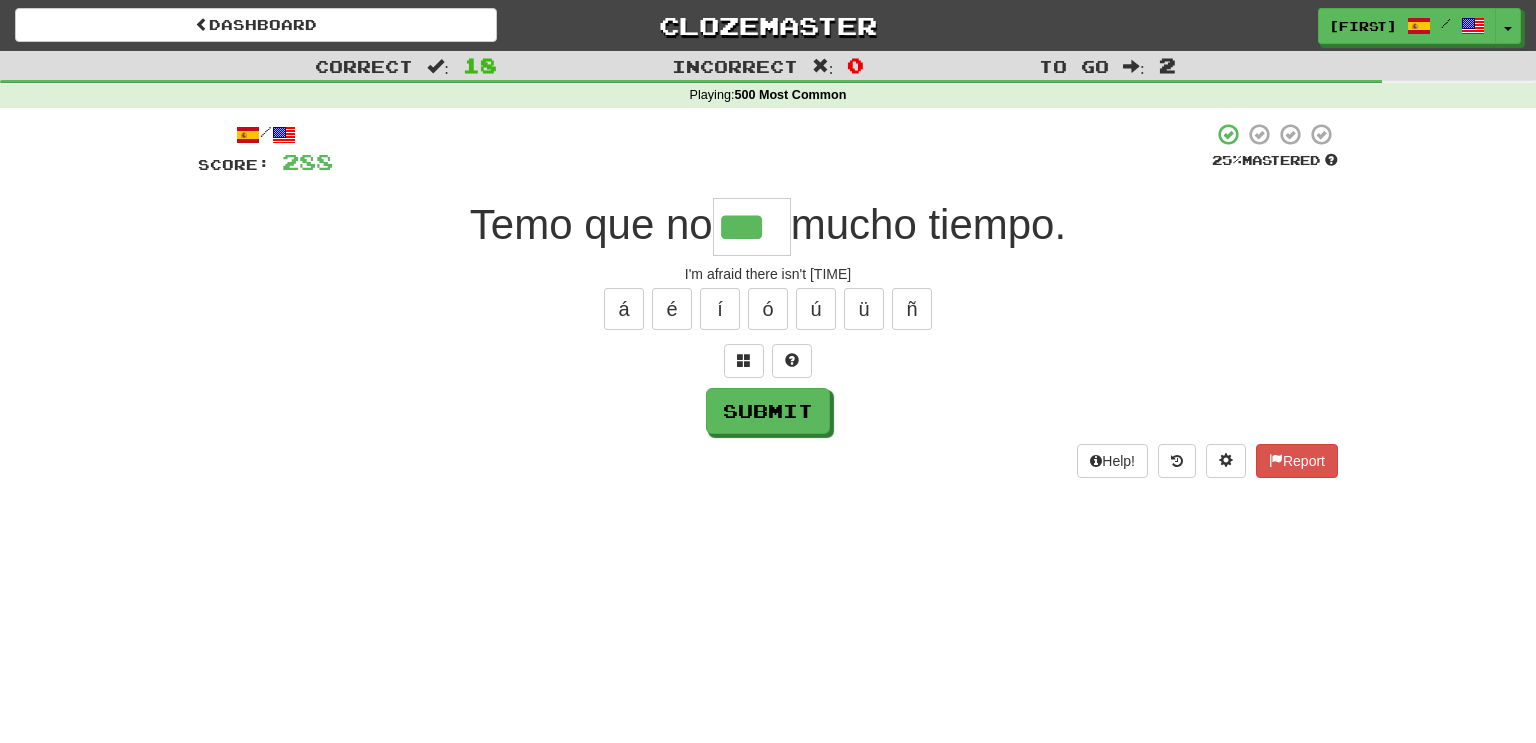 type on "***" 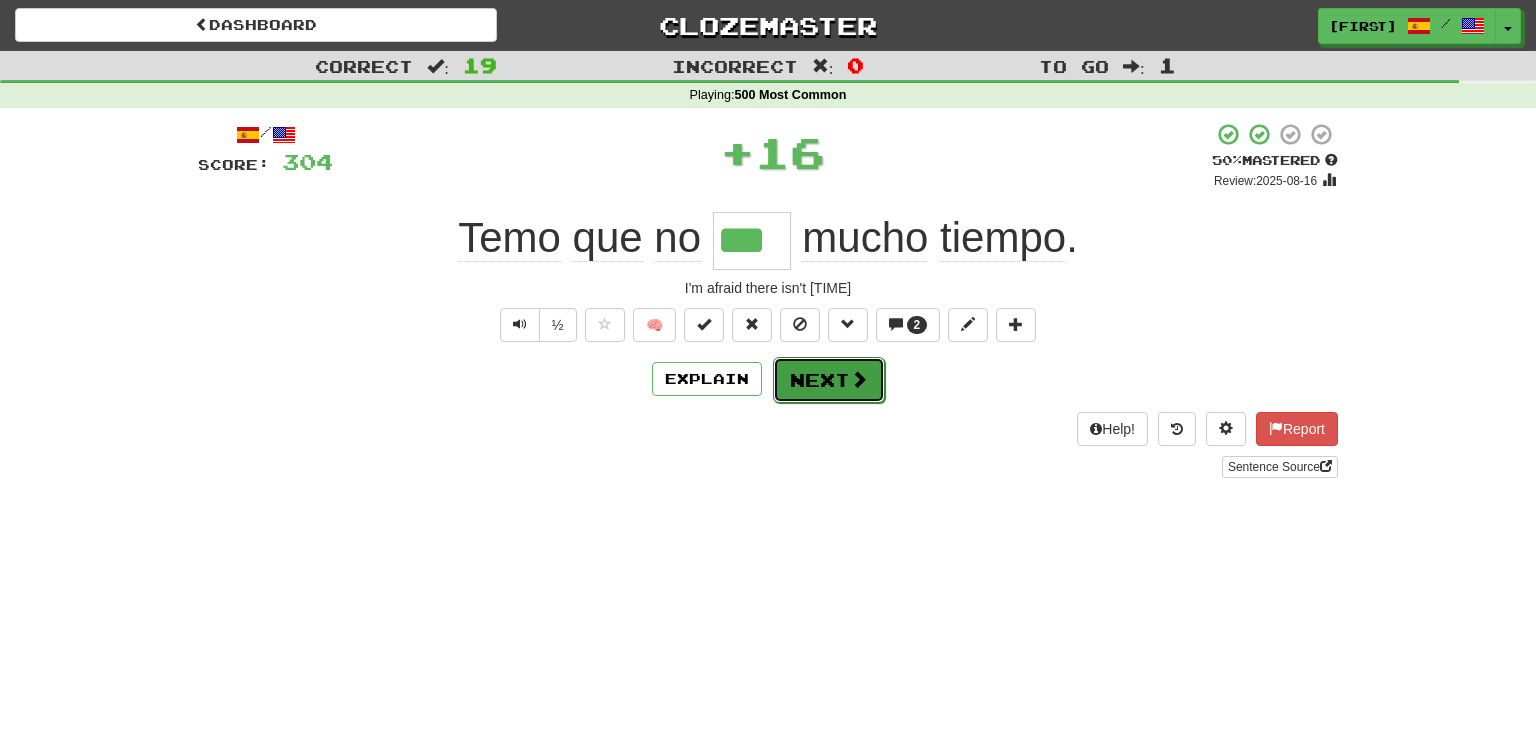 click on "Next" at bounding box center (829, 380) 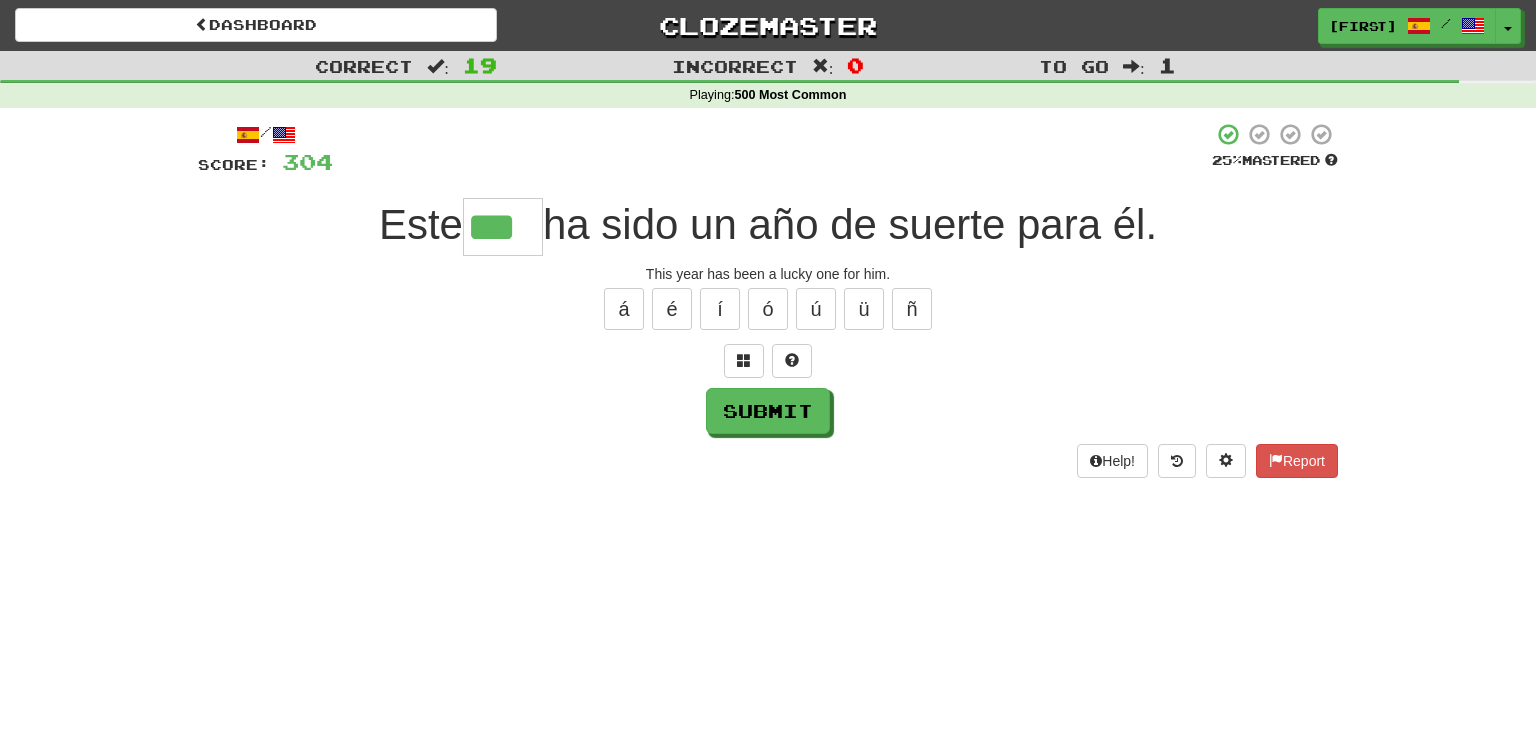 type on "***" 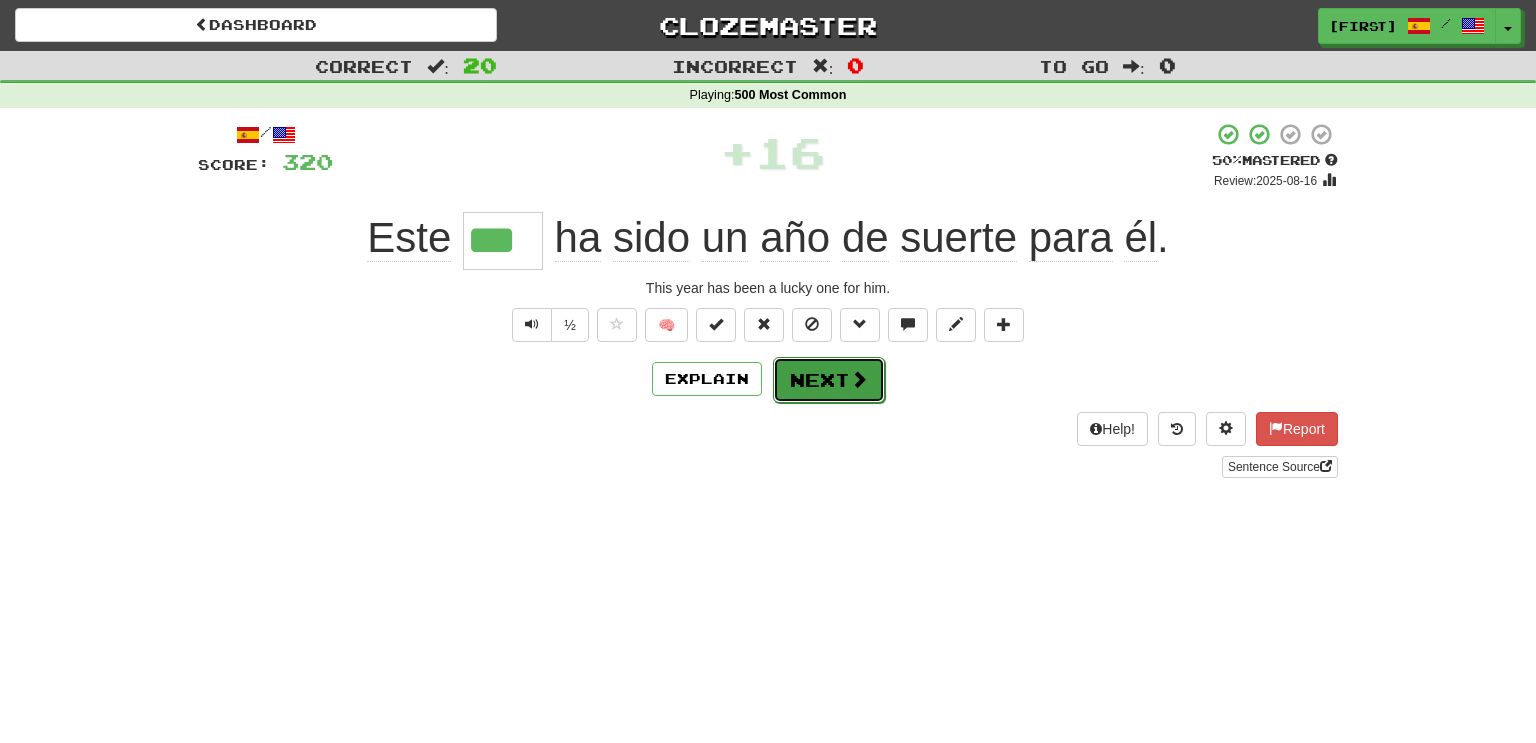 click on "Next" at bounding box center [829, 380] 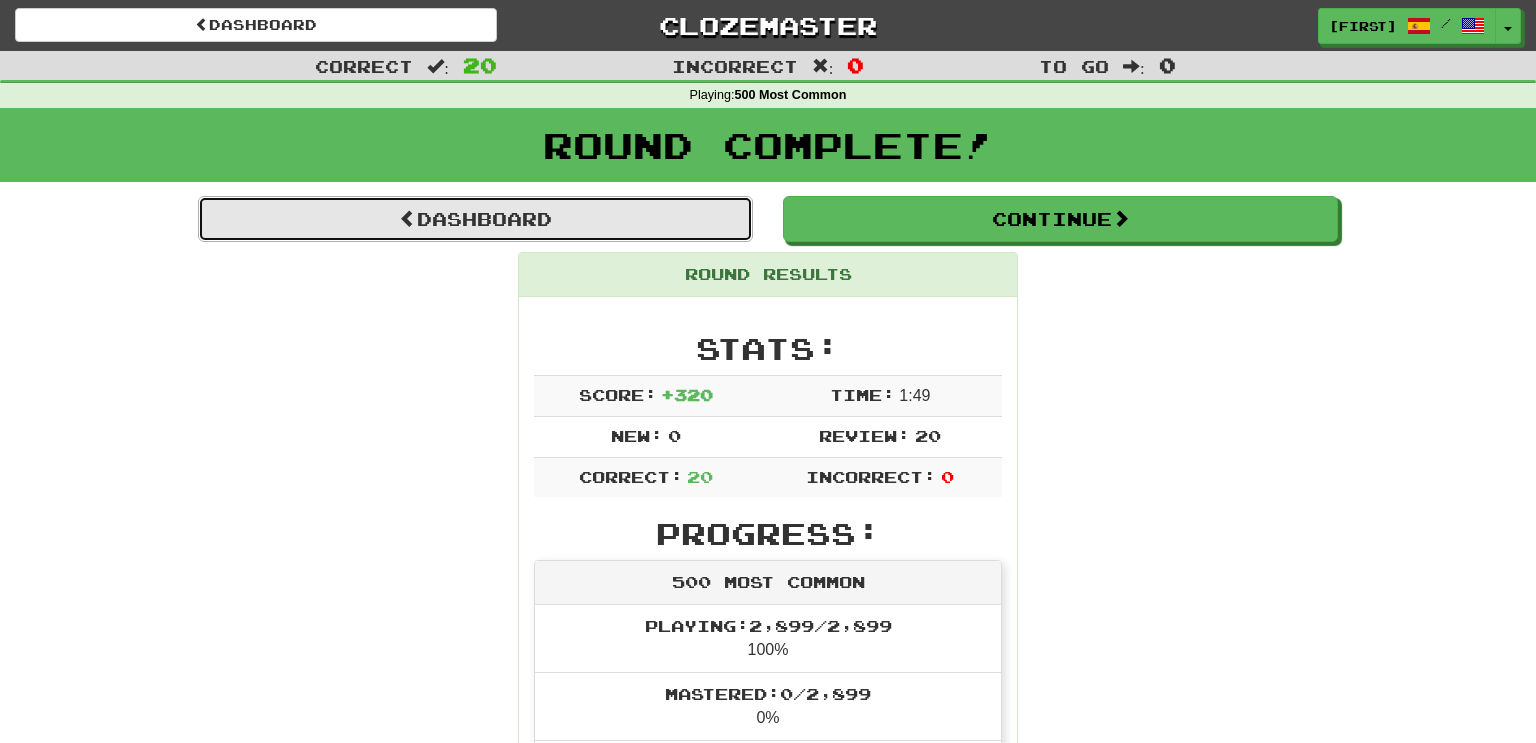 click on "Dashboard" at bounding box center (475, 219) 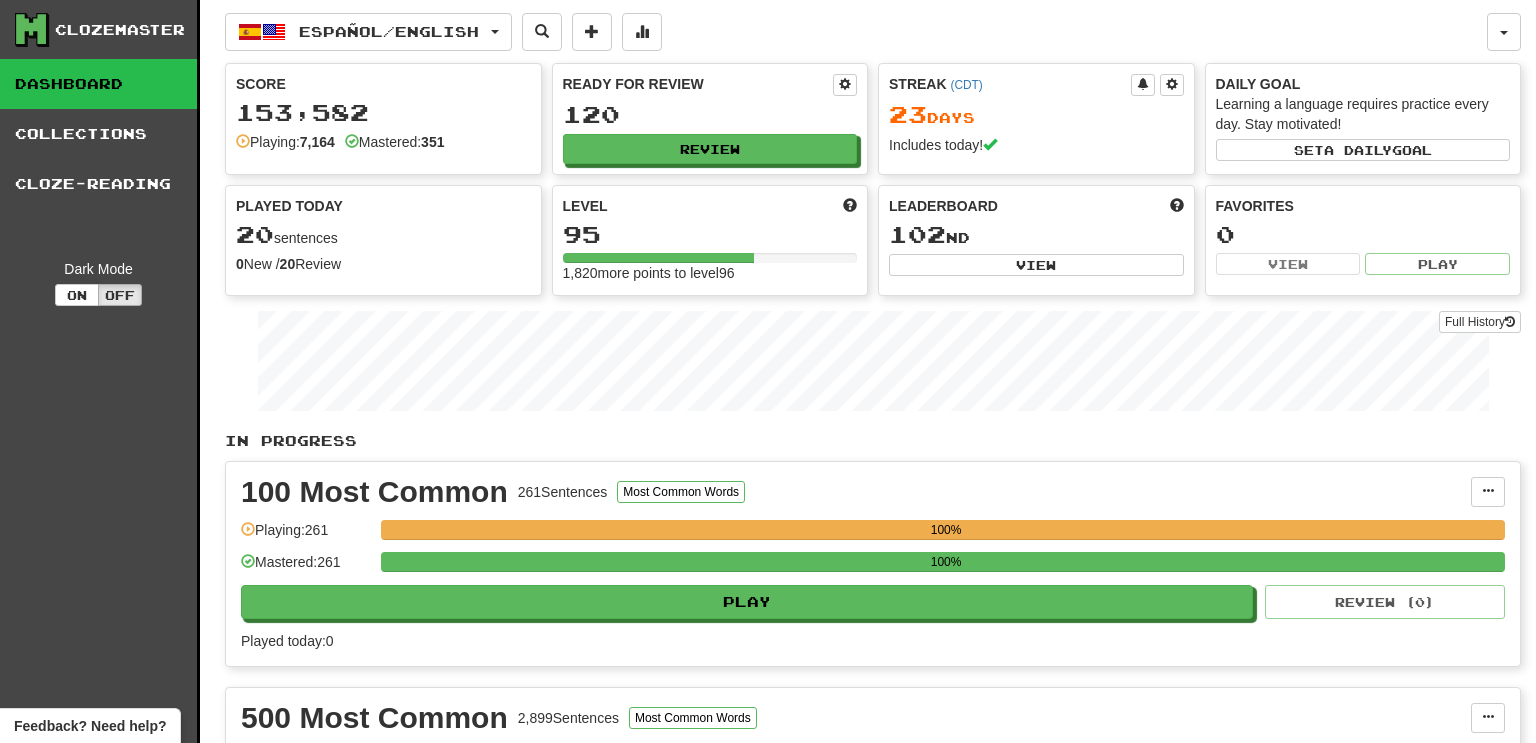 scroll, scrollTop: 0, scrollLeft: 0, axis: both 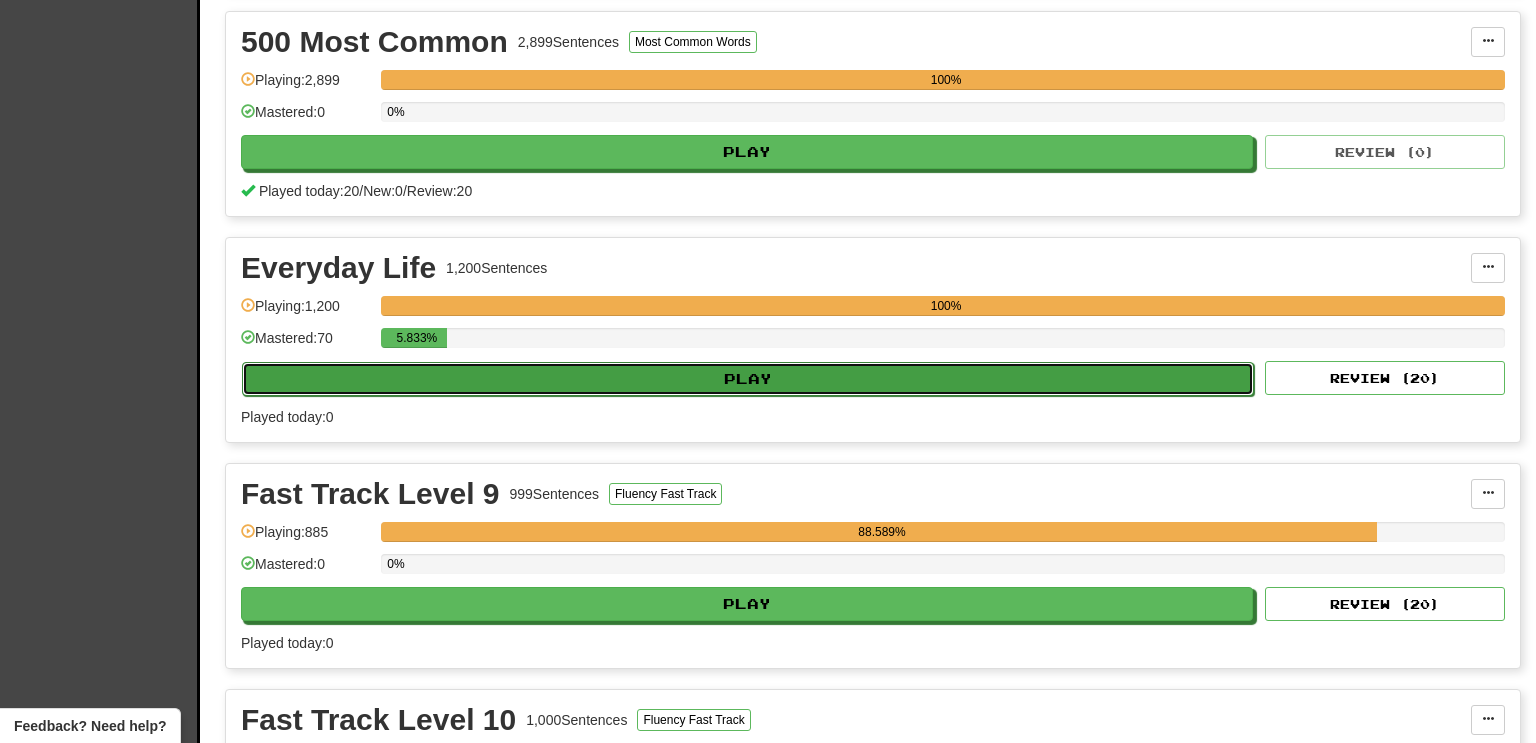 click on "Play" at bounding box center (748, 379) 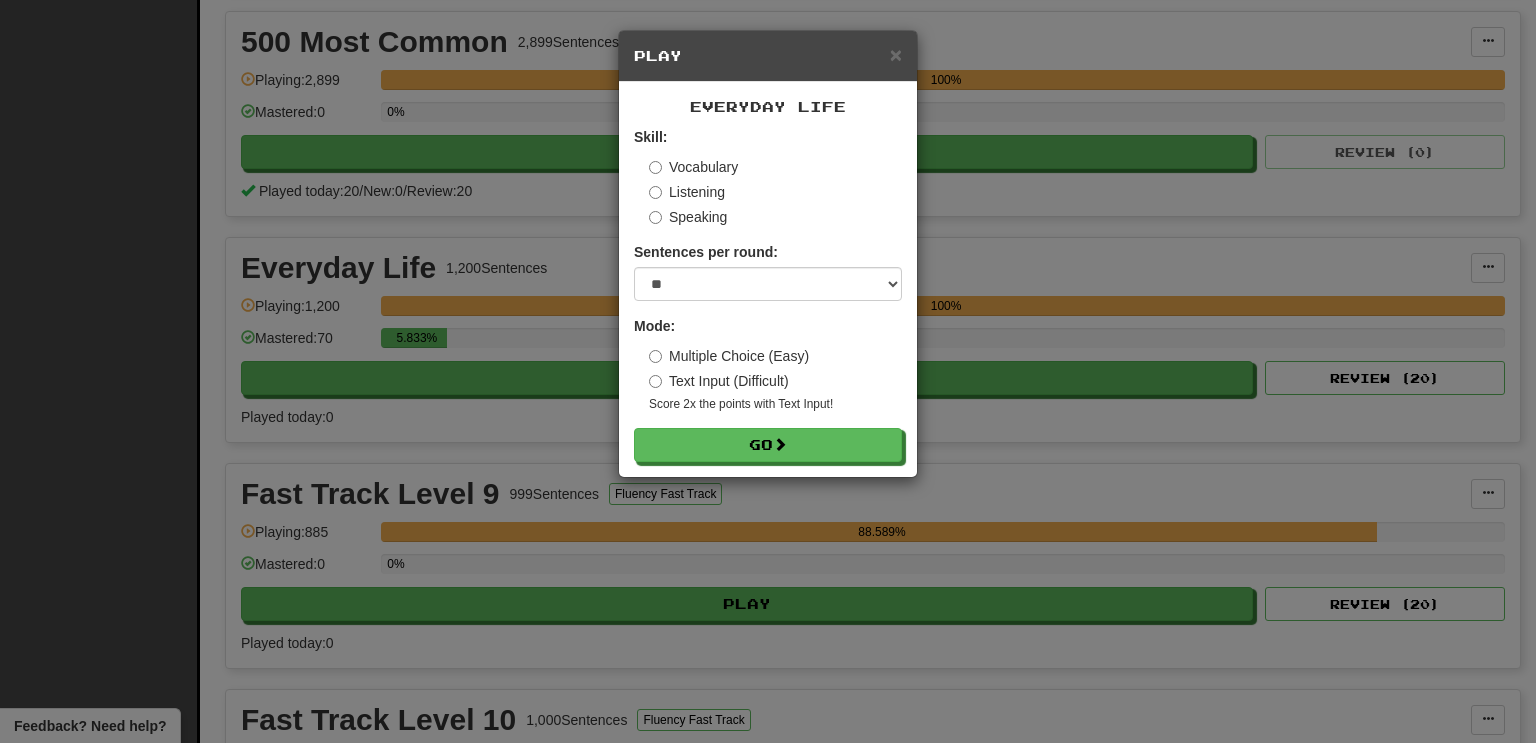 click on "× Play Everyday Life Skill: Vocabulary Listening Speaking Sentences per round: * ** ** ** ** ** *** ******** Mode: Multiple Choice (Easy) Text Input (Difficult) Score 2x the points with Text Input ! Go" at bounding box center [768, 254] 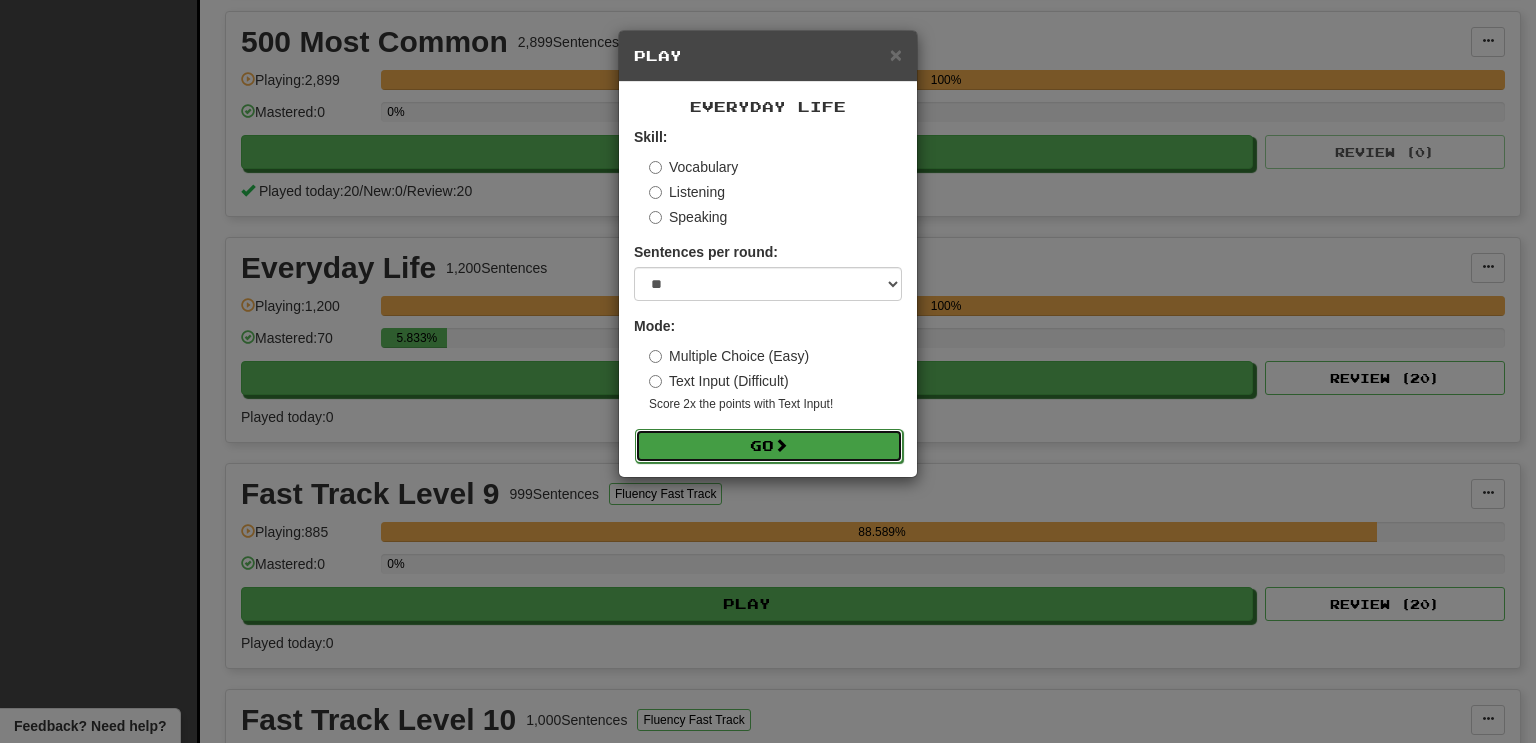 click on "Go" at bounding box center [769, 446] 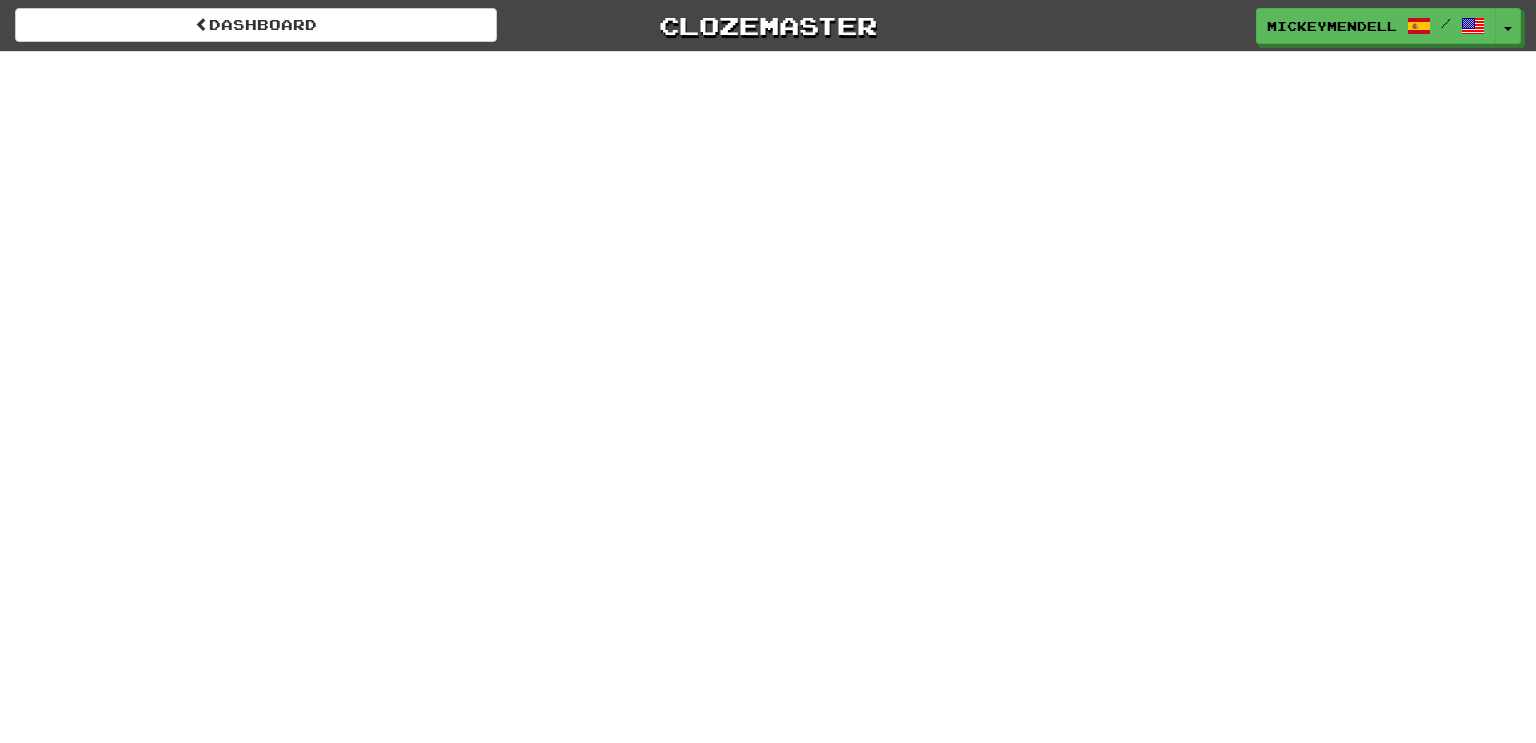 scroll, scrollTop: 0, scrollLeft: 0, axis: both 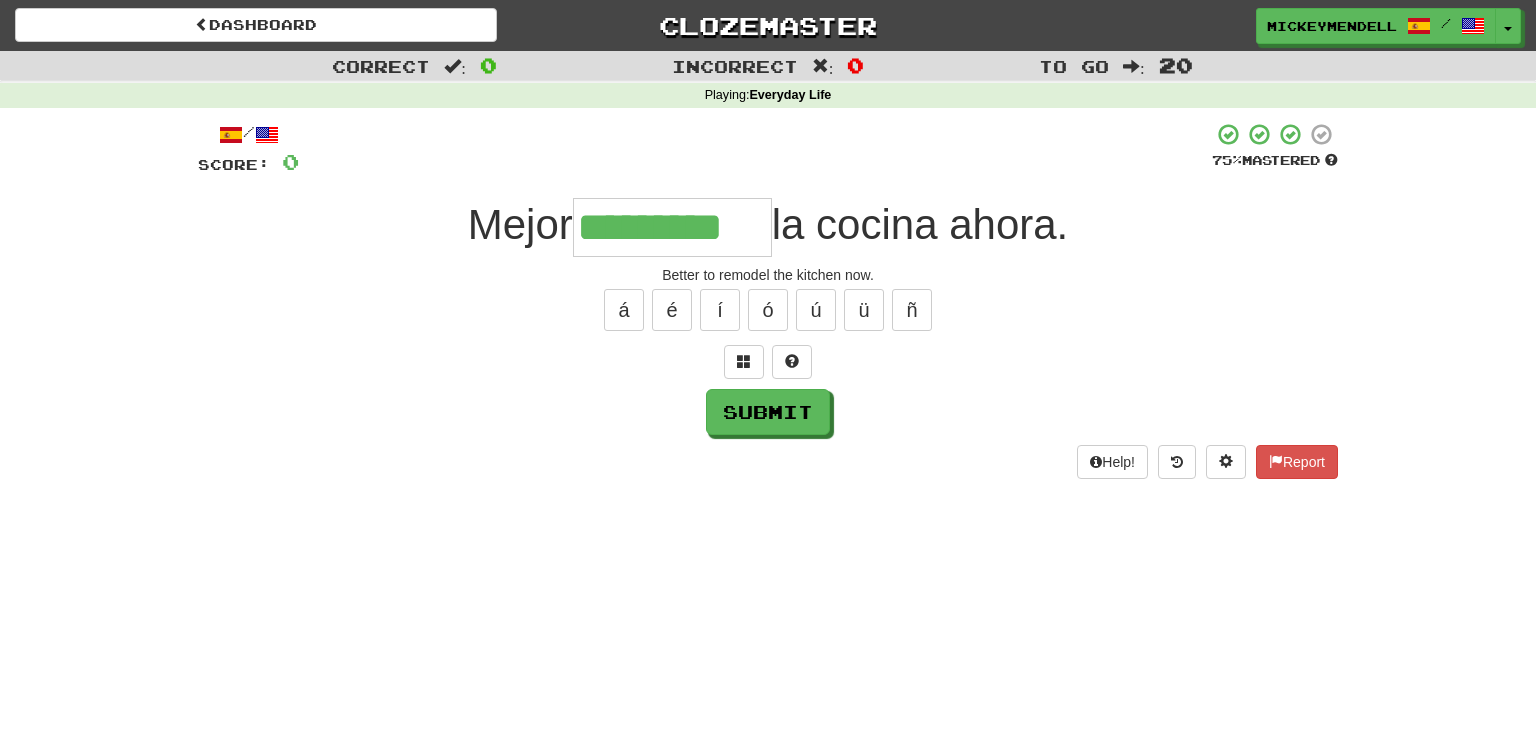 type on "*********" 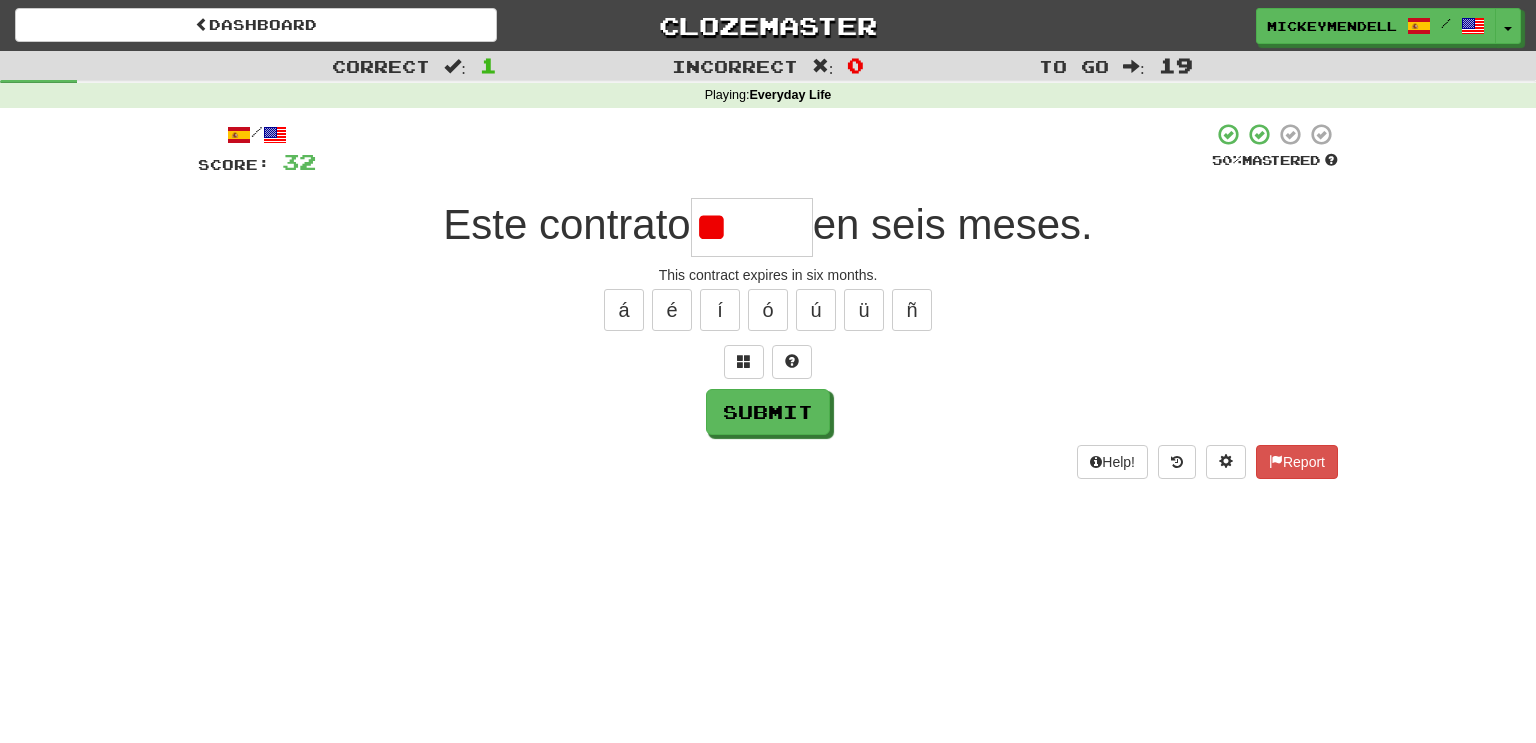 type on "*" 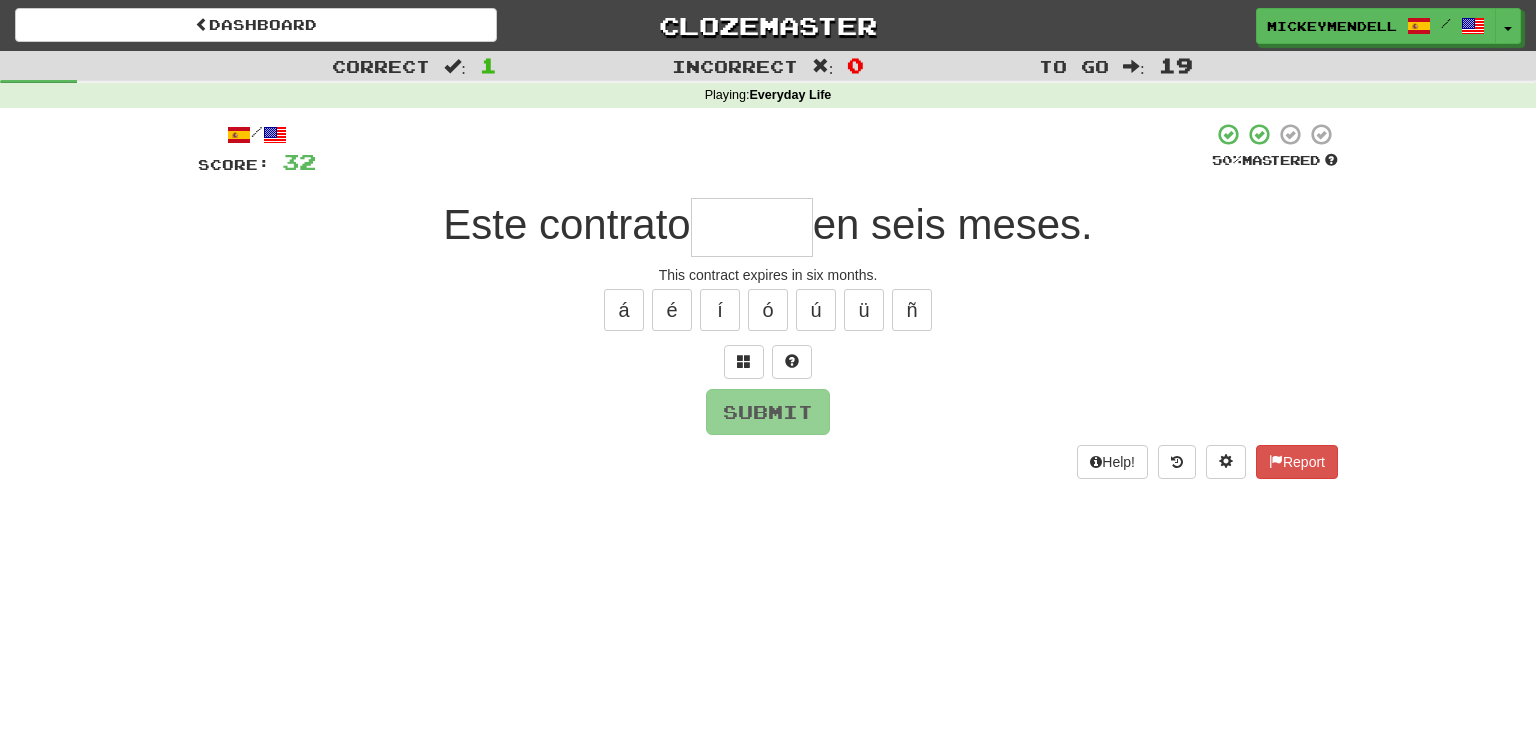 type on "*" 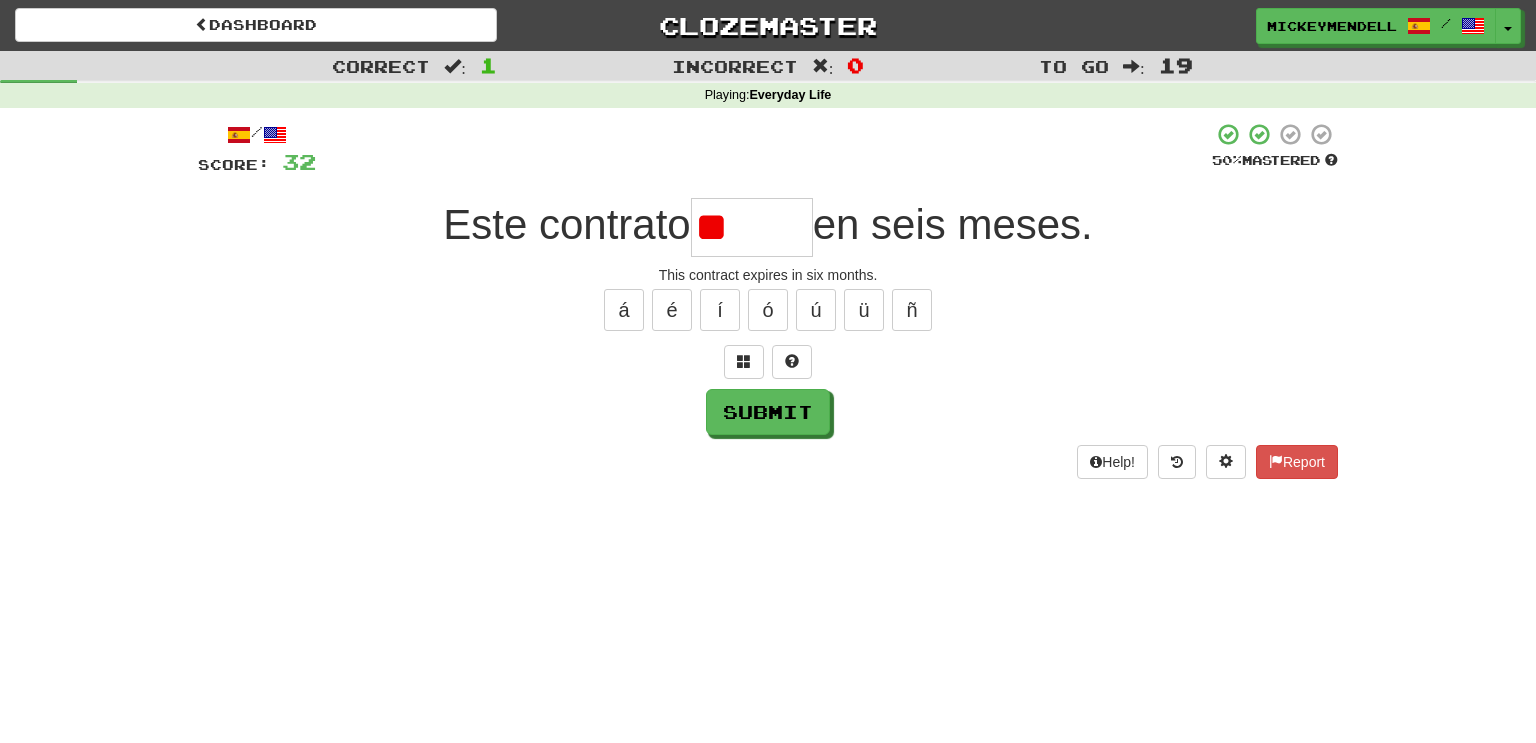 type on "*" 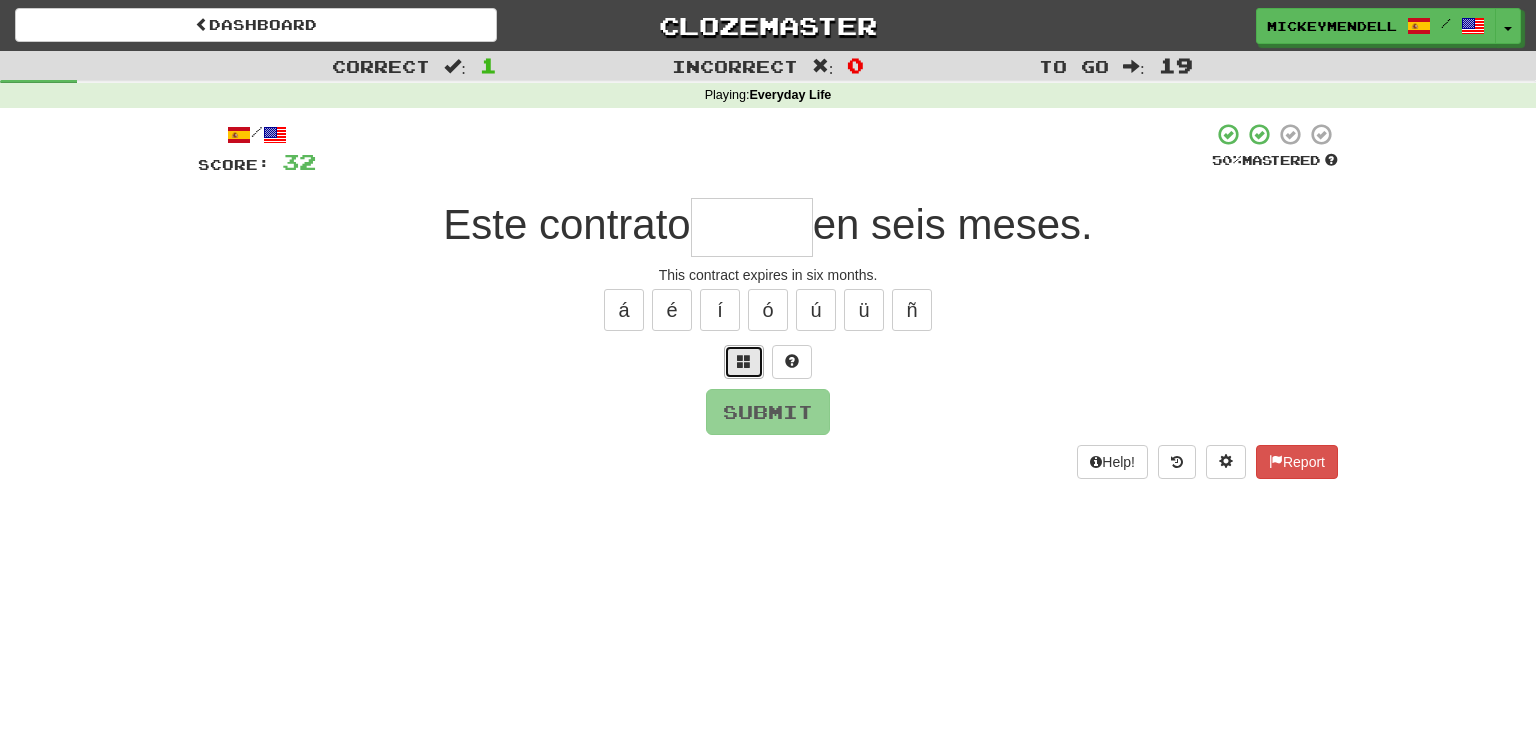 click at bounding box center (744, 362) 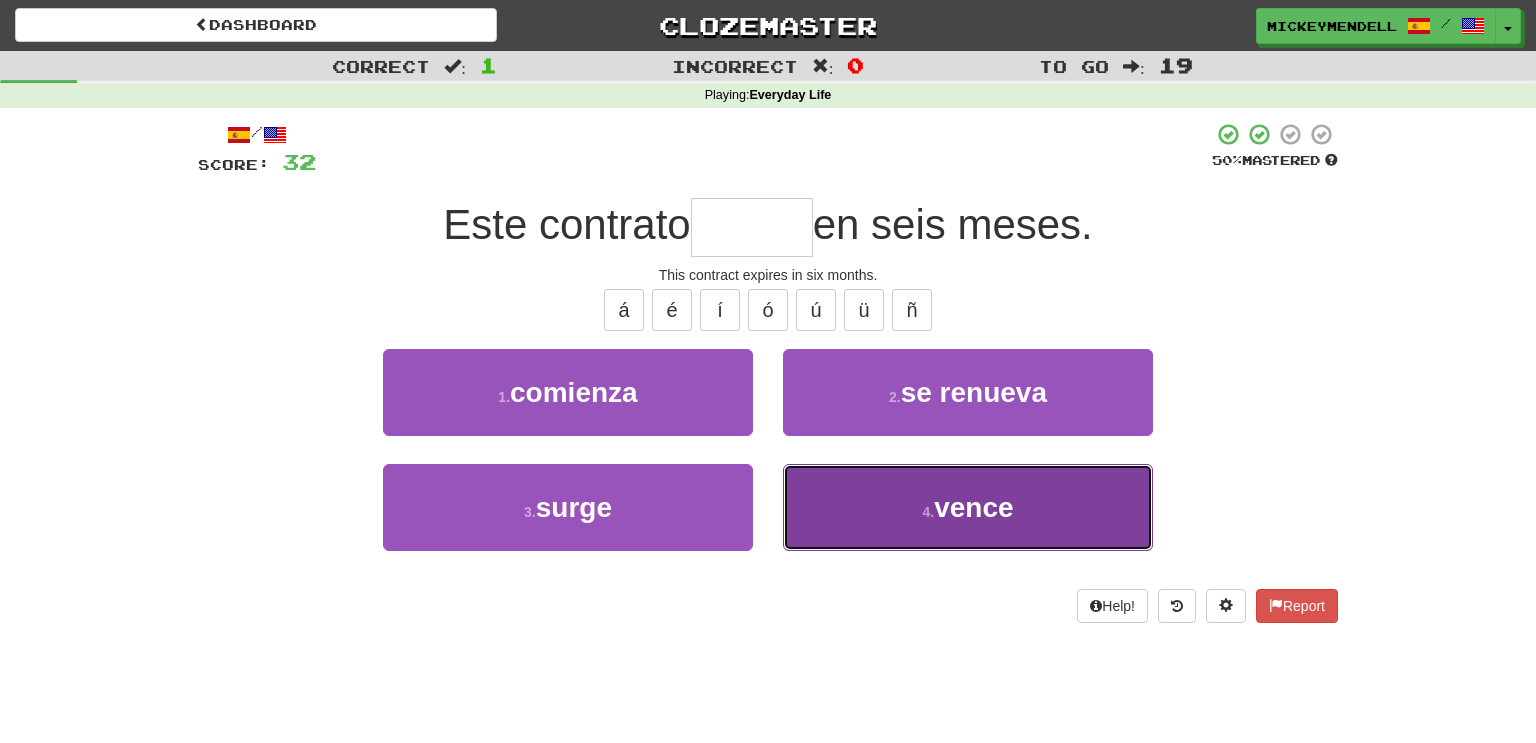 click on "4 .  vence" at bounding box center (968, 507) 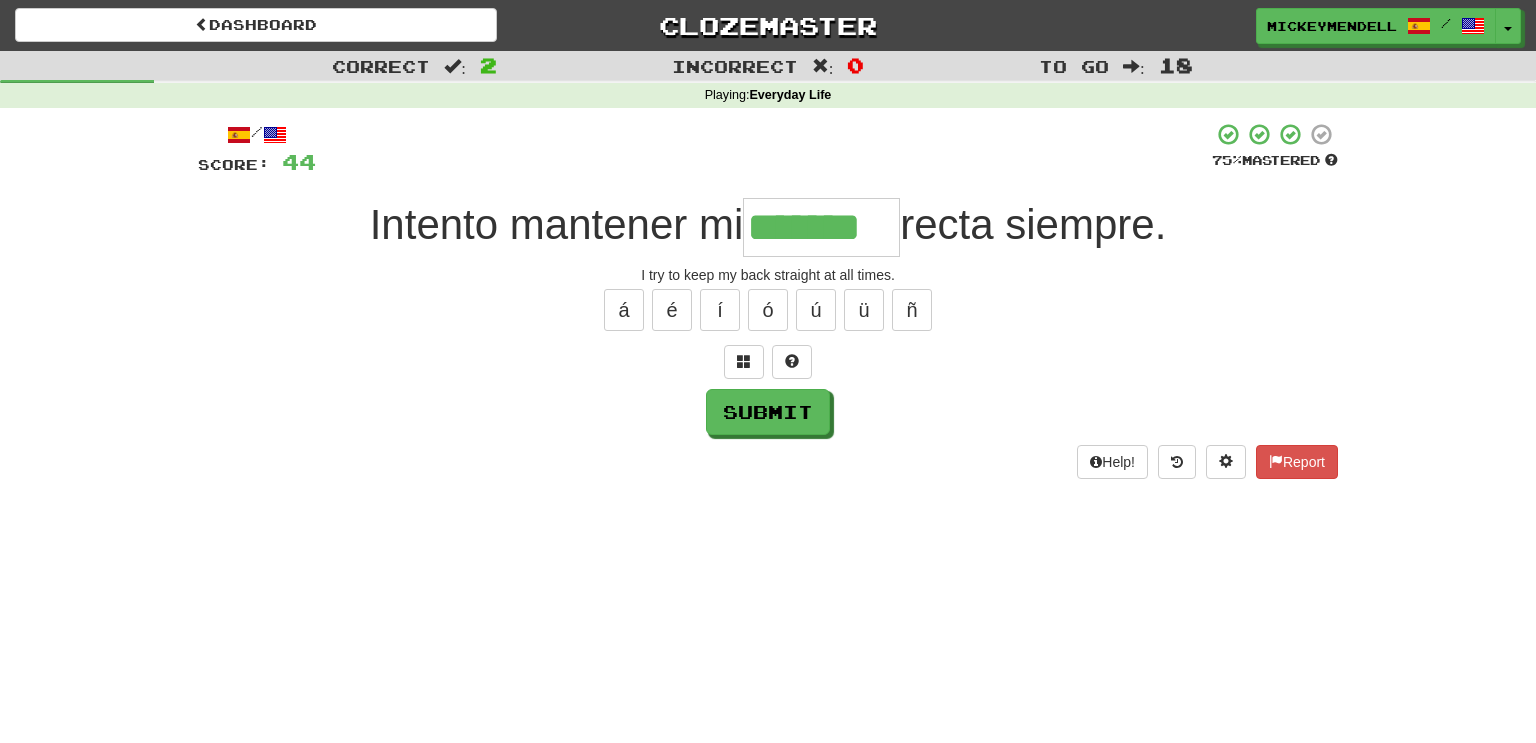 type on "*******" 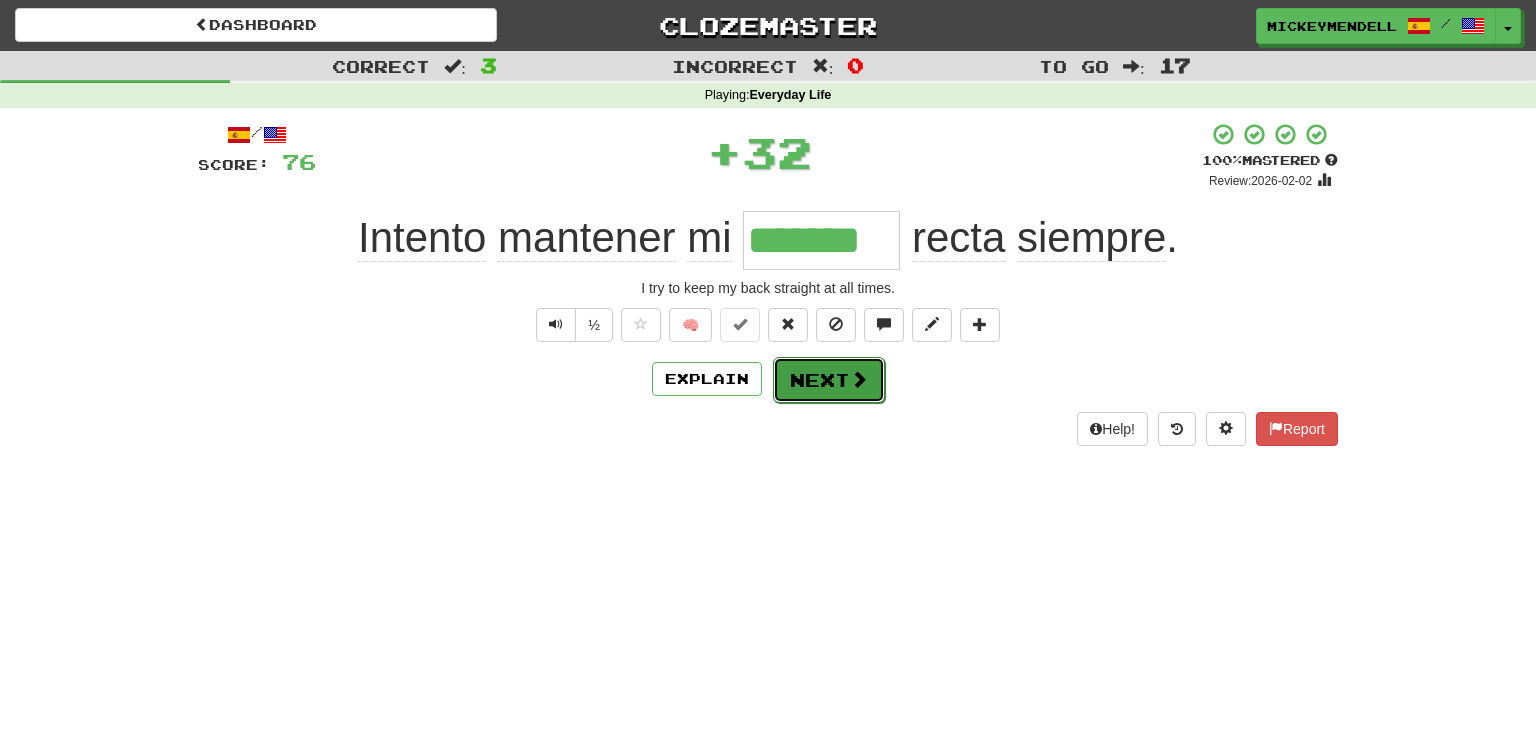 click on "Next" at bounding box center (829, 380) 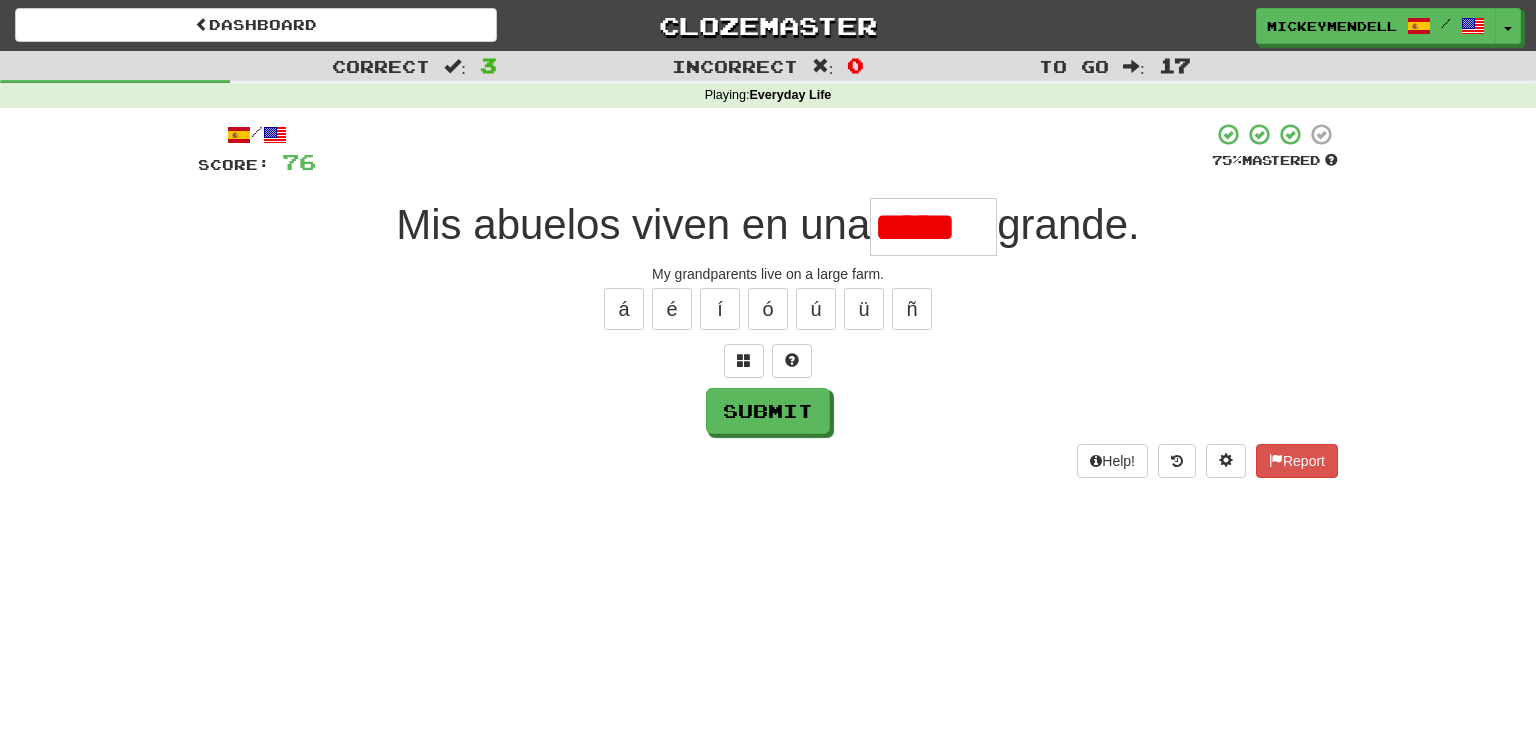 scroll, scrollTop: 0, scrollLeft: 0, axis: both 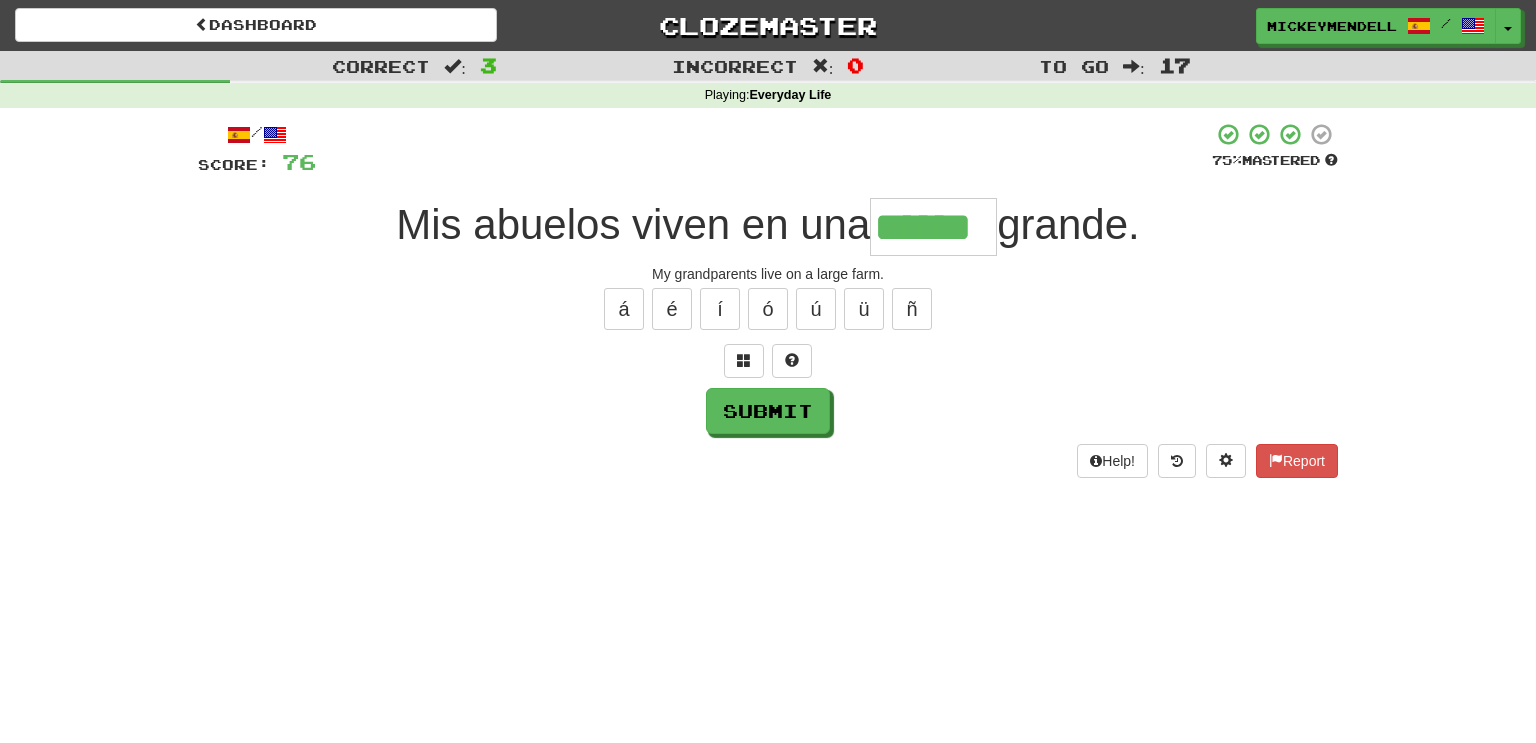 type on "******" 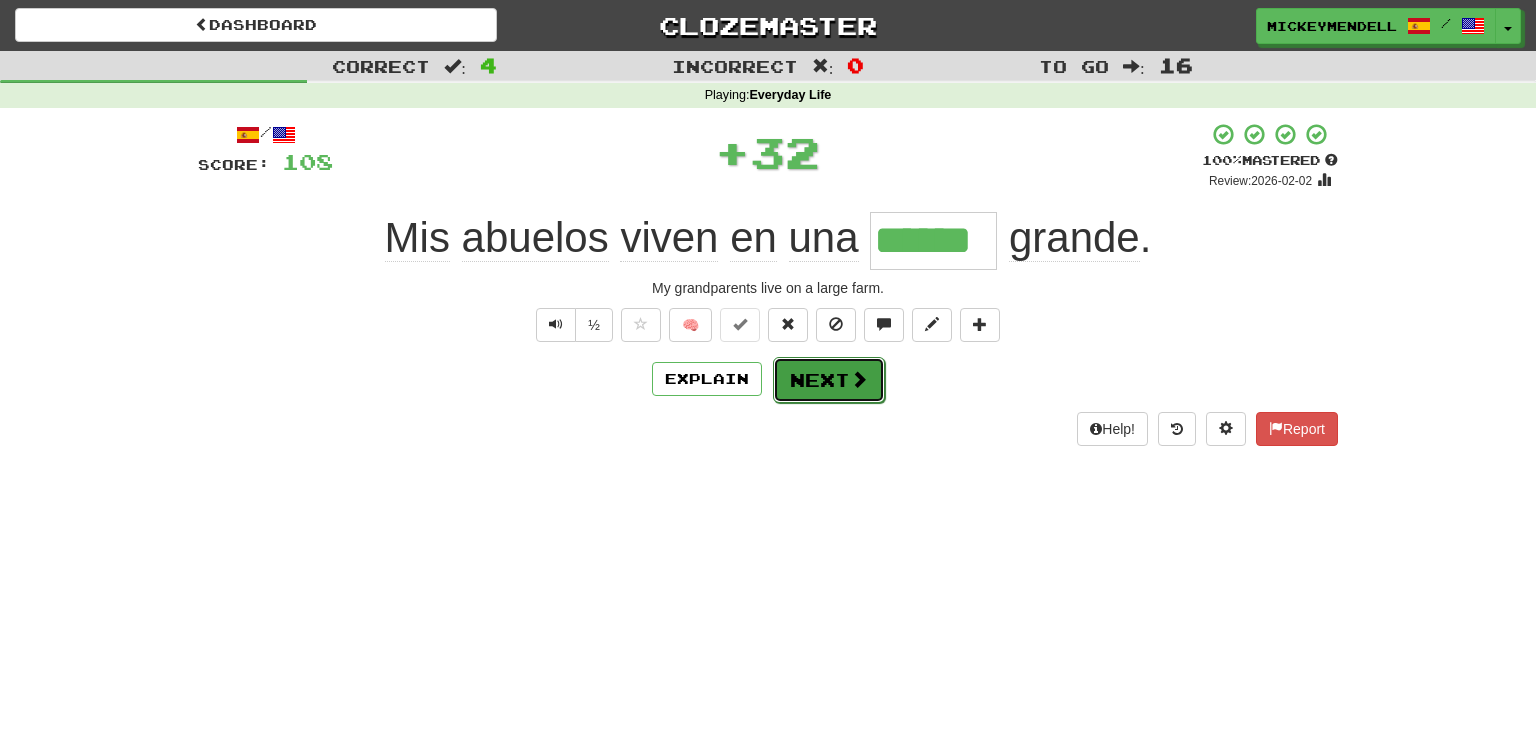 click on "Next" at bounding box center (829, 380) 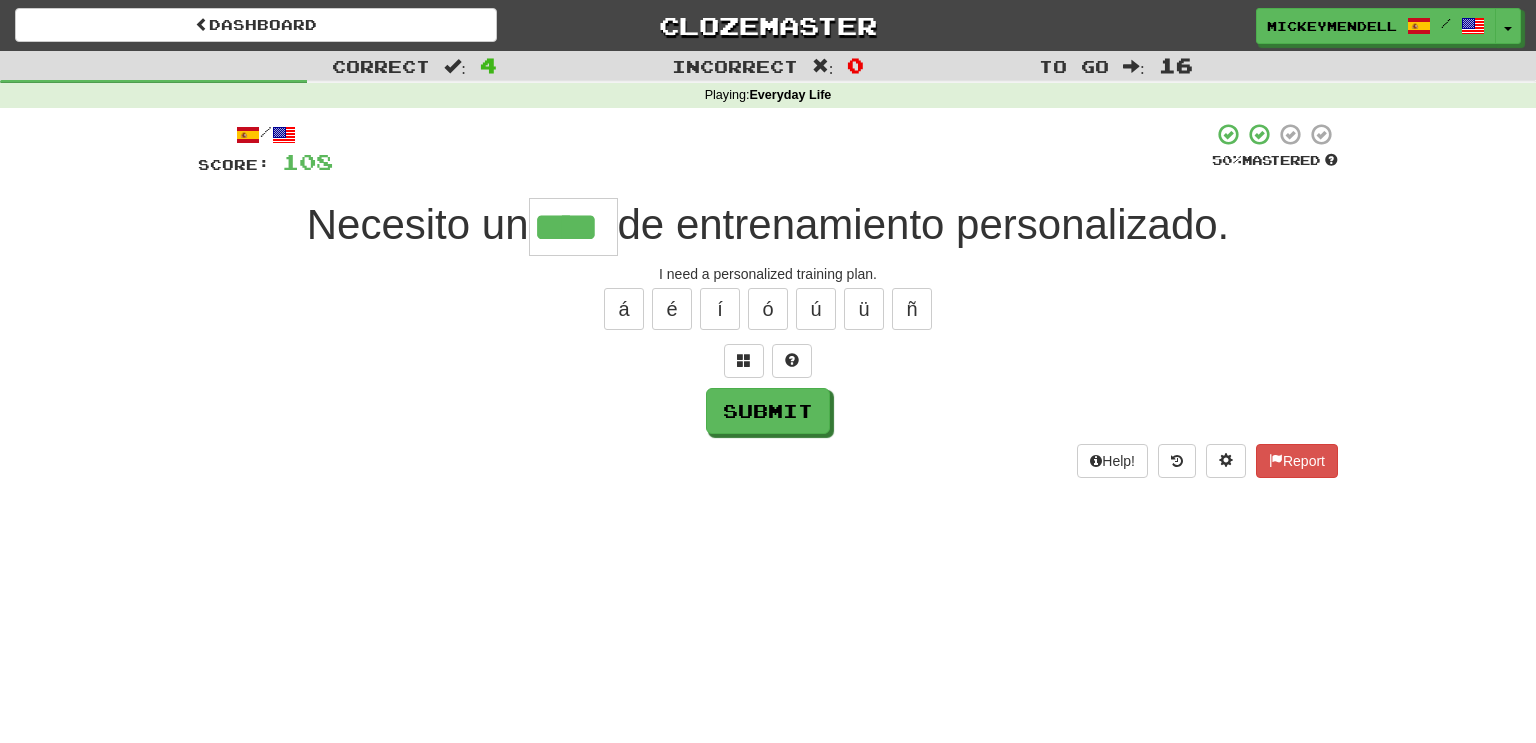 type on "****" 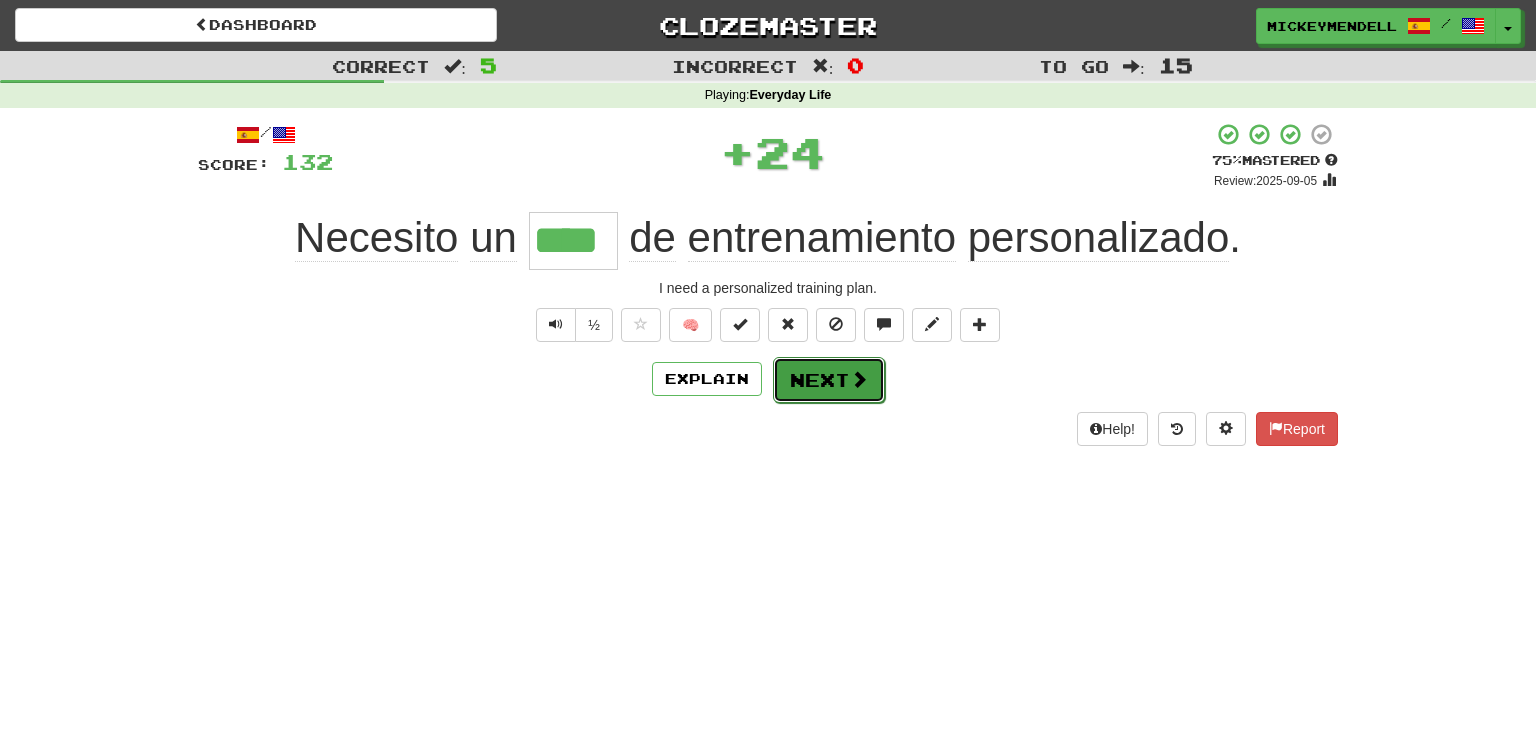 click on "Next" at bounding box center (829, 380) 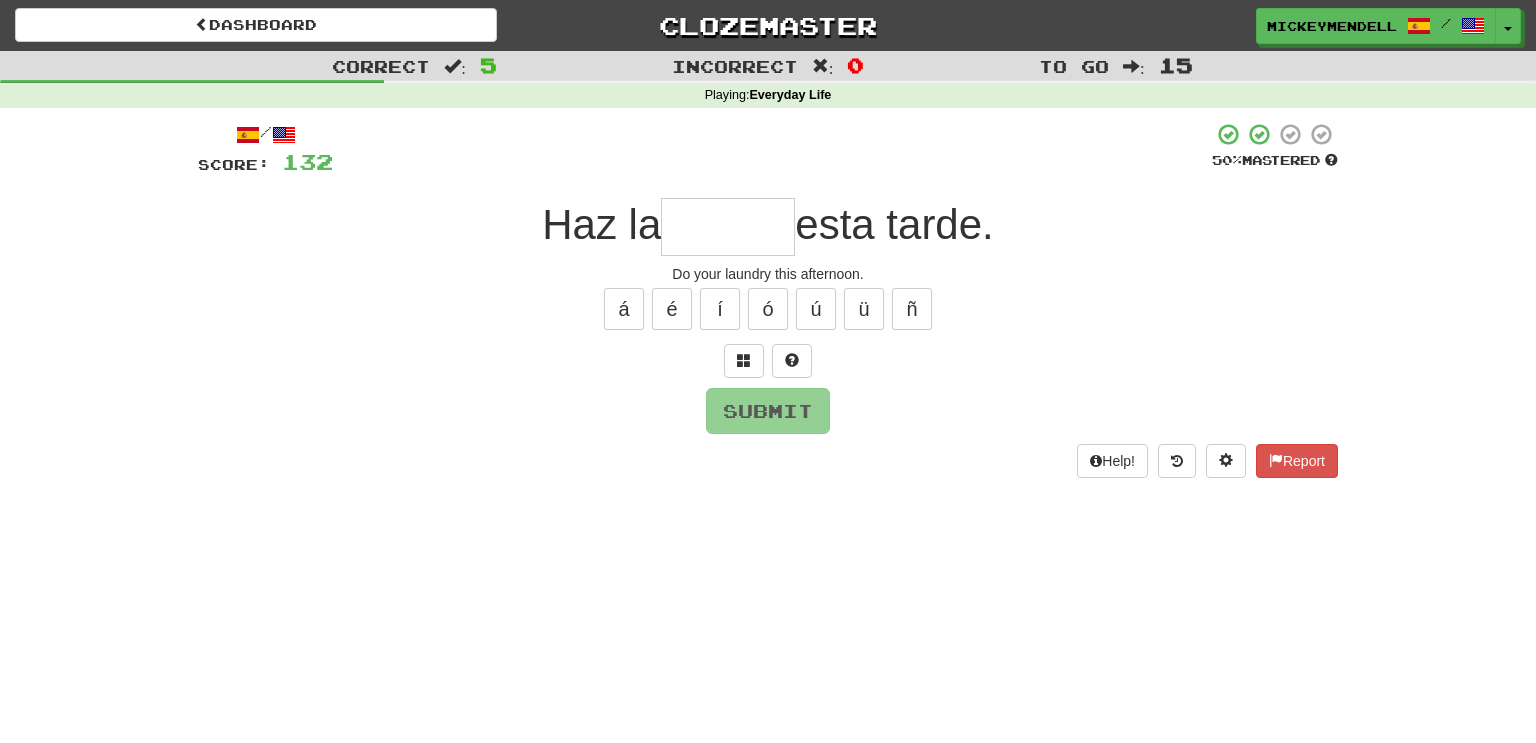 type on "*" 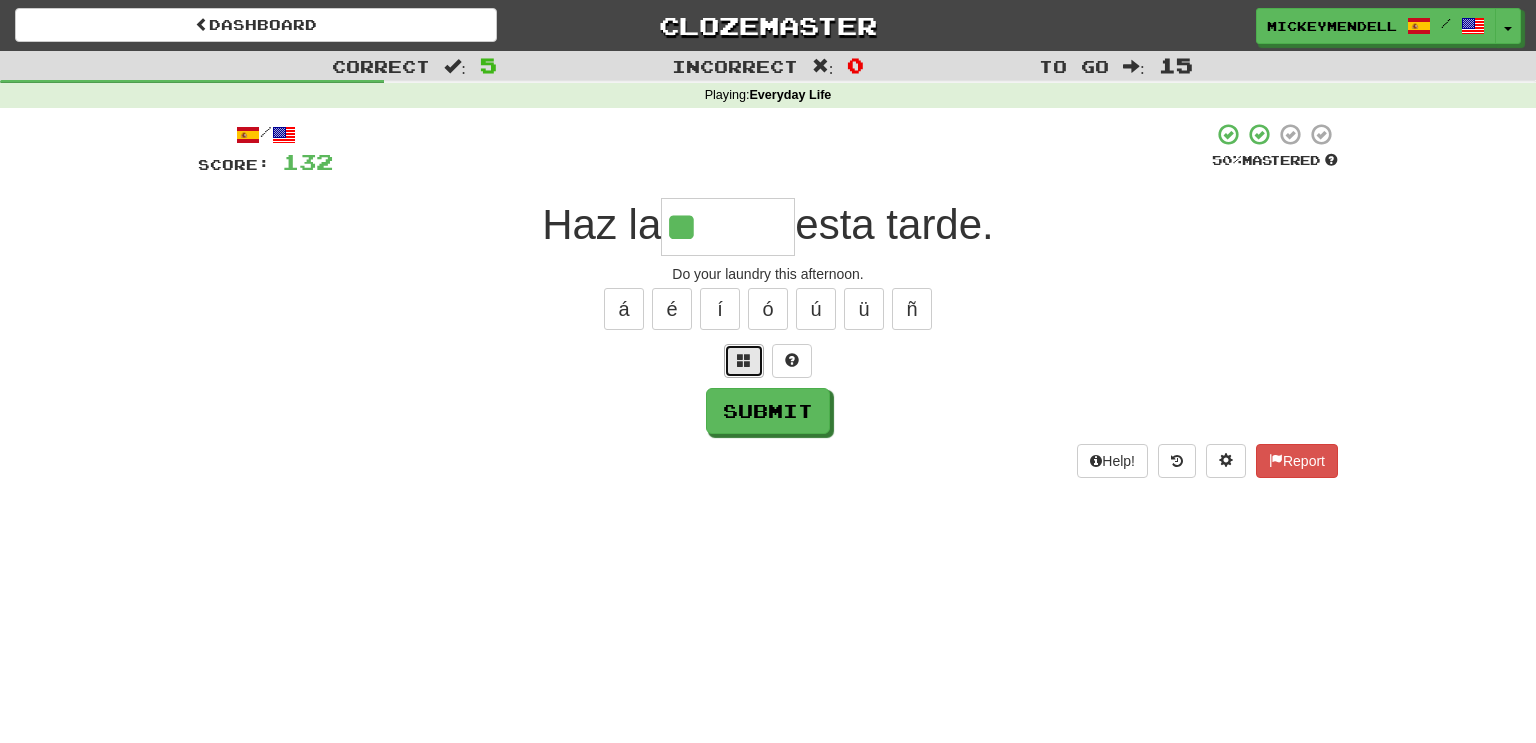 click at bounding box center (744, 361) 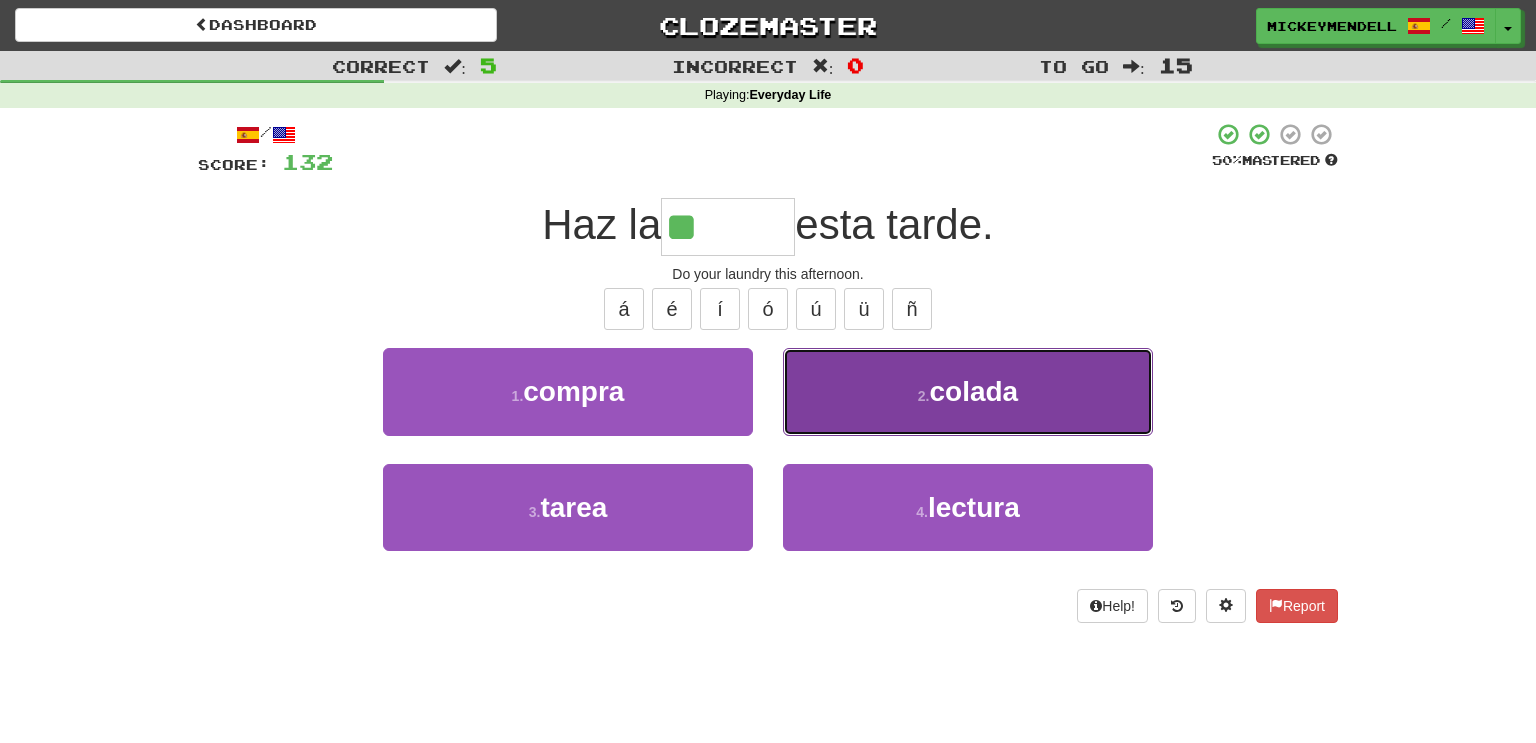 click on "colada" at bounding box center [973, 391] 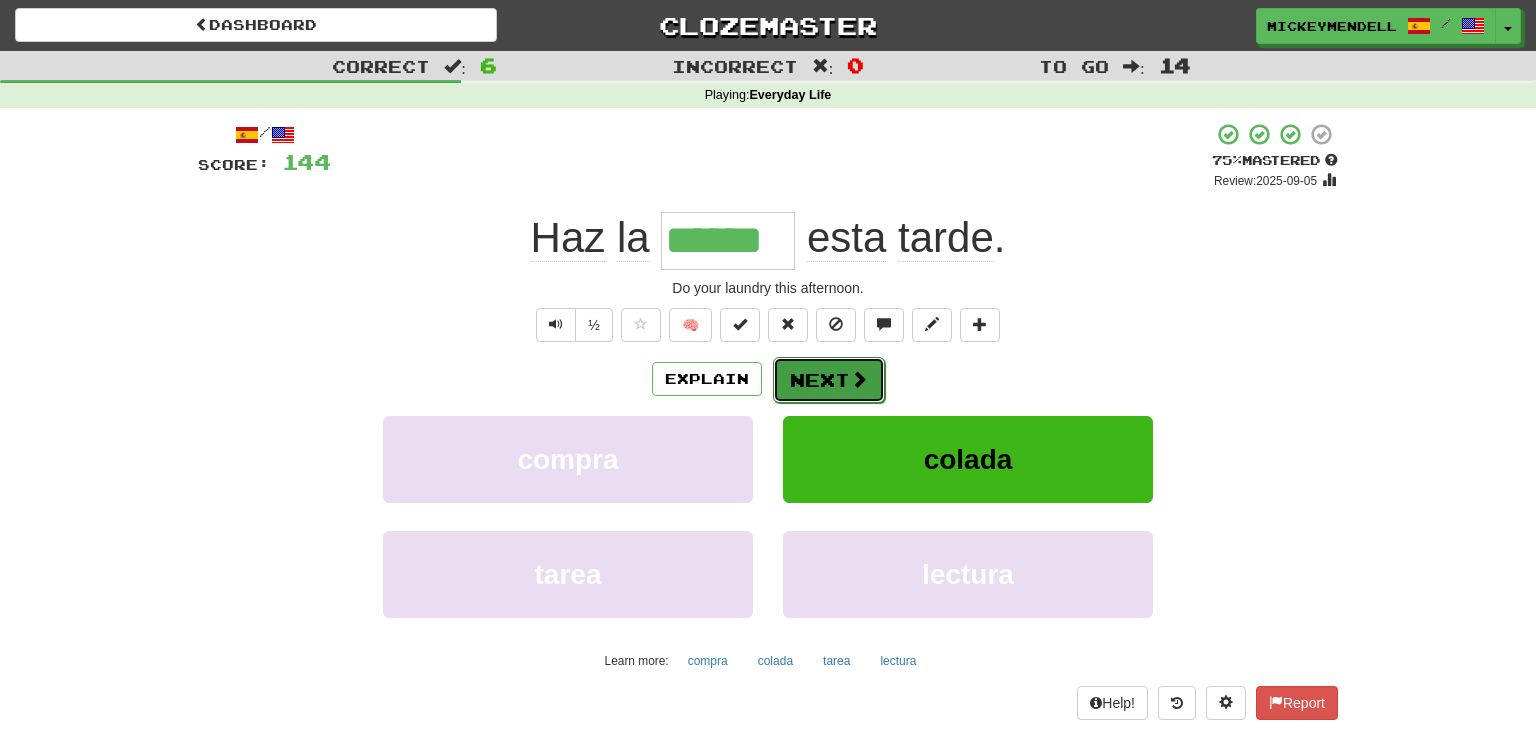 click on "Next" at bounding box center (829, 380) 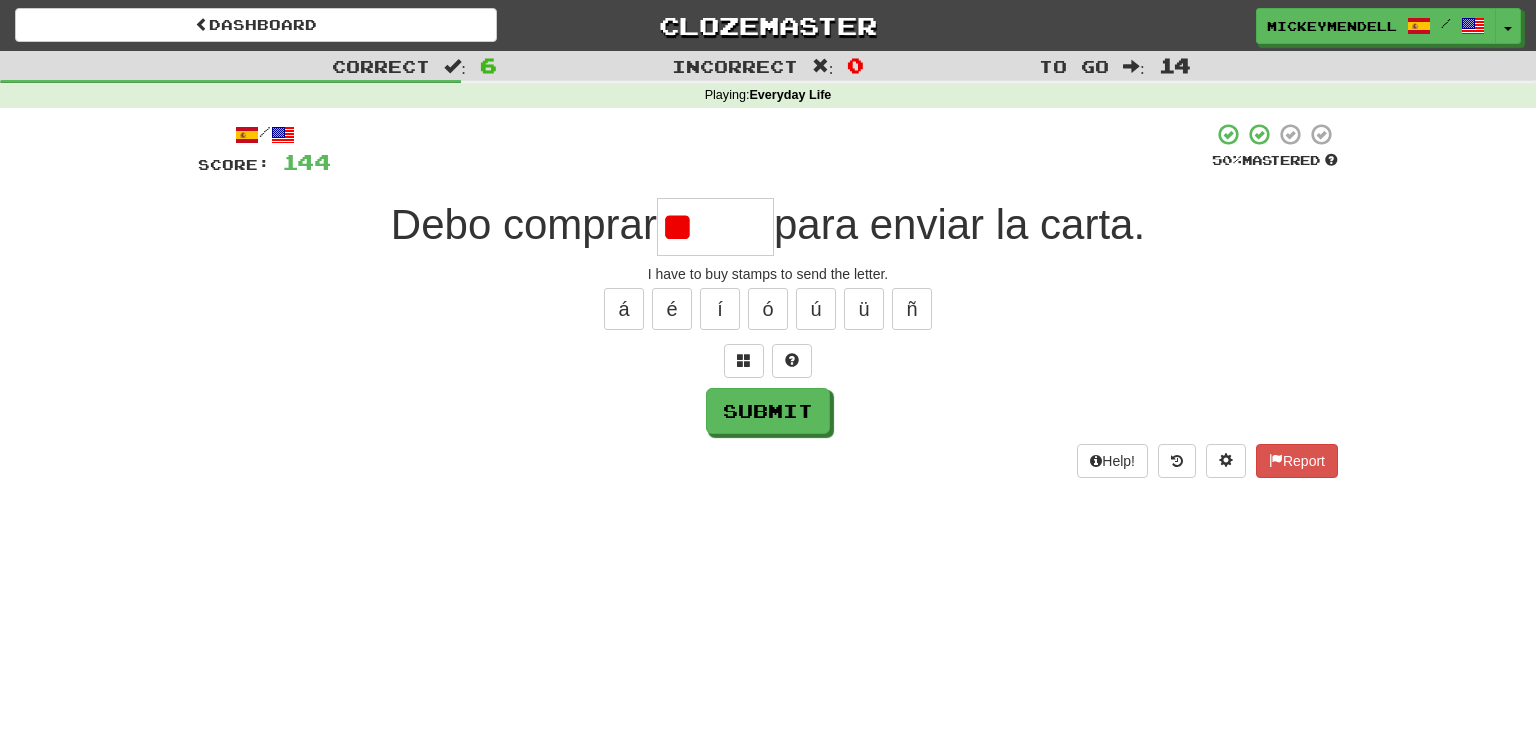 type on "*" 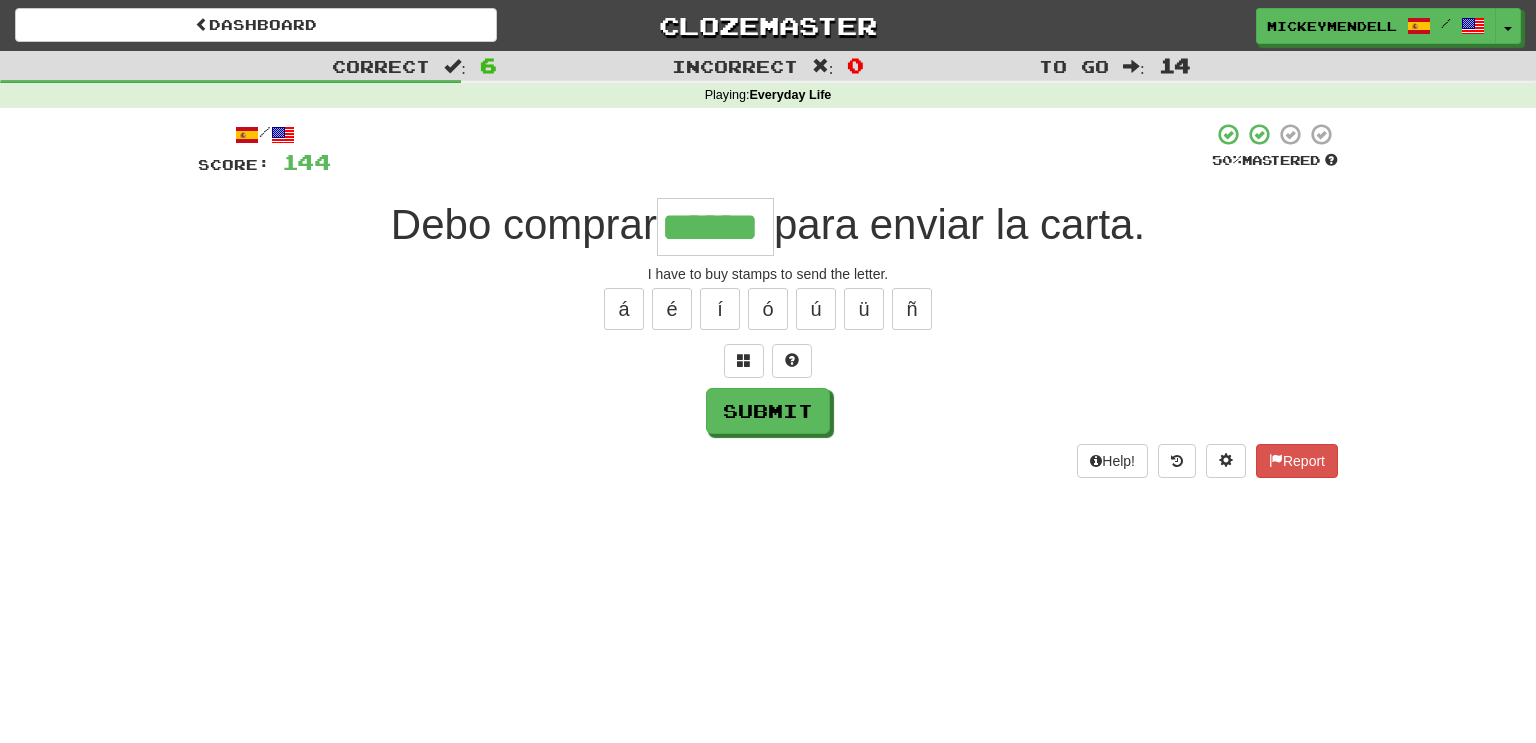 type on "******" 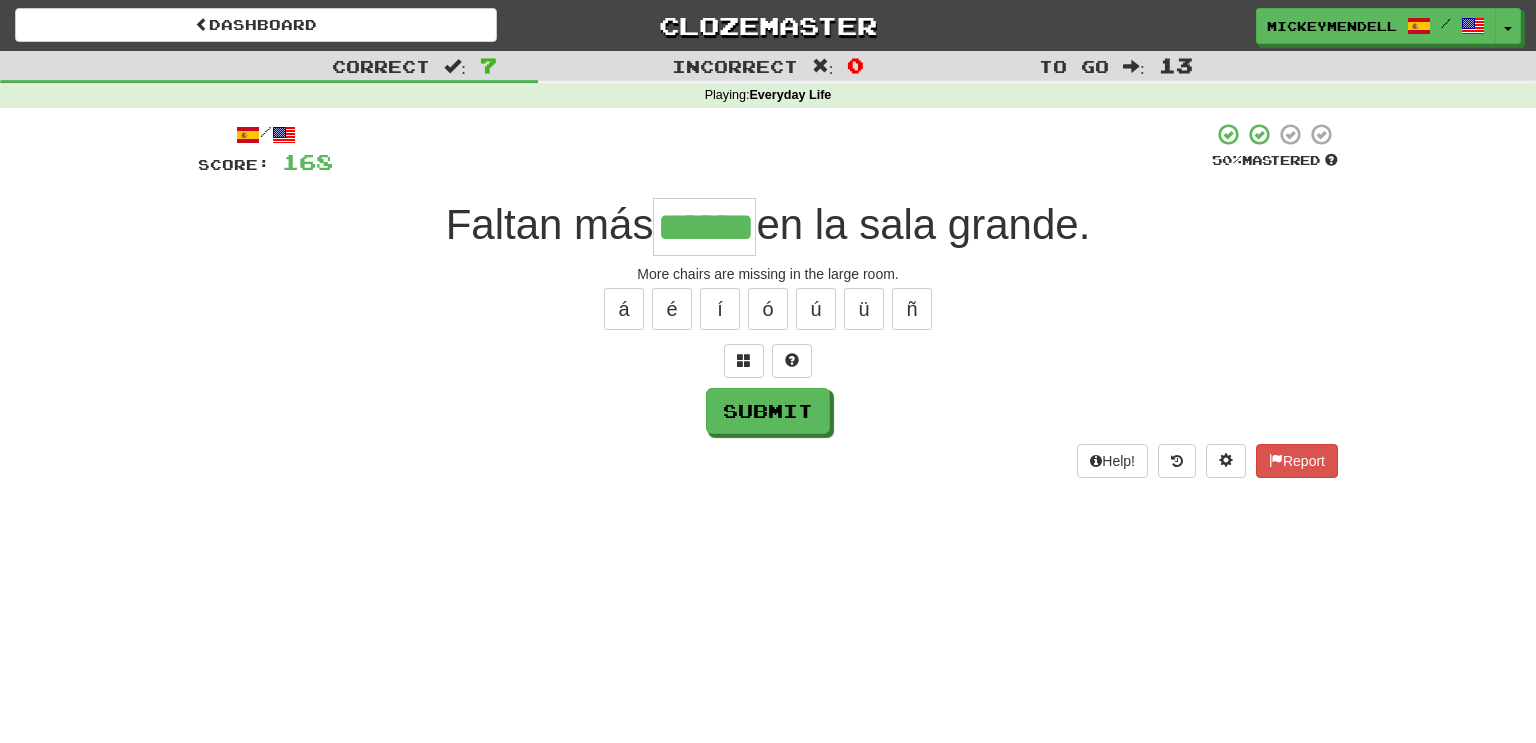 type on "******" 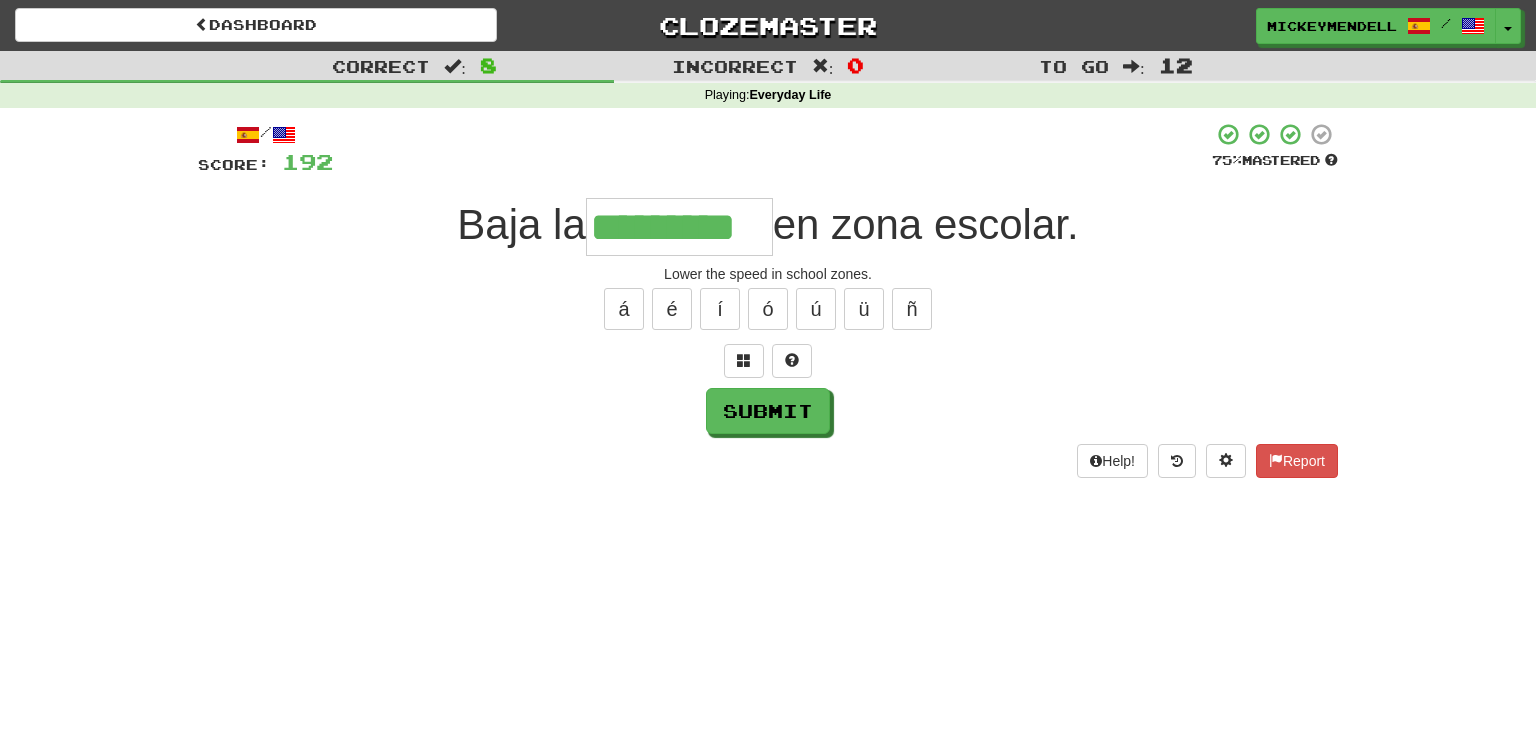 type on "*********" 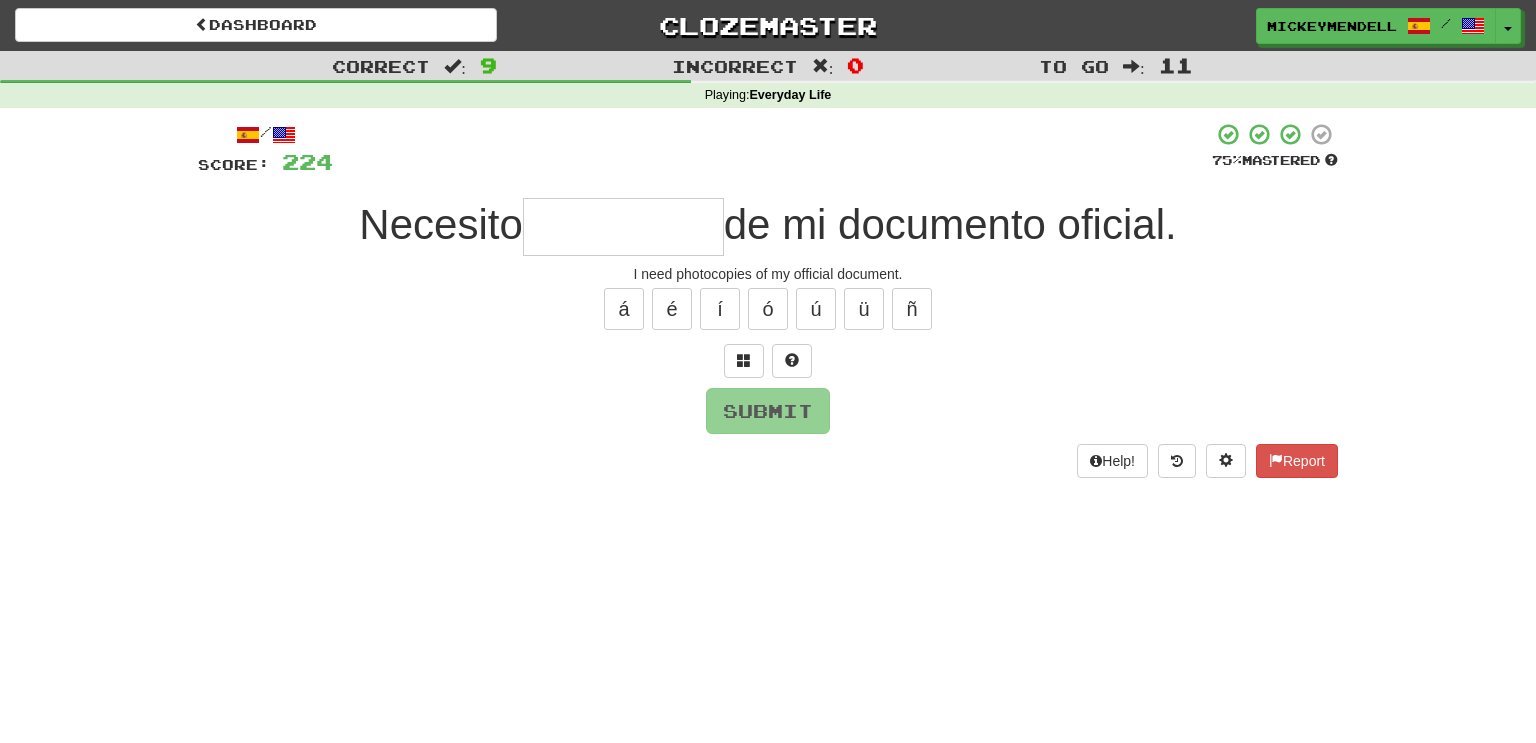 type on "*" 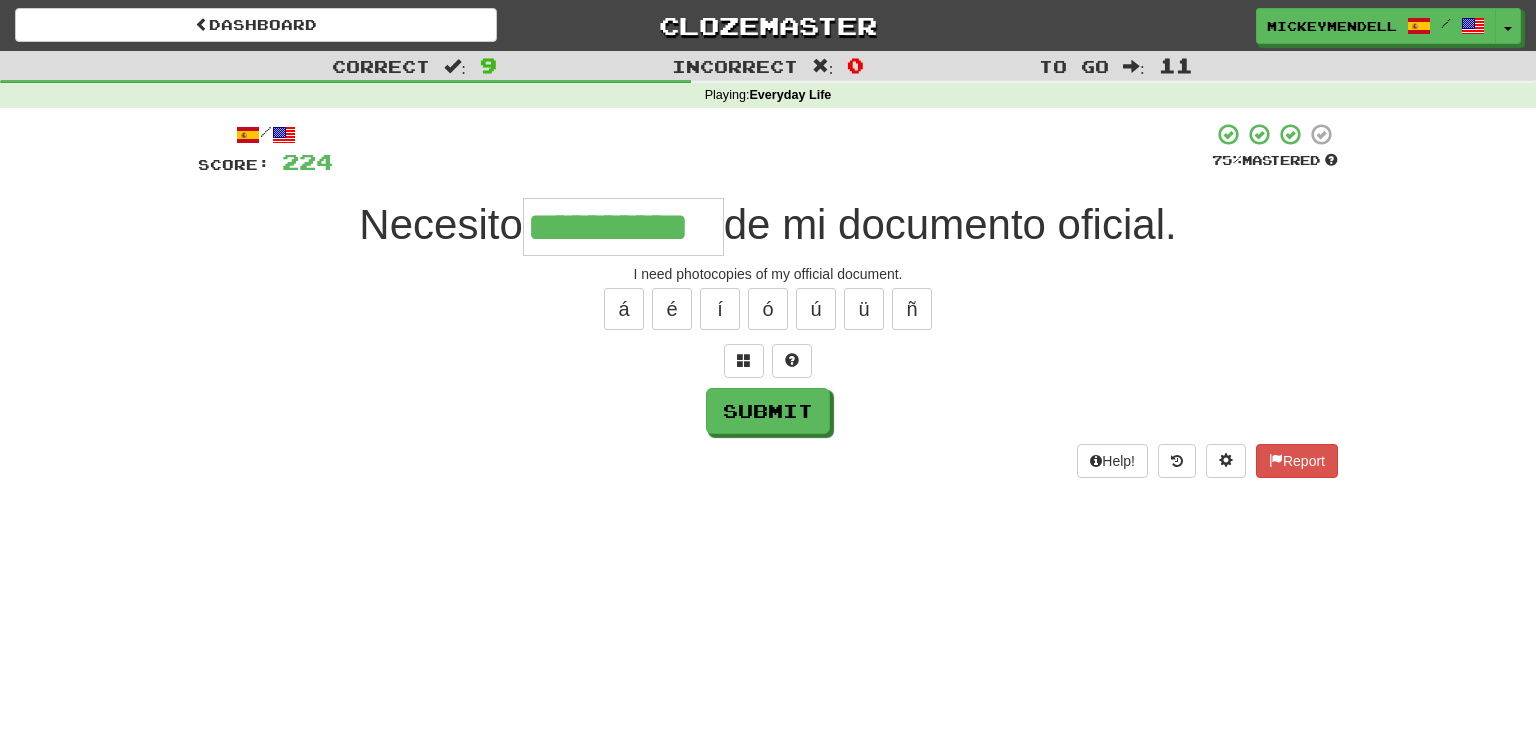 type on "**********" 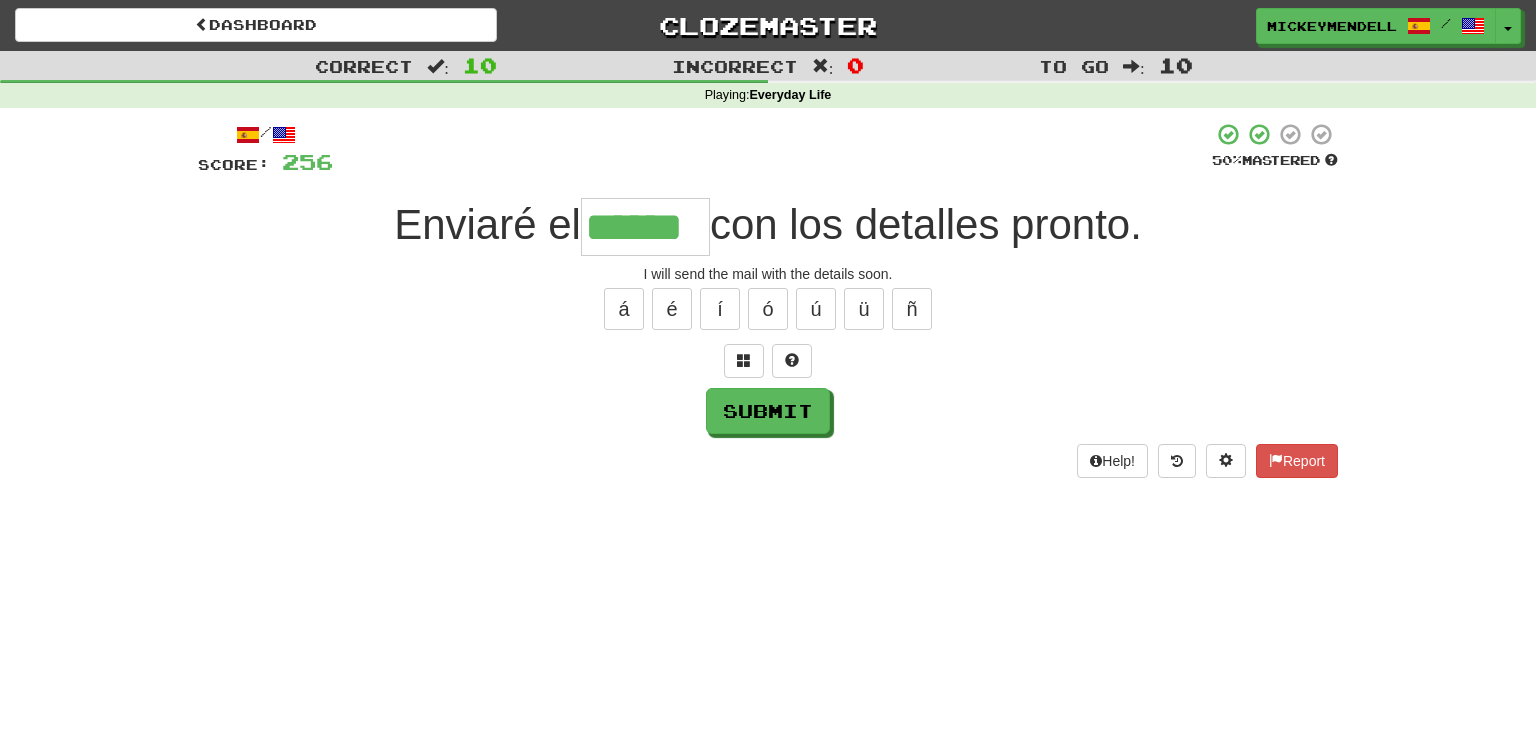 type on "******" 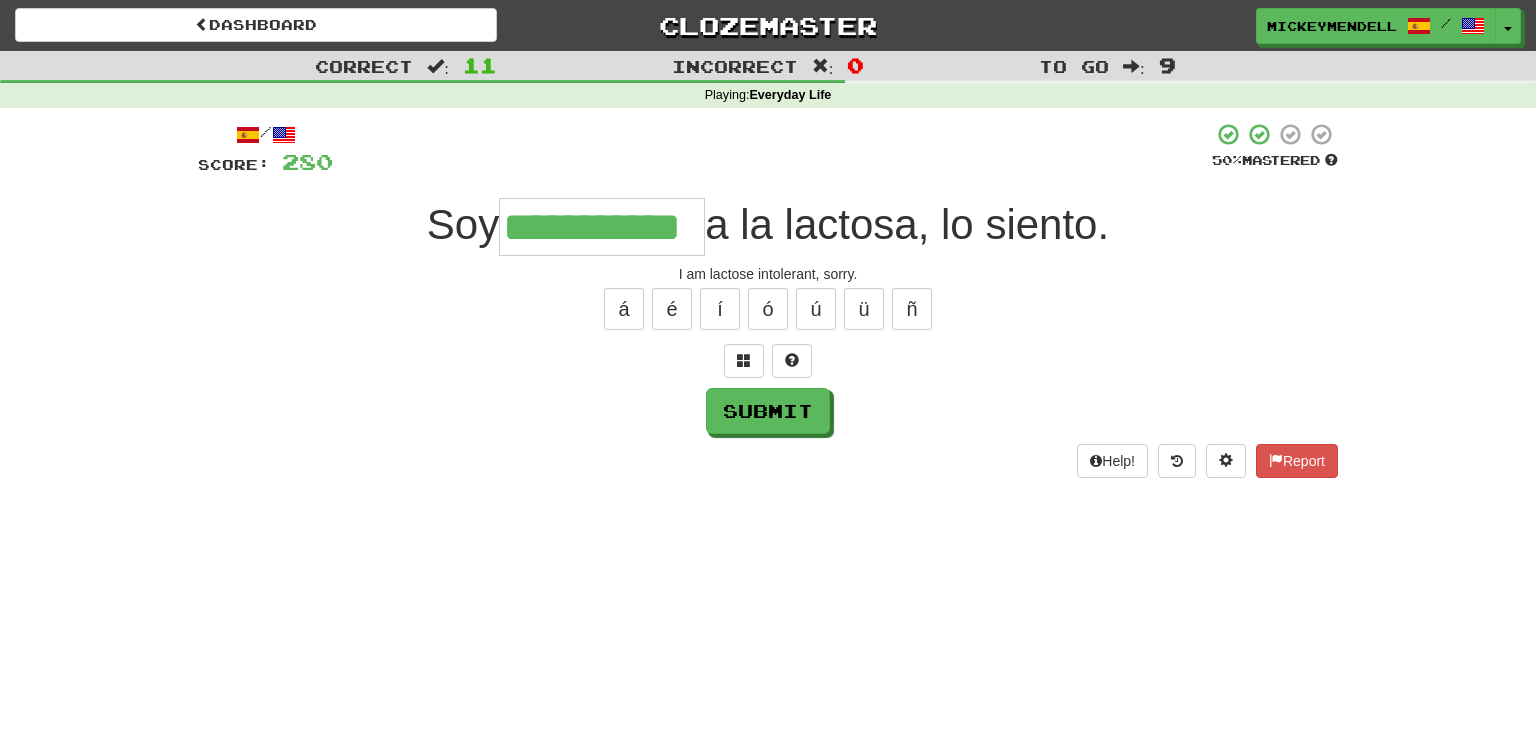 type on "**********" 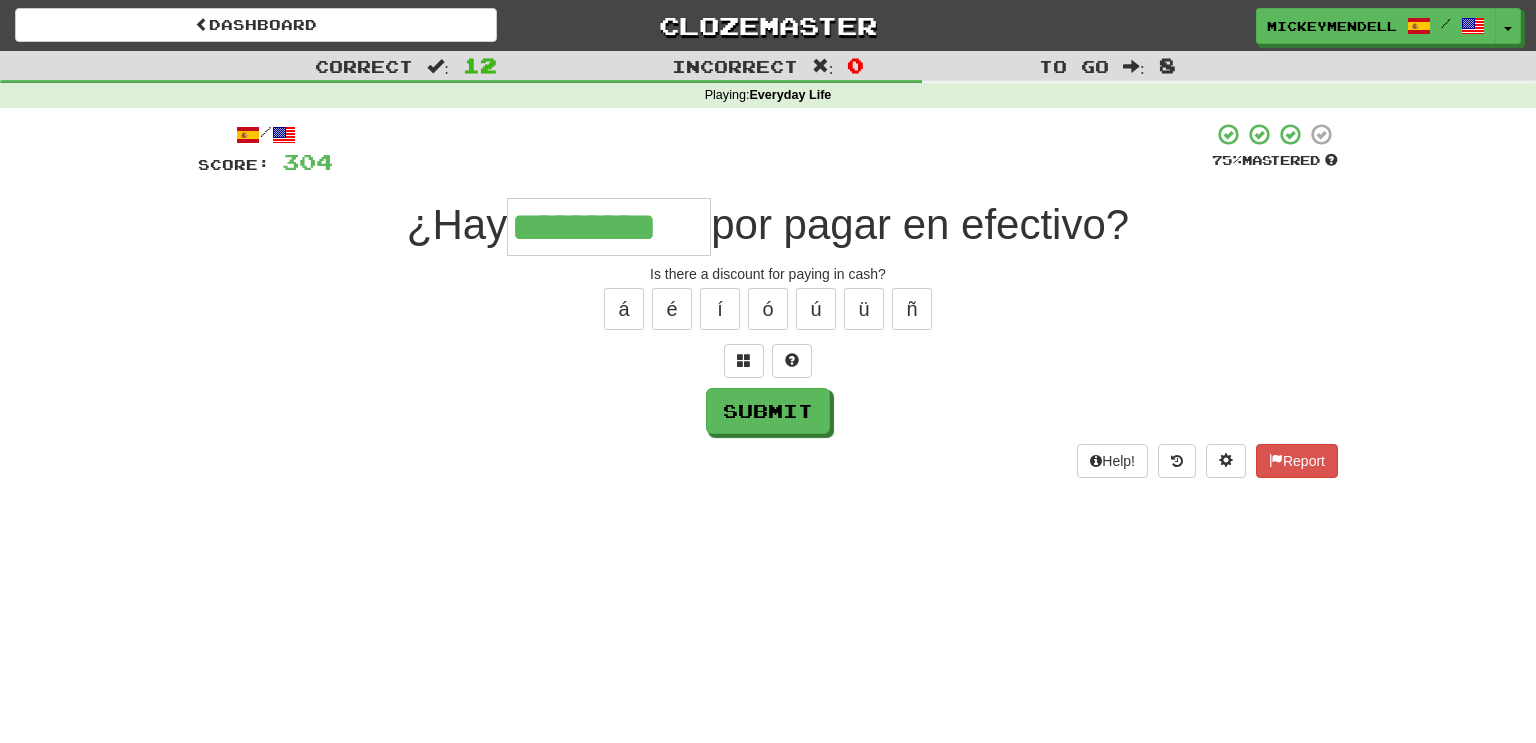 type on "*********" 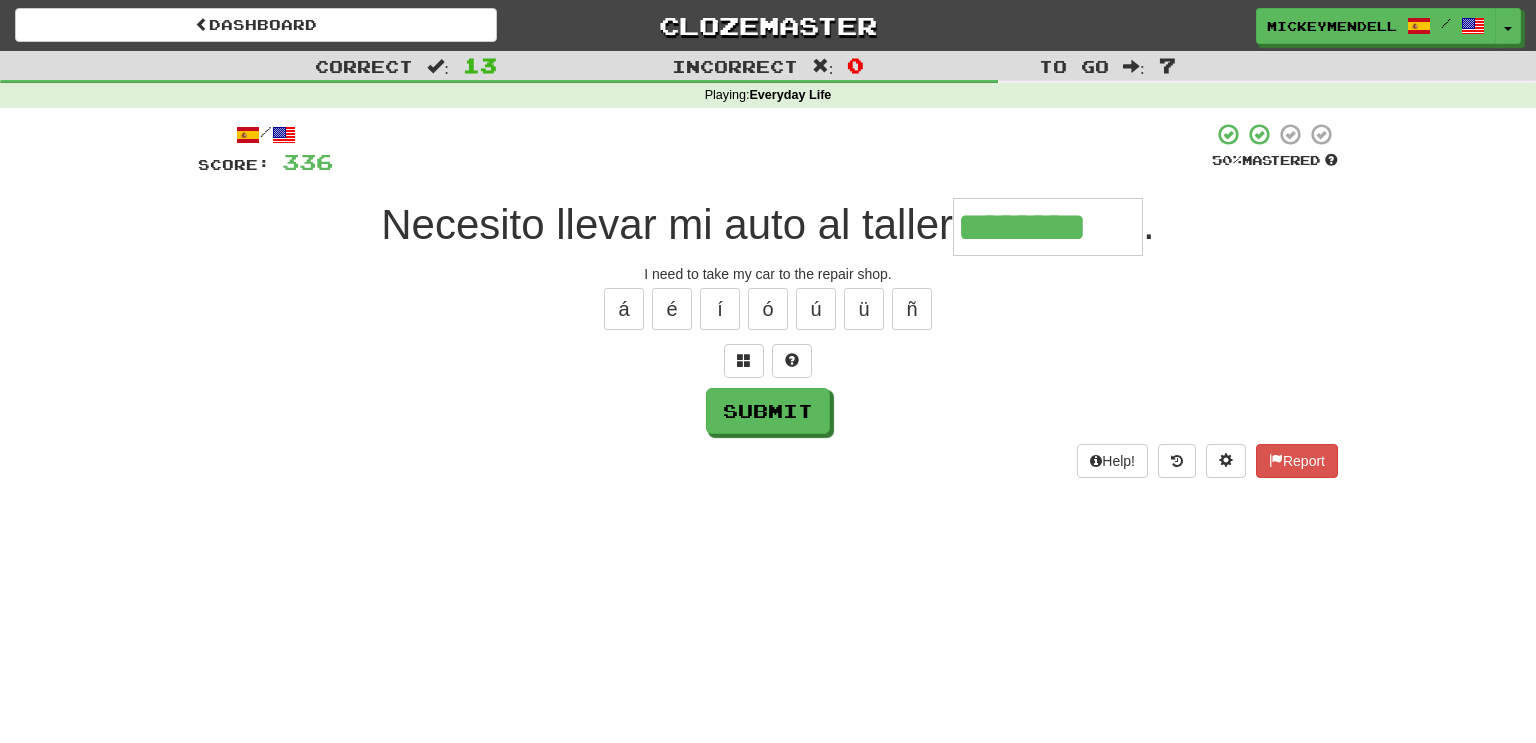 type on "********" 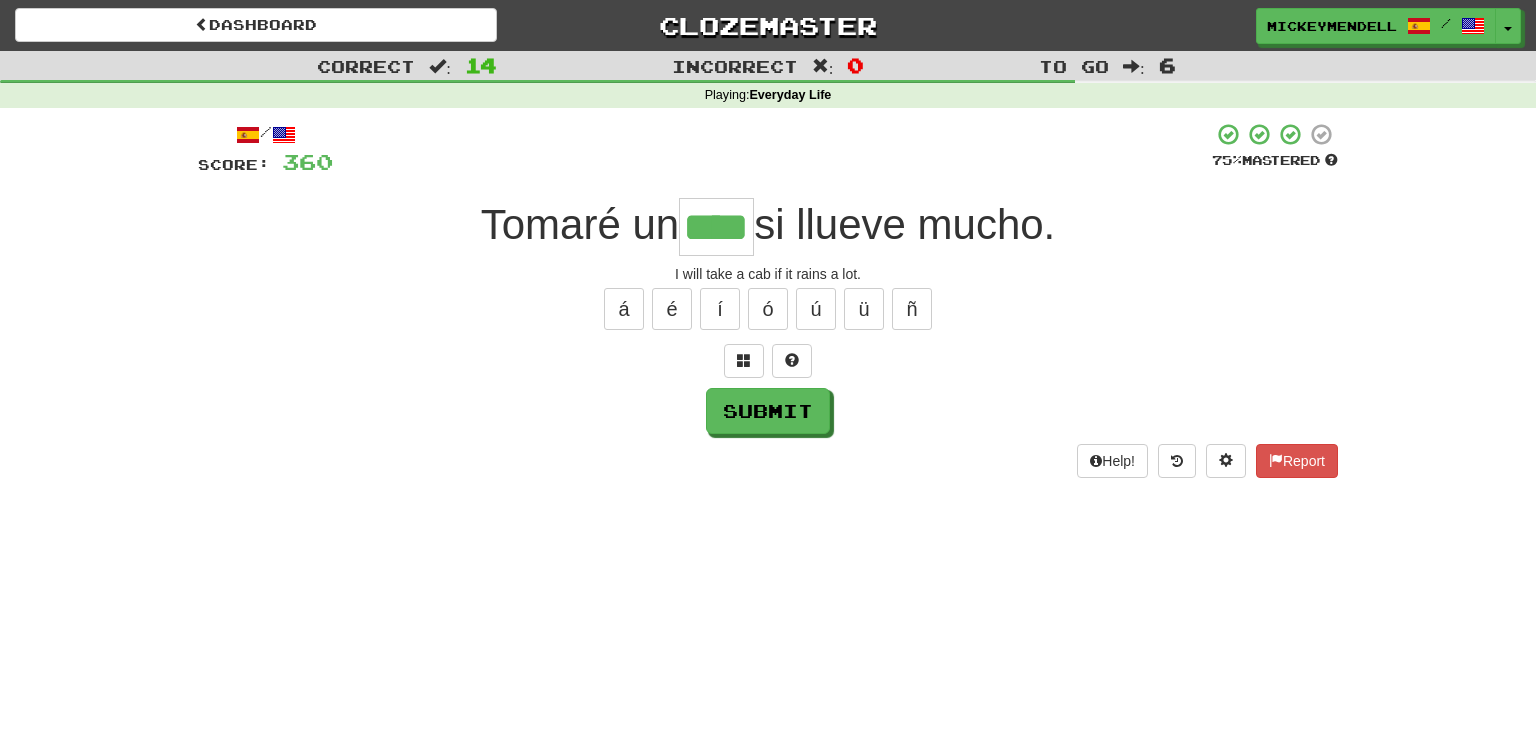 type on "****" 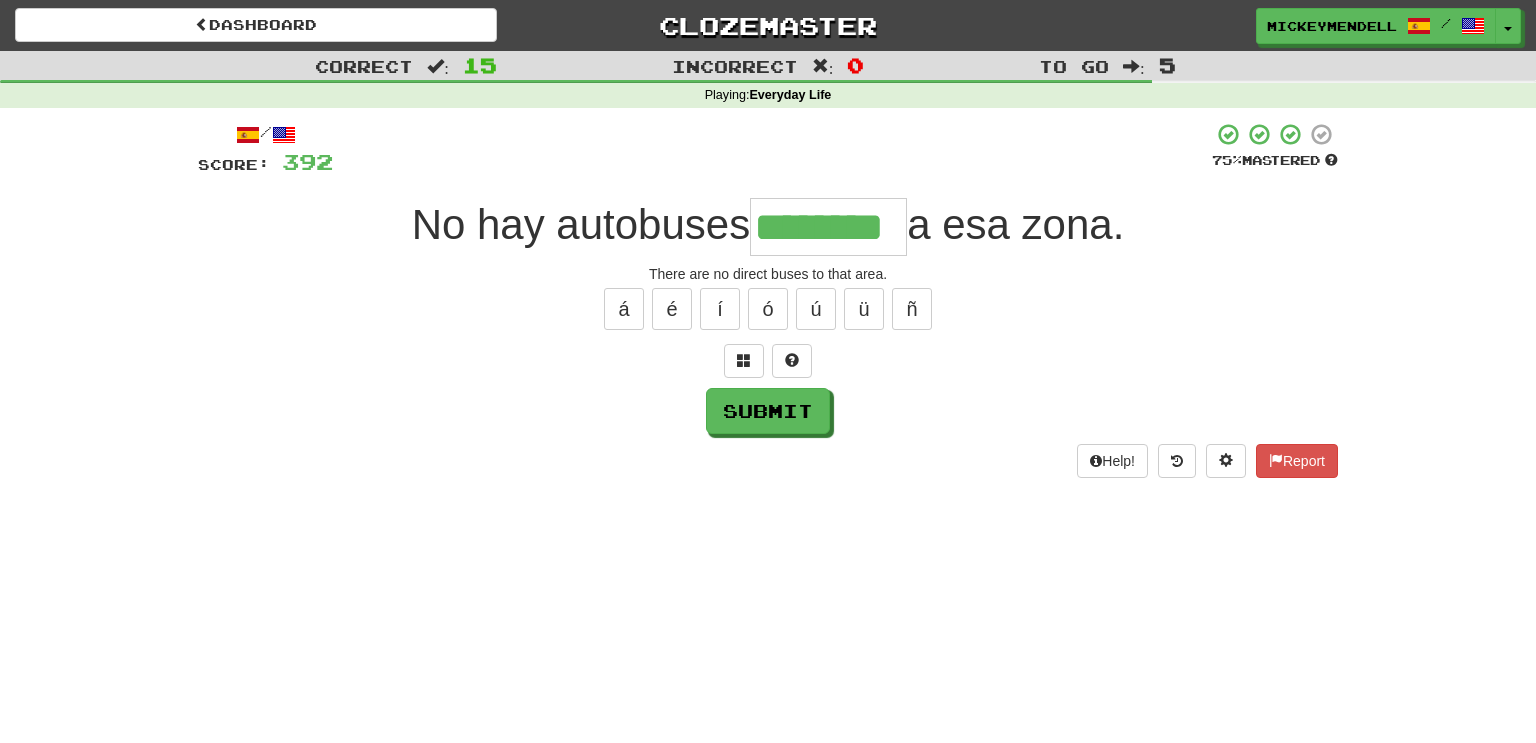 type on "********" 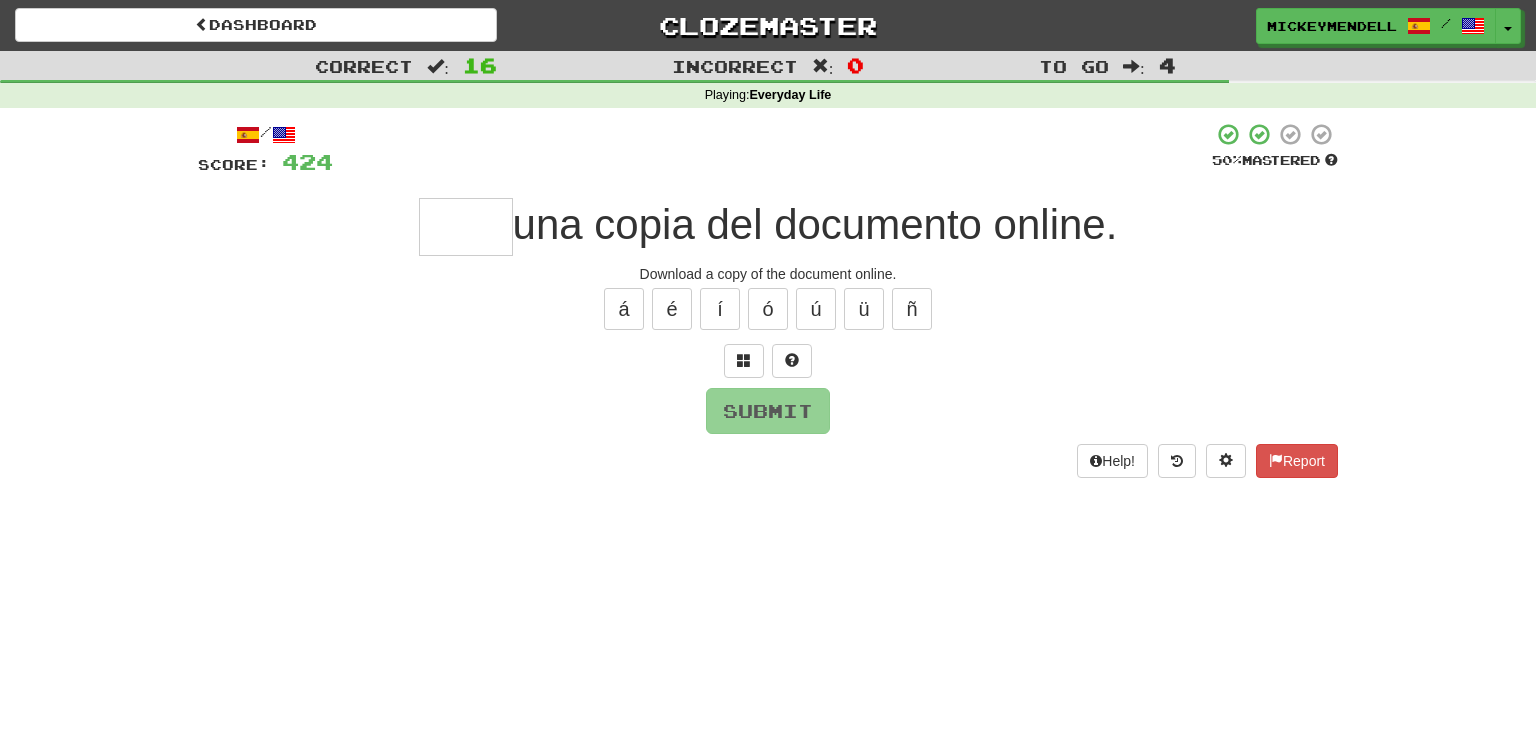 type on "*" 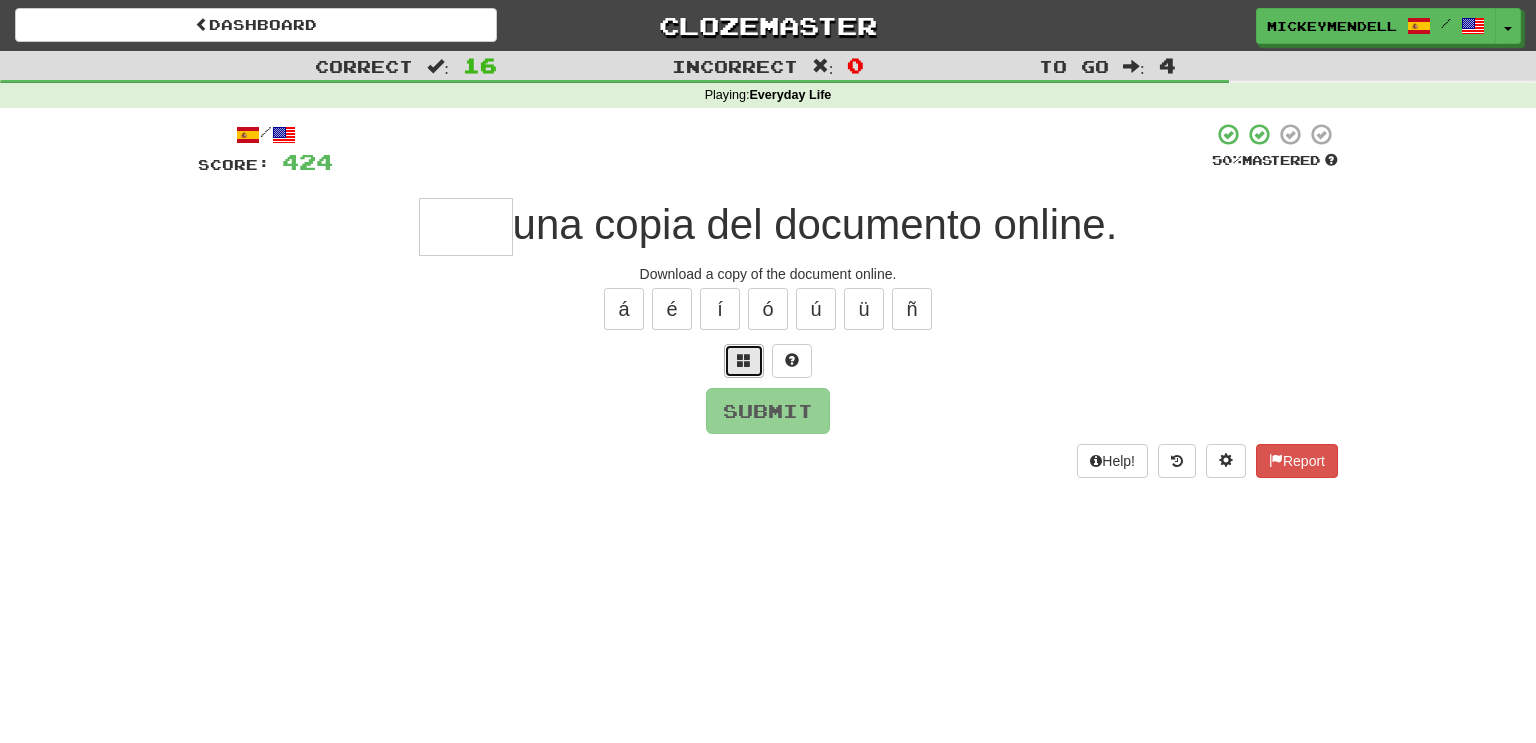 click at bounding box center [744, 361] 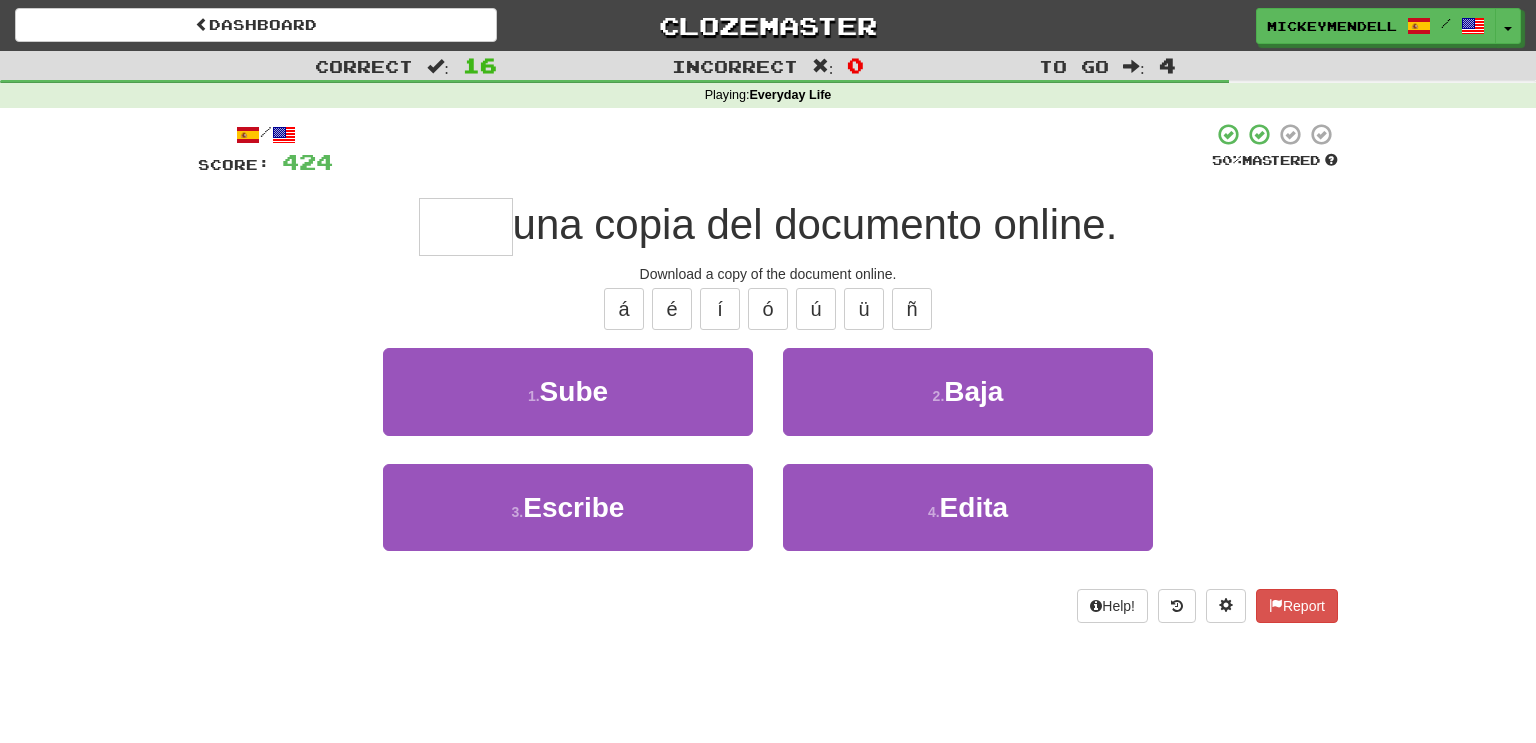 click on "/  Score:   424 50 %  Mastered  una copia del documento online. Download a copy of the document online. á é í ó ú ü ñ 1 .  Sube 2 .  Baja 3 .  Escribe 4 .  Edita  Help!  Report" at bounding box center [768, 372] 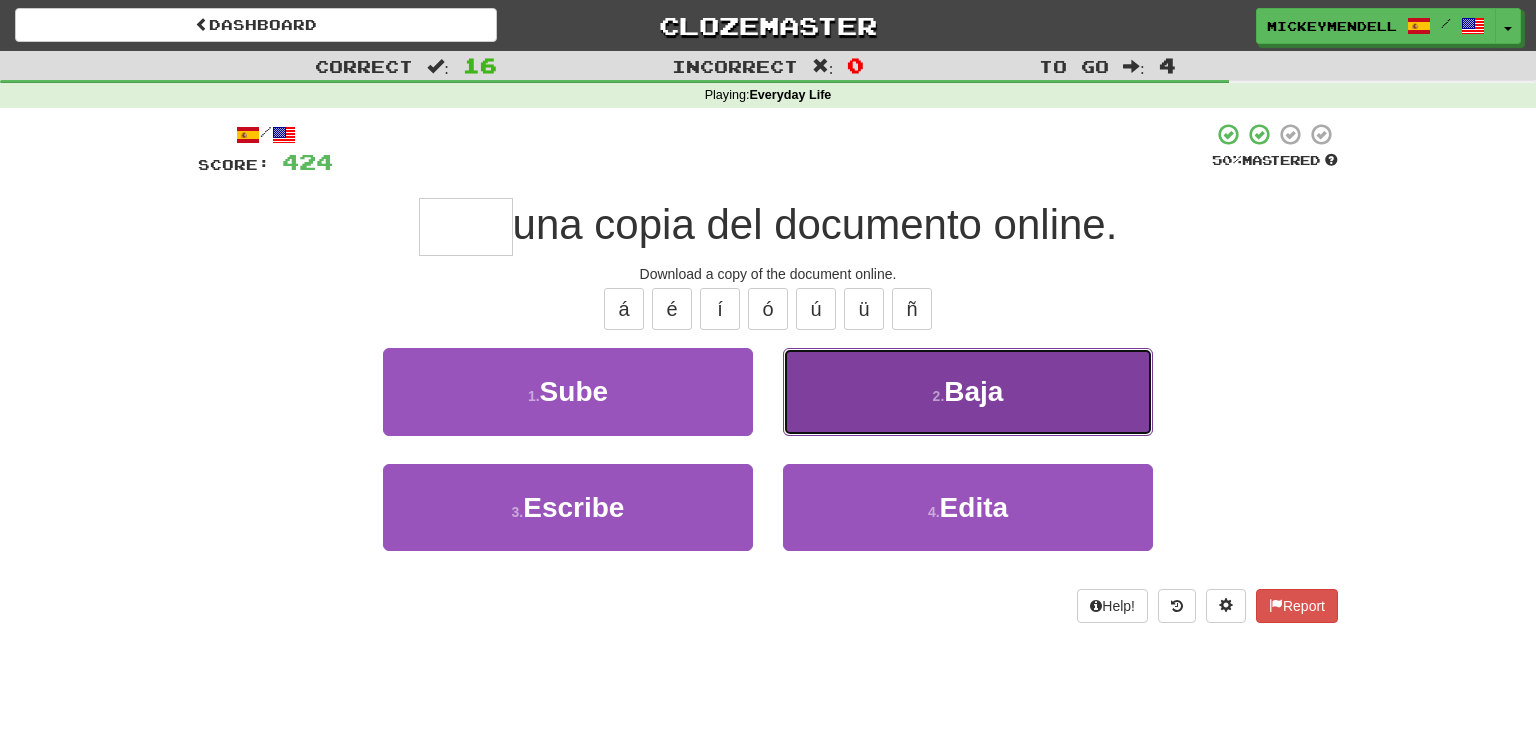 click on "2 .  Baja" at bounding box center (968, 391) 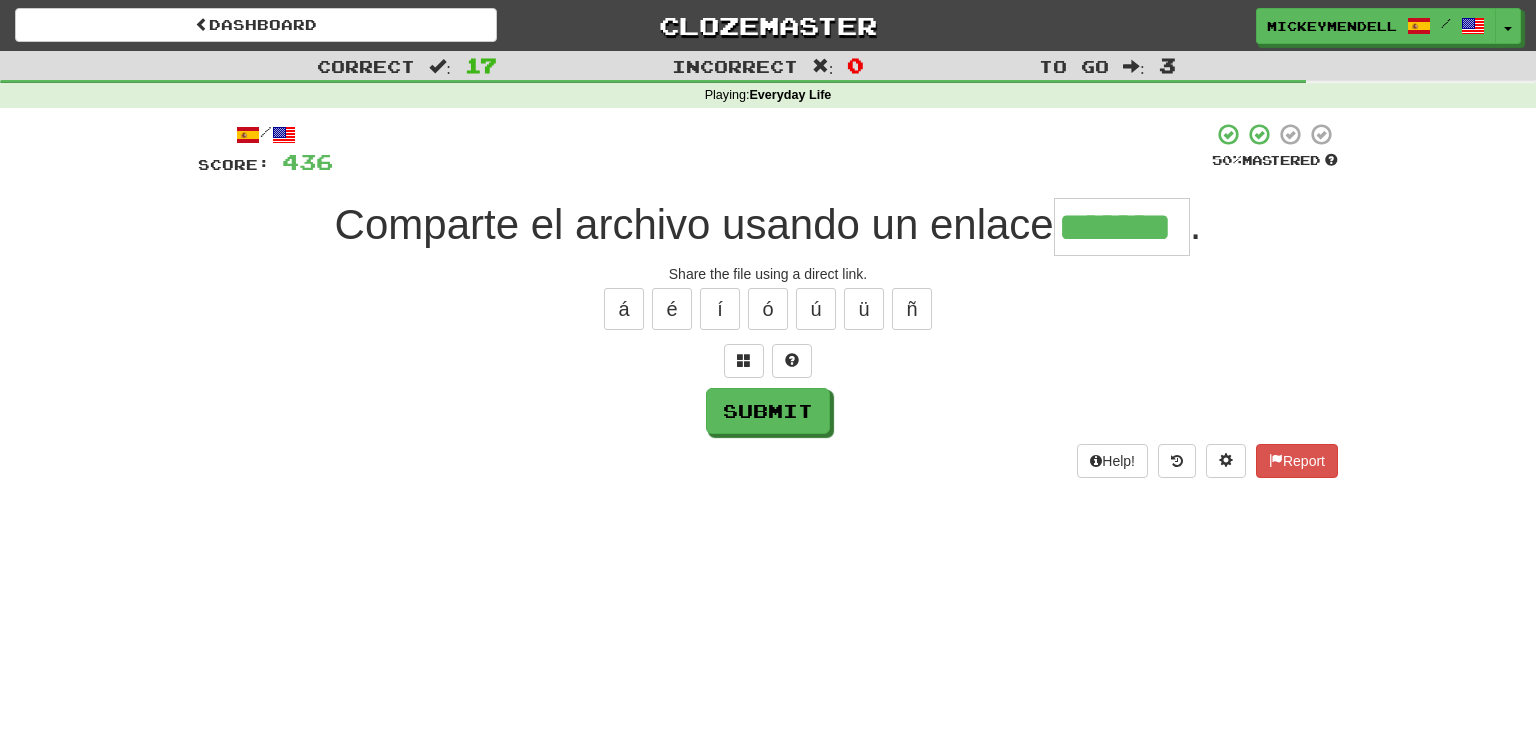 type on "*******" 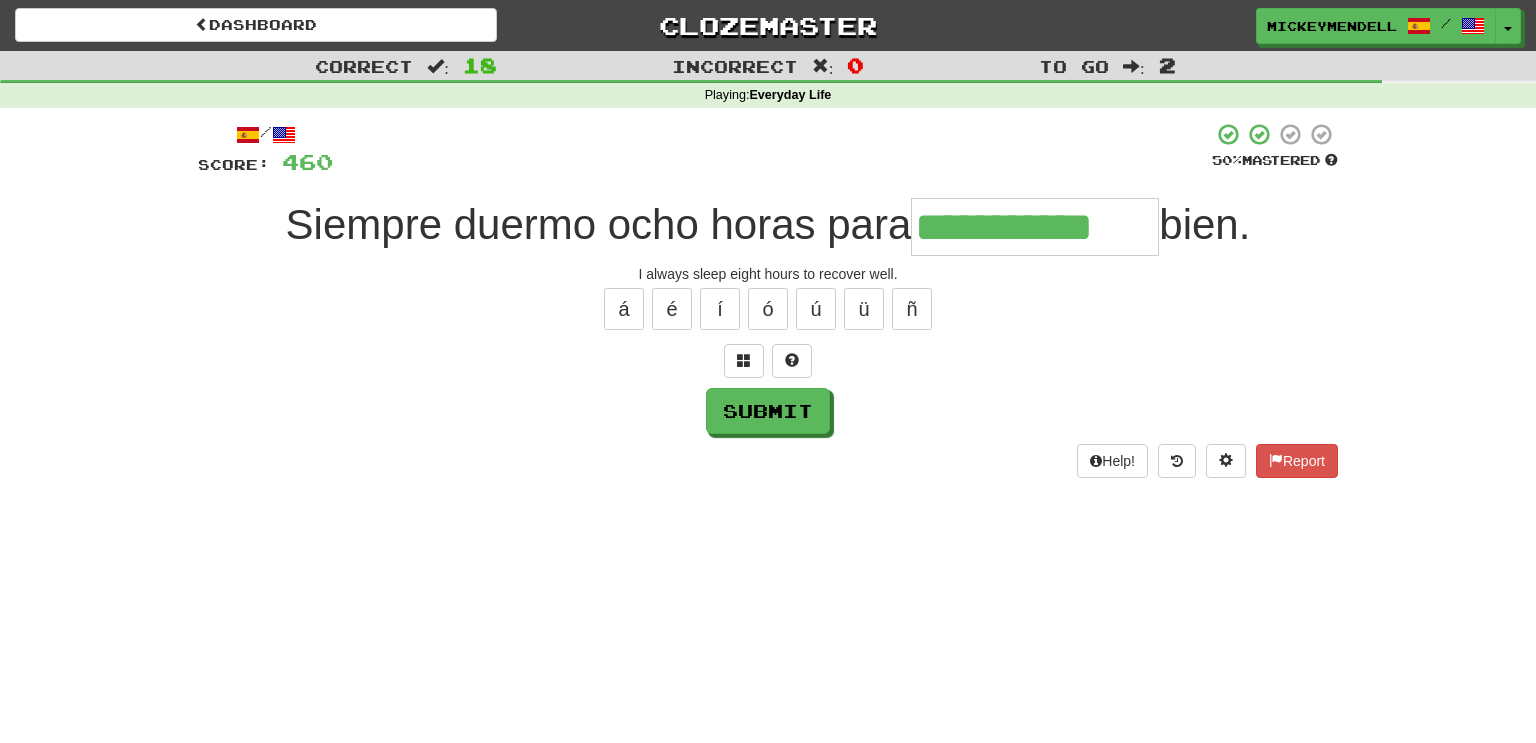 type on "**********" 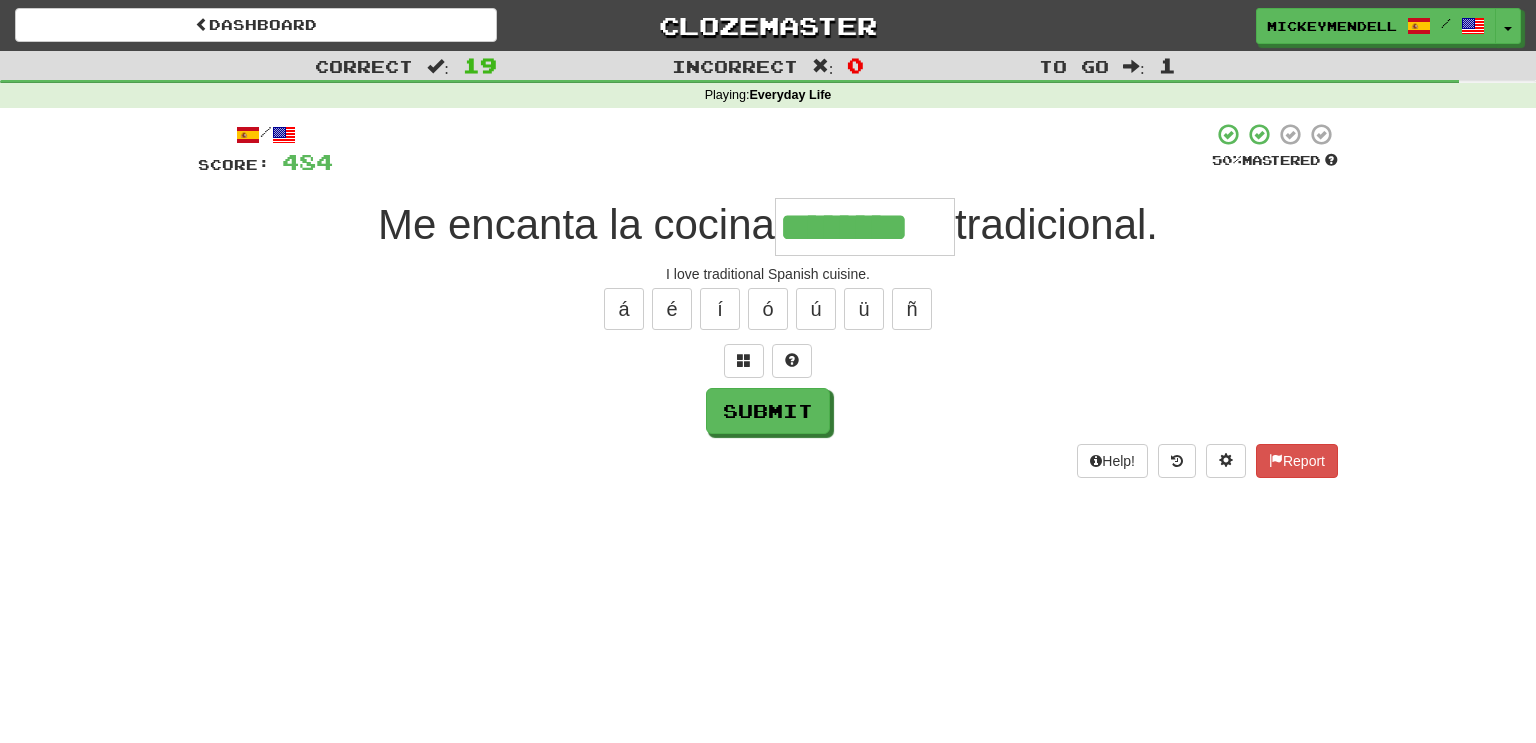 type on "********" 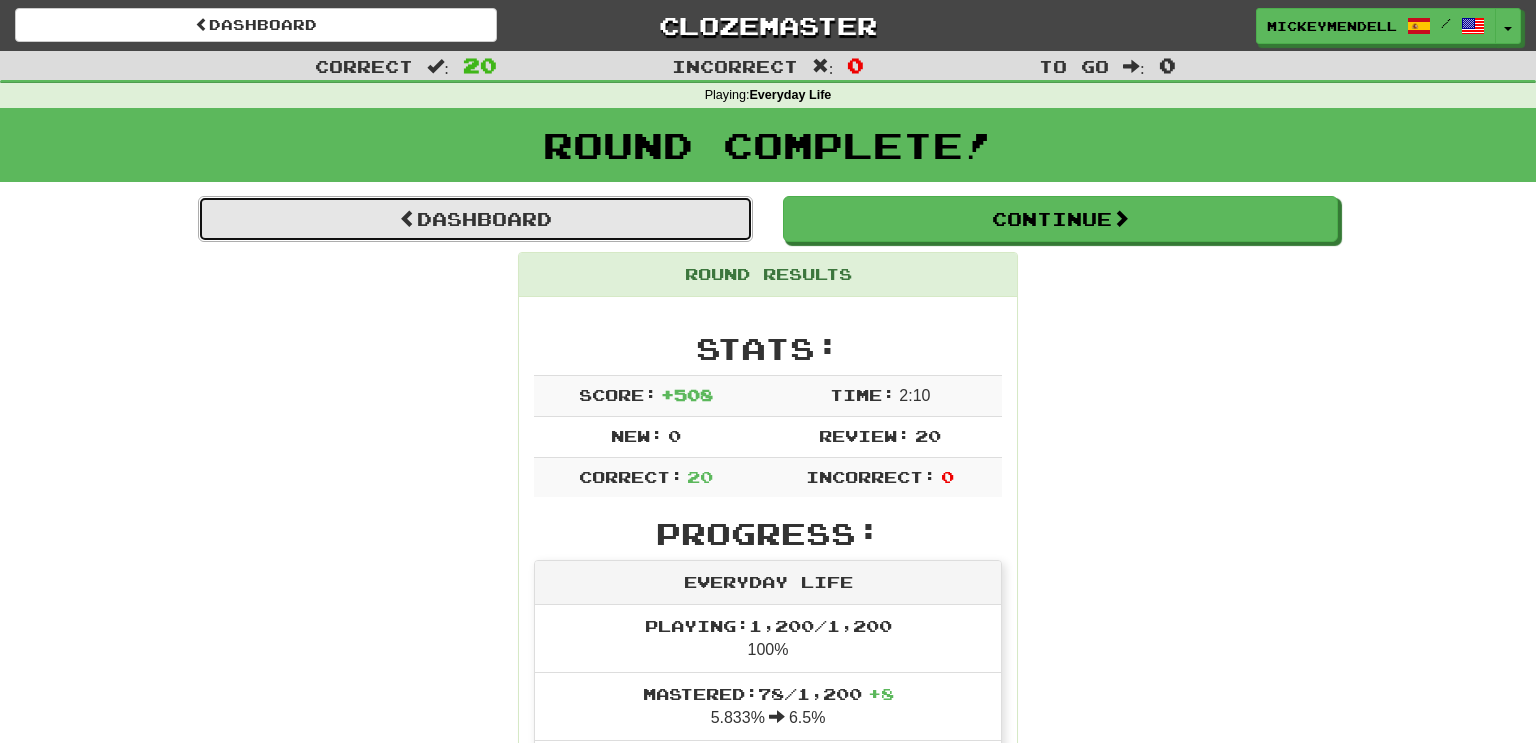click on "Dashboard" at bounding box center [475, 219] 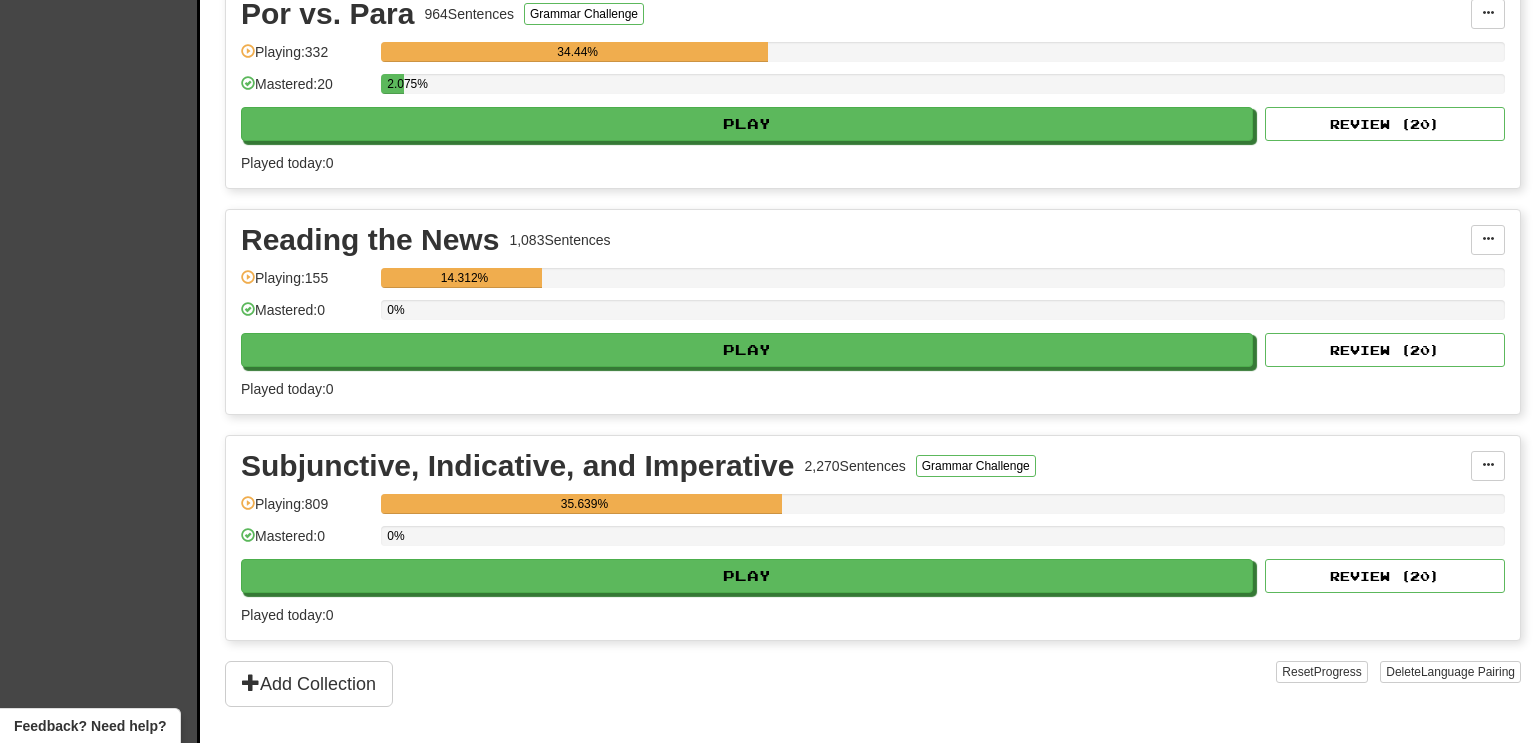 scroll, scrollTop: 1603, scrollLeft: 0, axis: vertical 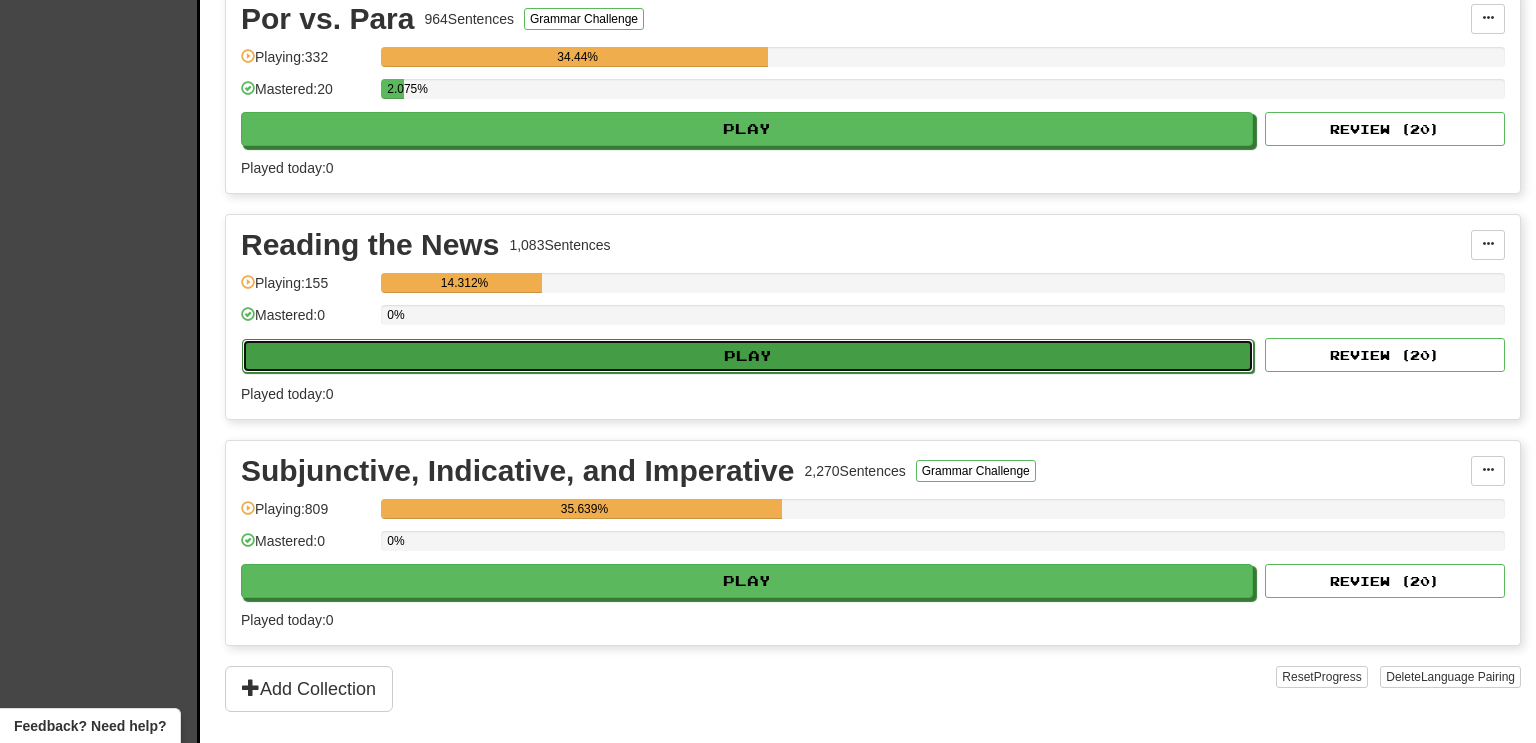 click on "Play" at bounding box center [748, 356] 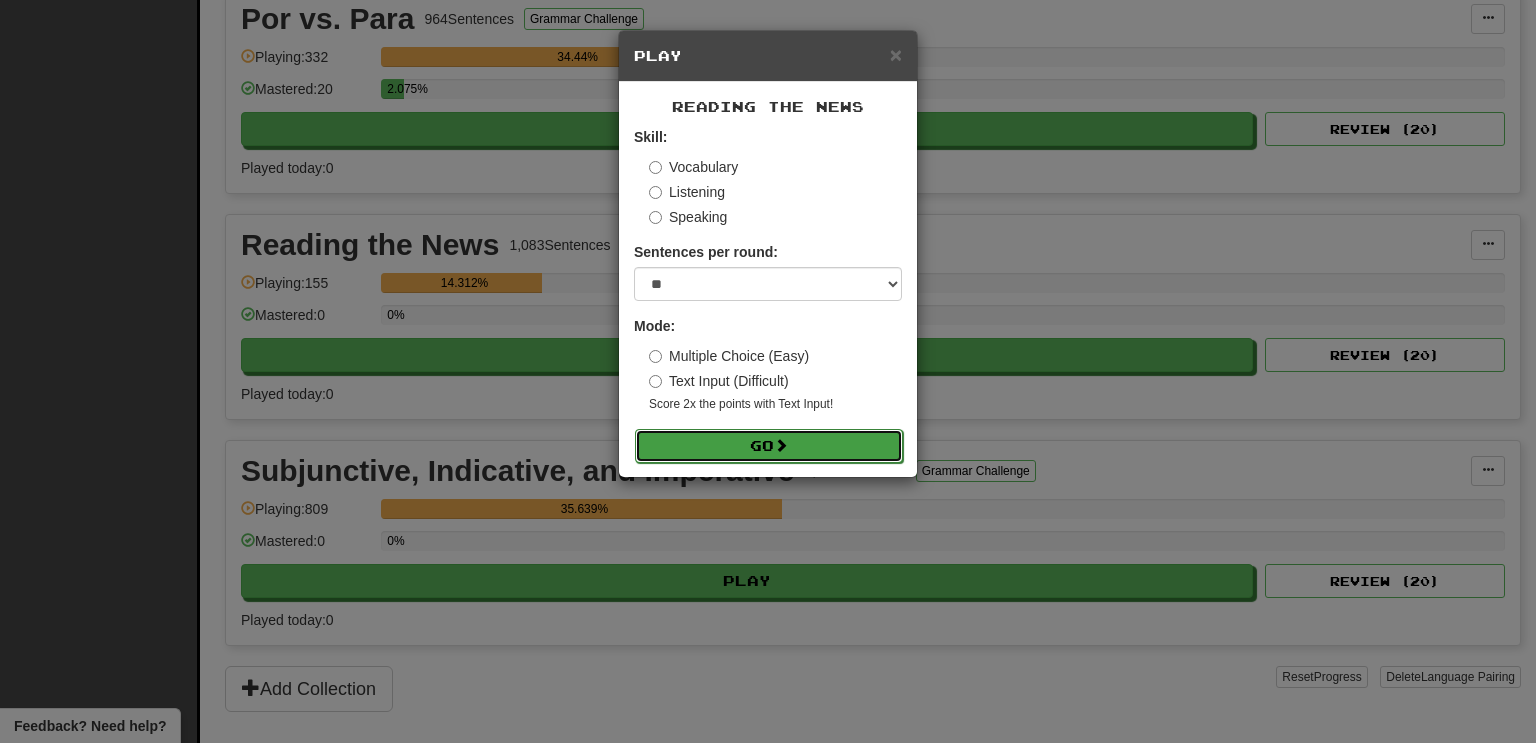 click on "Go" at bounding box center [769, 446] 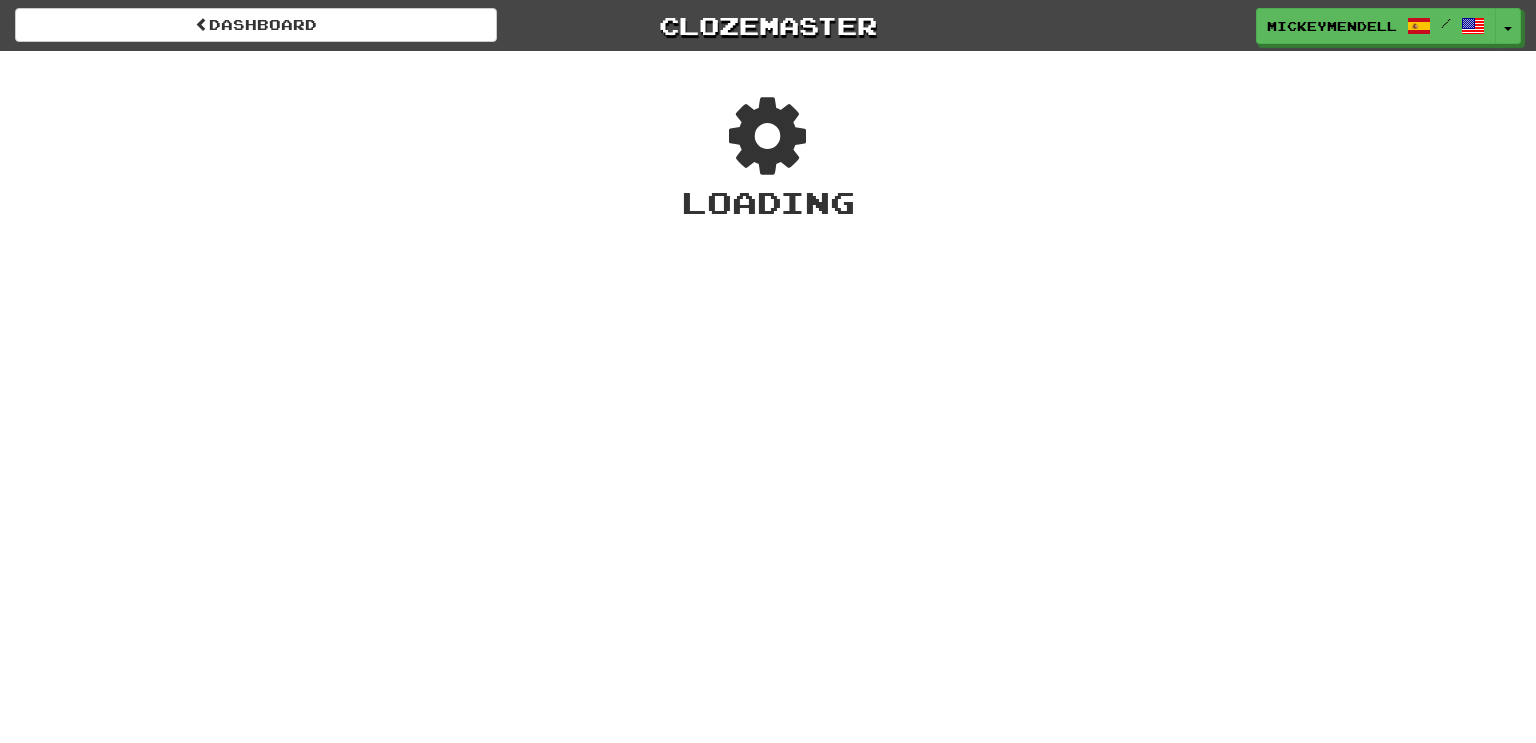 scroll, scrollTop: 0, scrollLeft: 0, axis: both 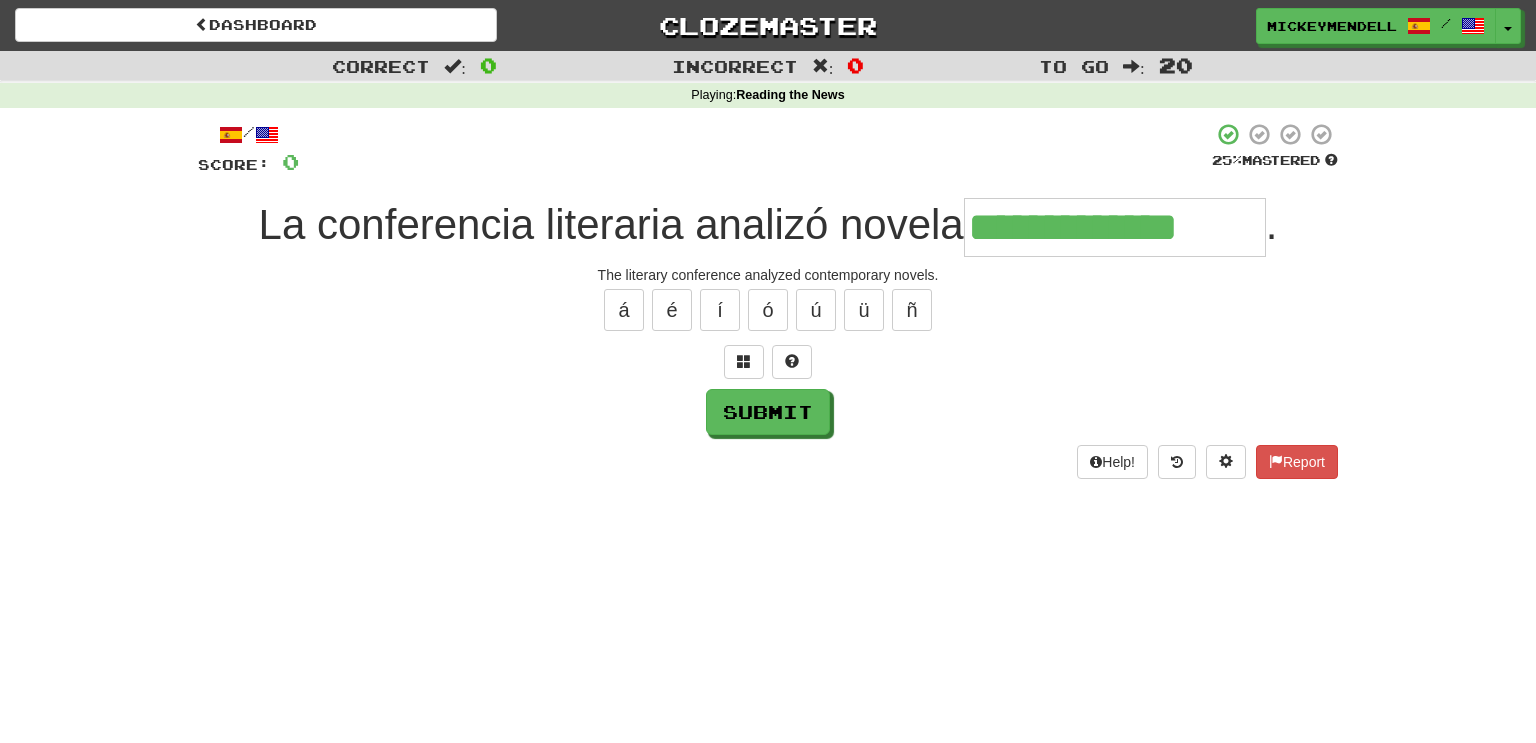 type on "**********" 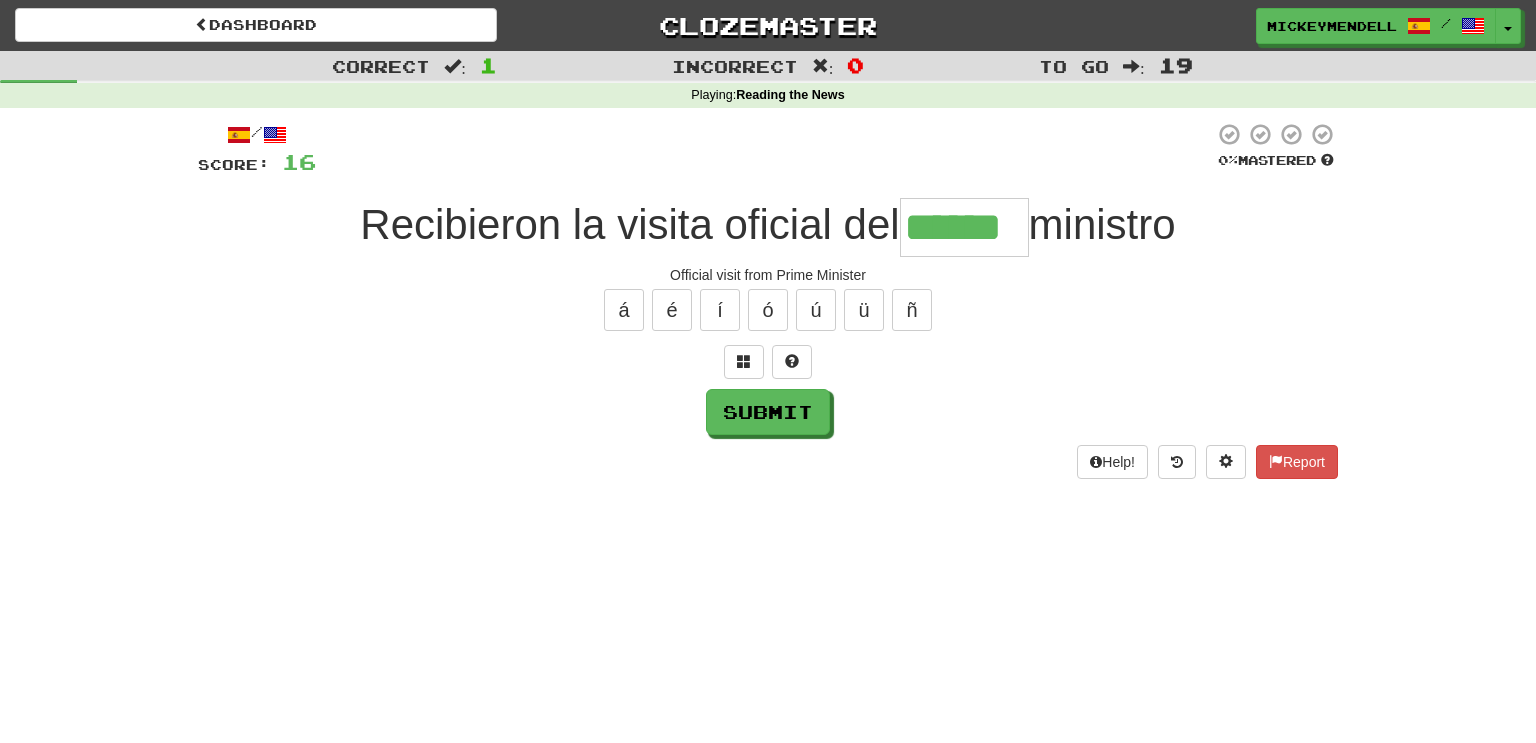 type on "******" 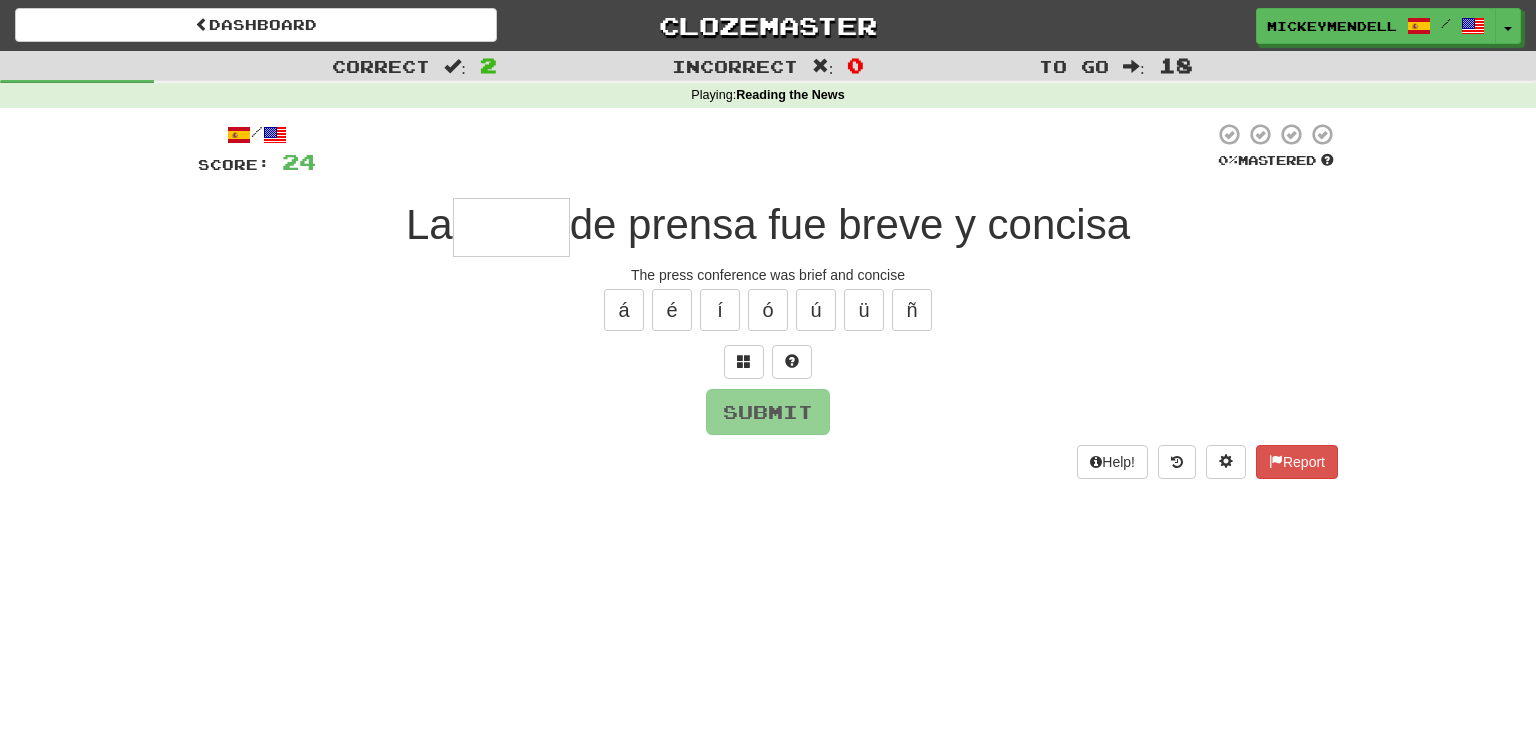 type on "*" 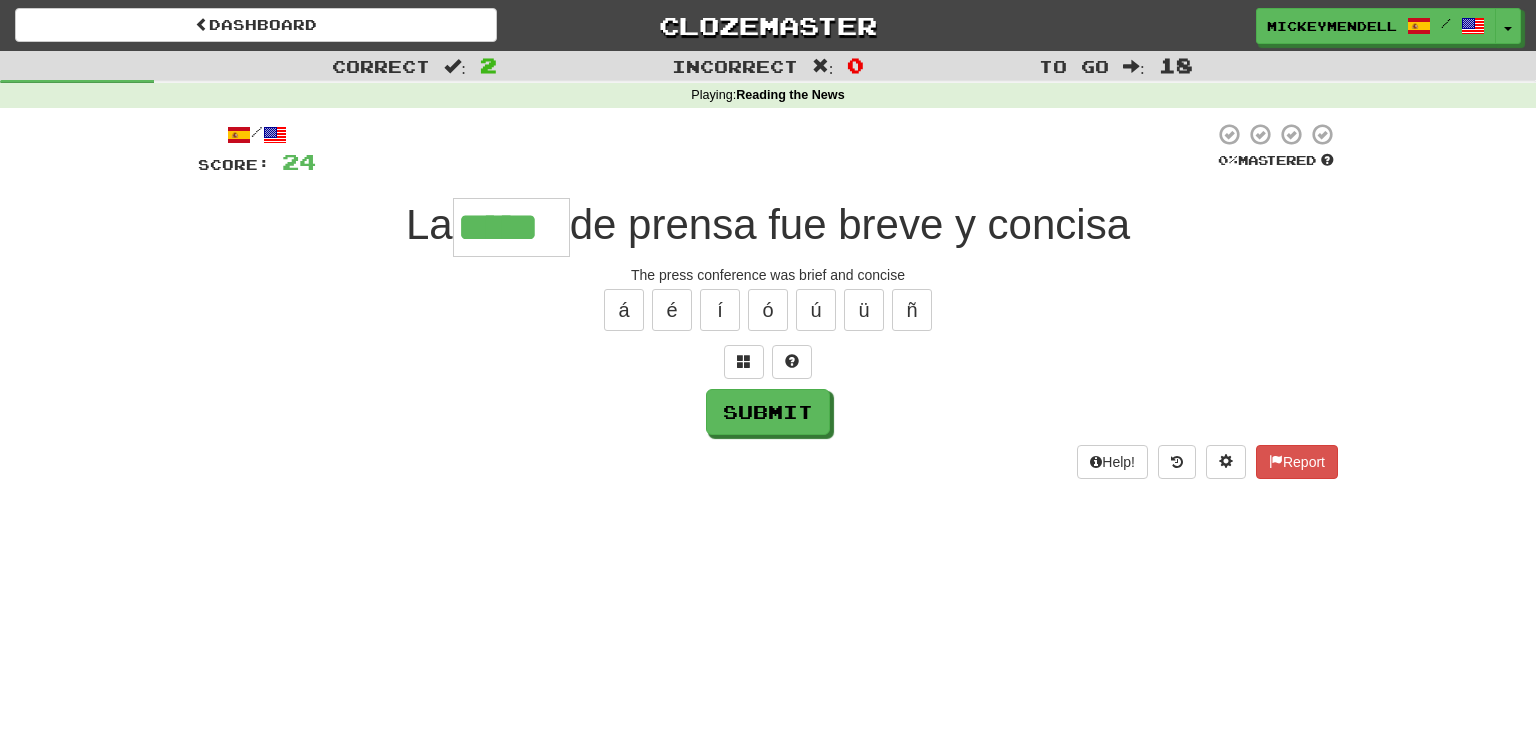 type on "*****" 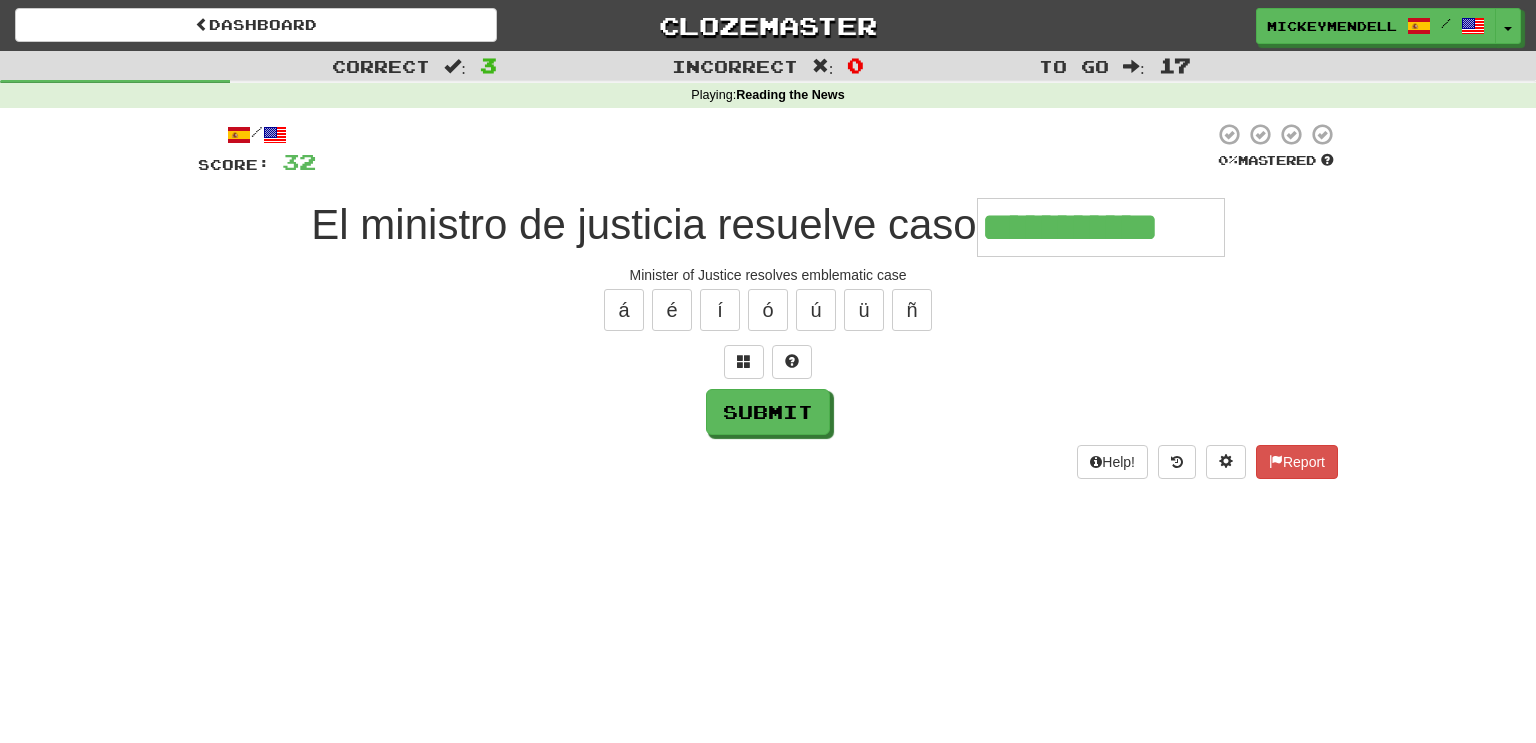 type on "**********" 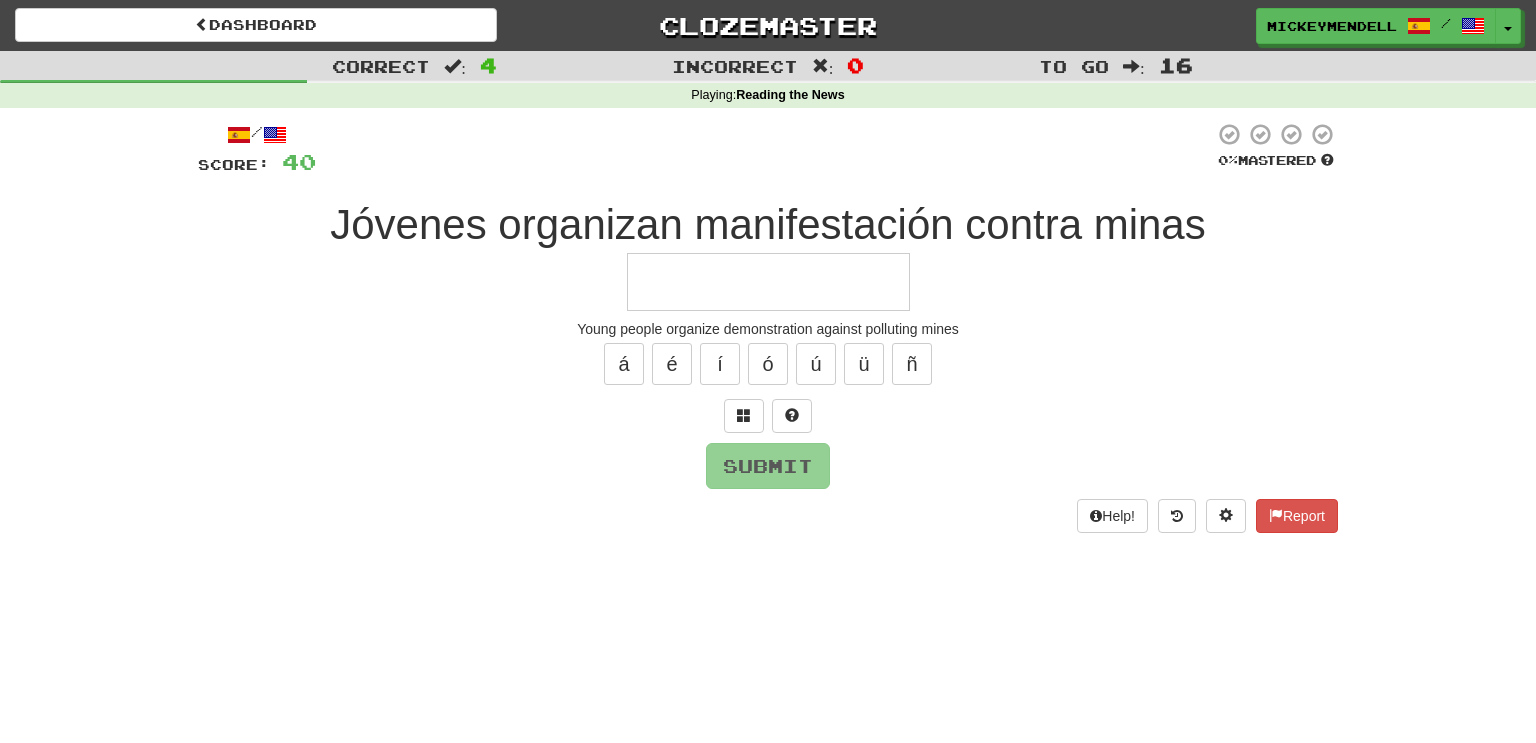 type on "*" 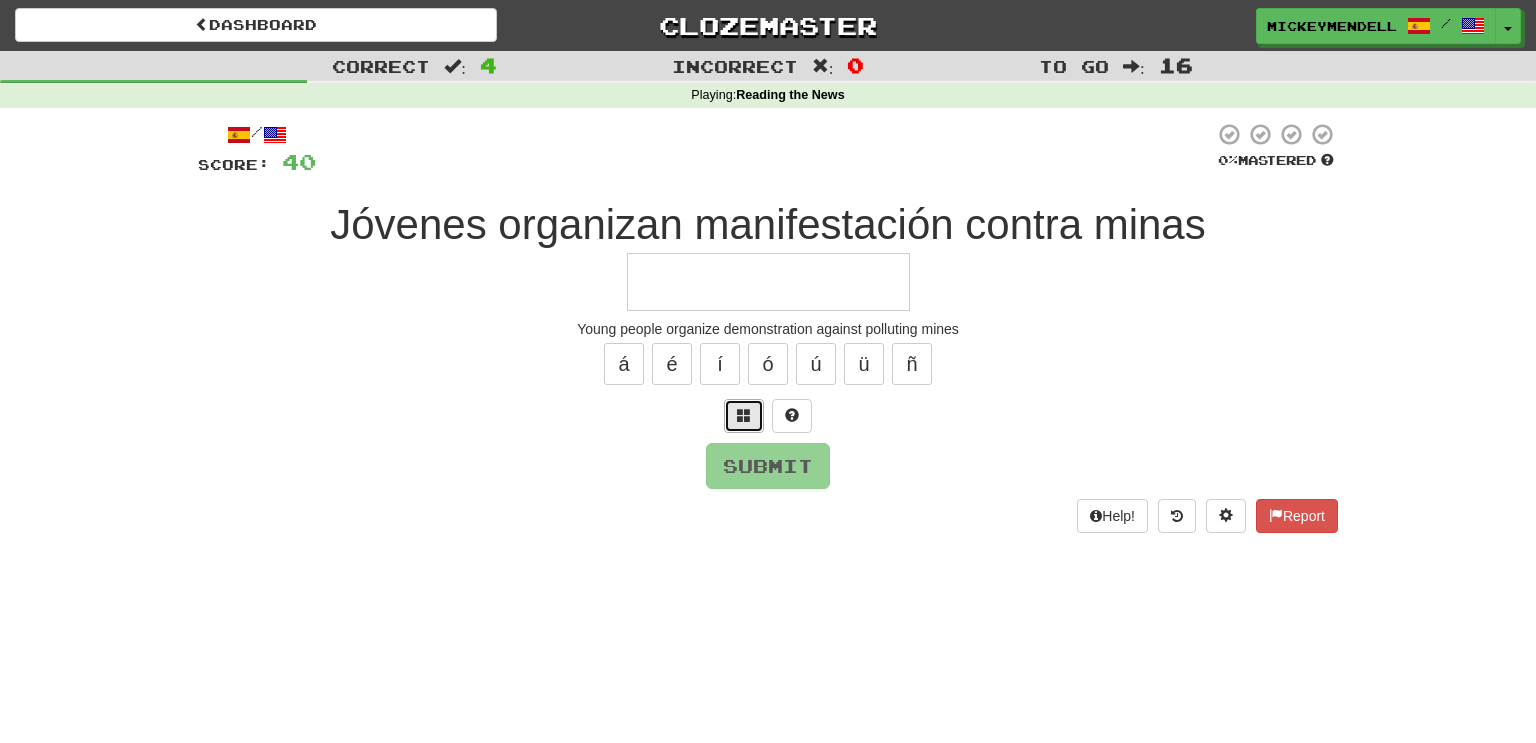 click at bounding box center (744, 416) 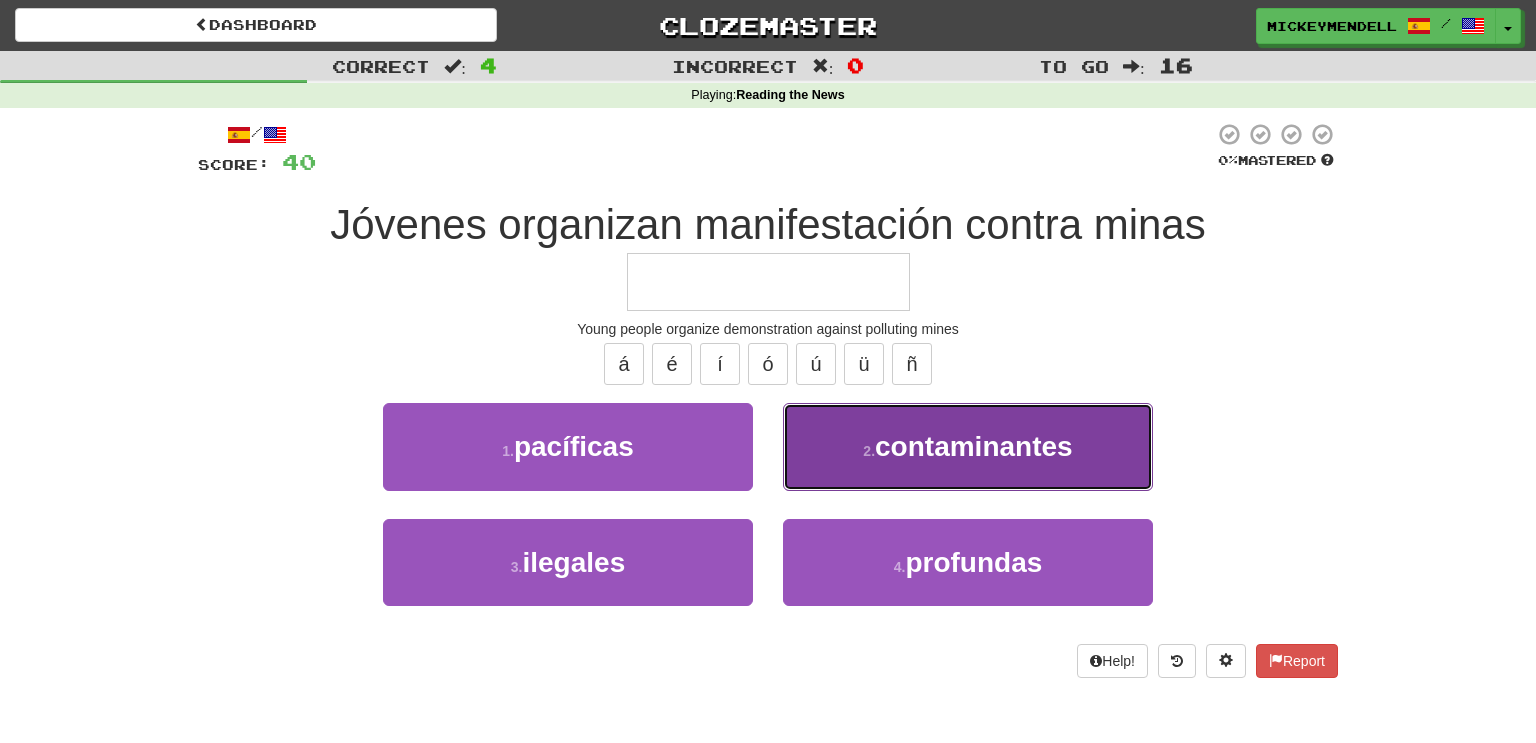 click on "2 .  contaminantes" at bounding box center (968, 446) 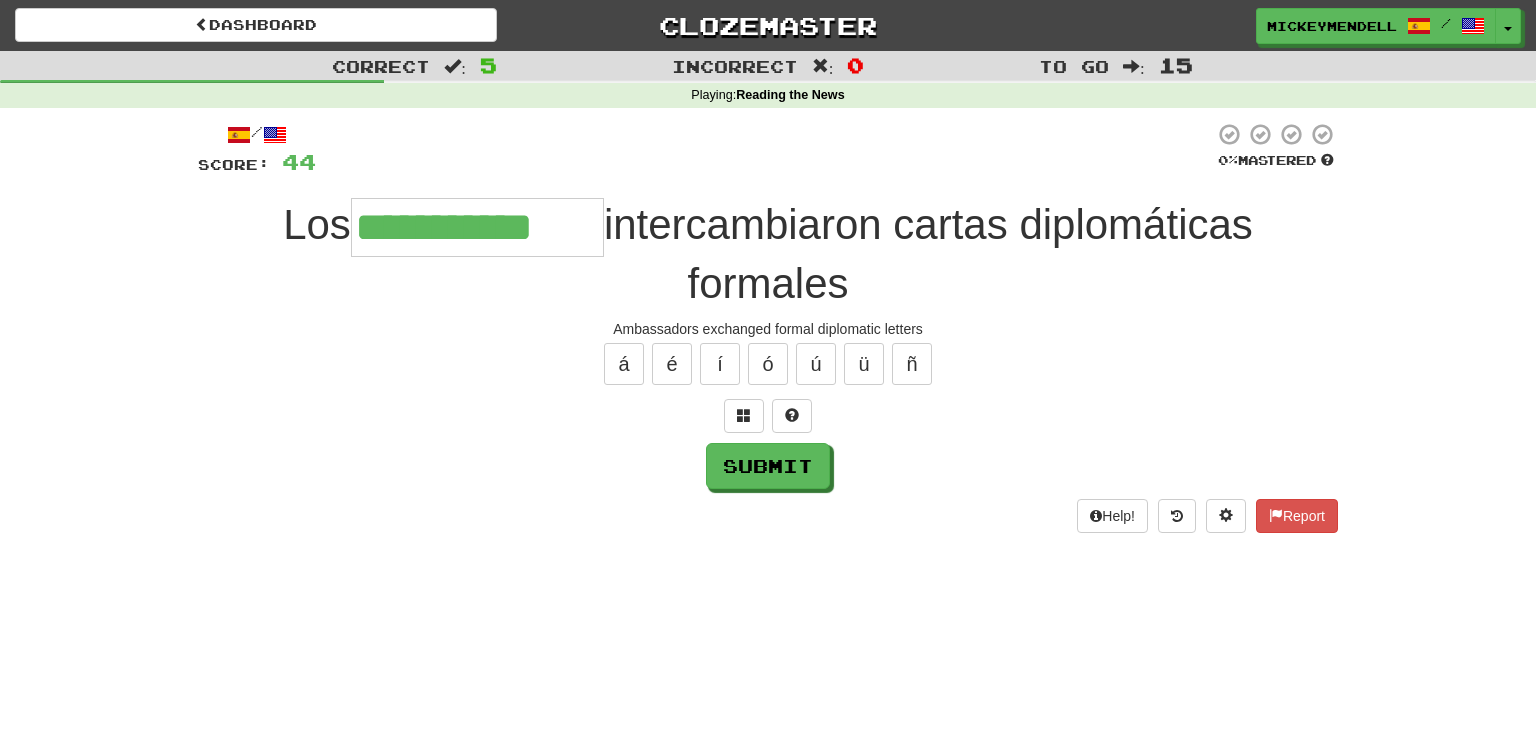 type on "**********" 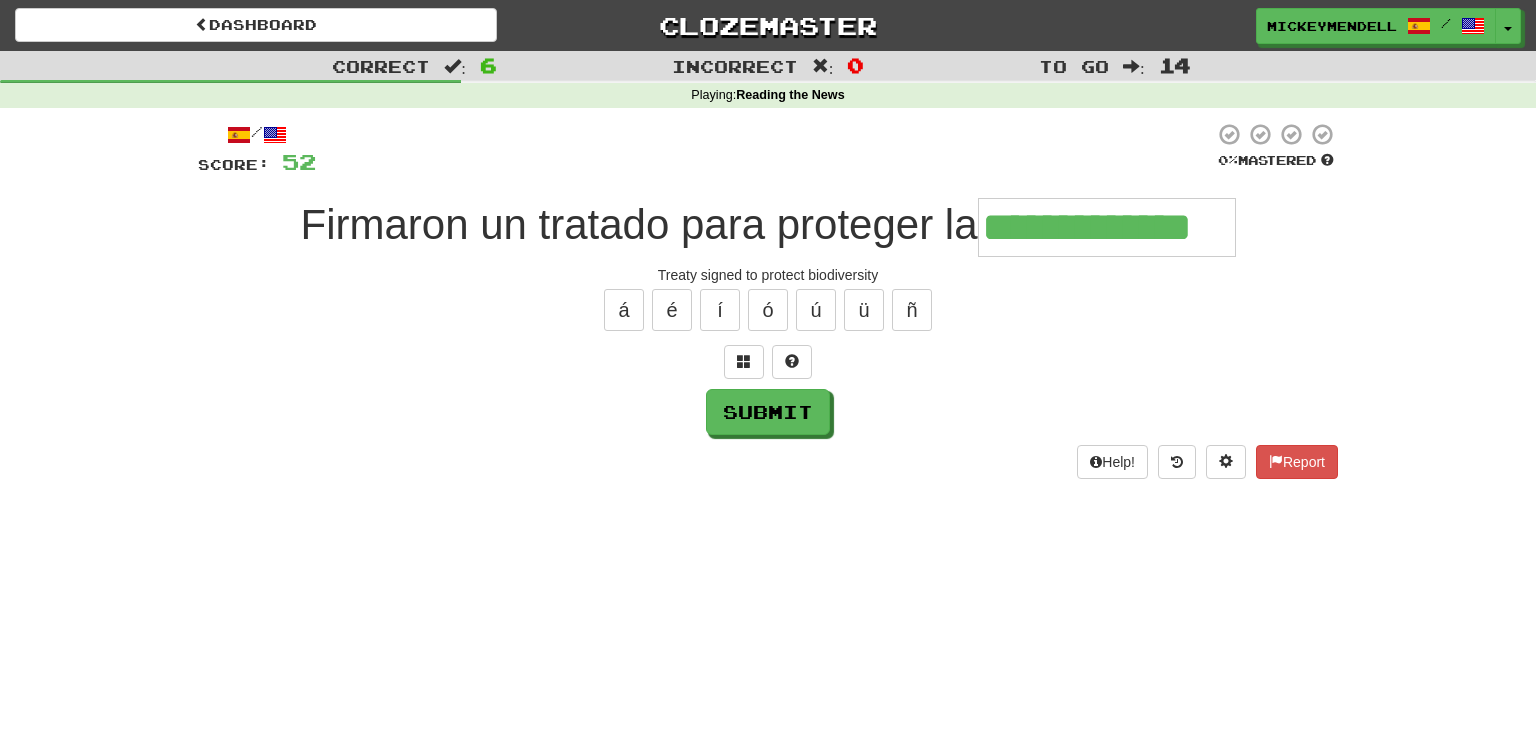 type on "**********" 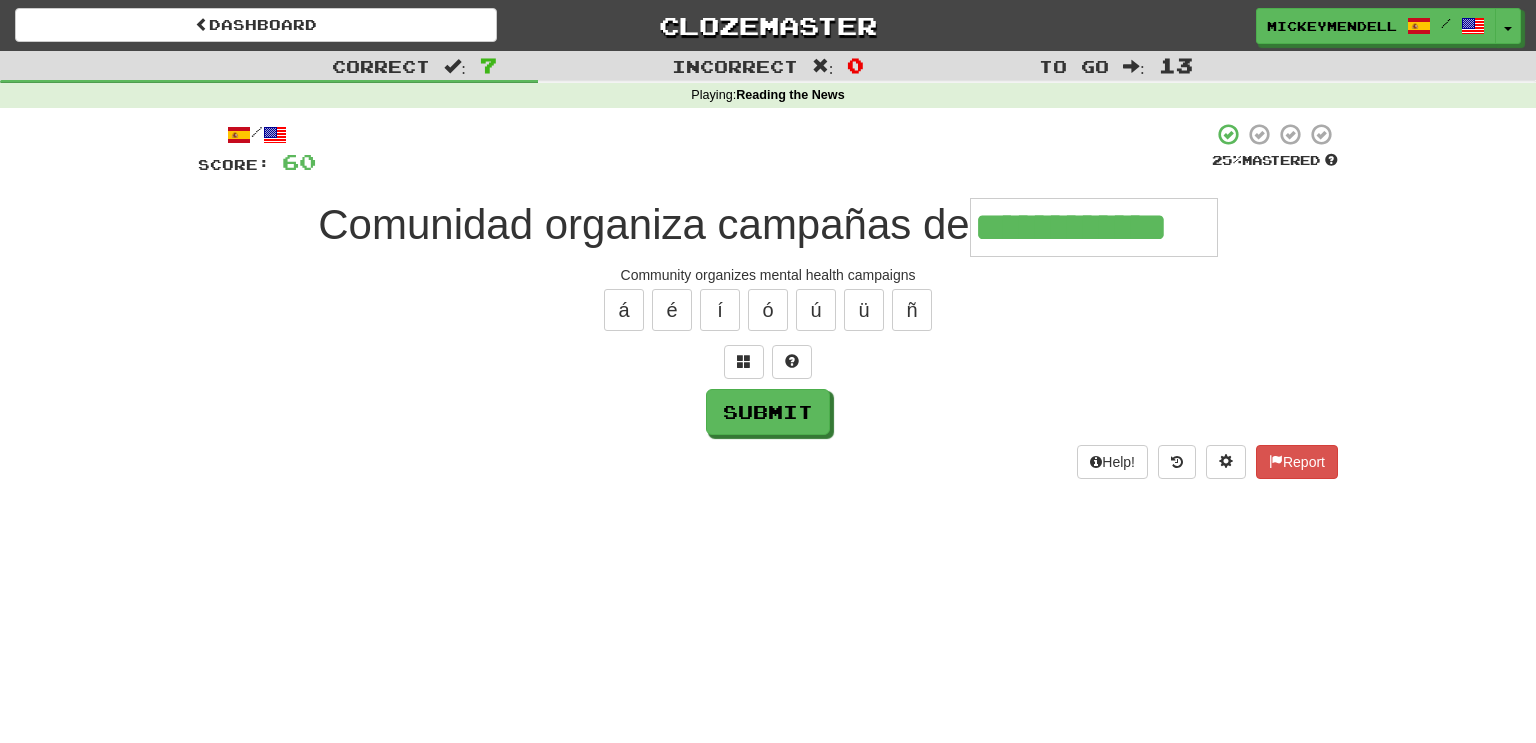 type on "**********" 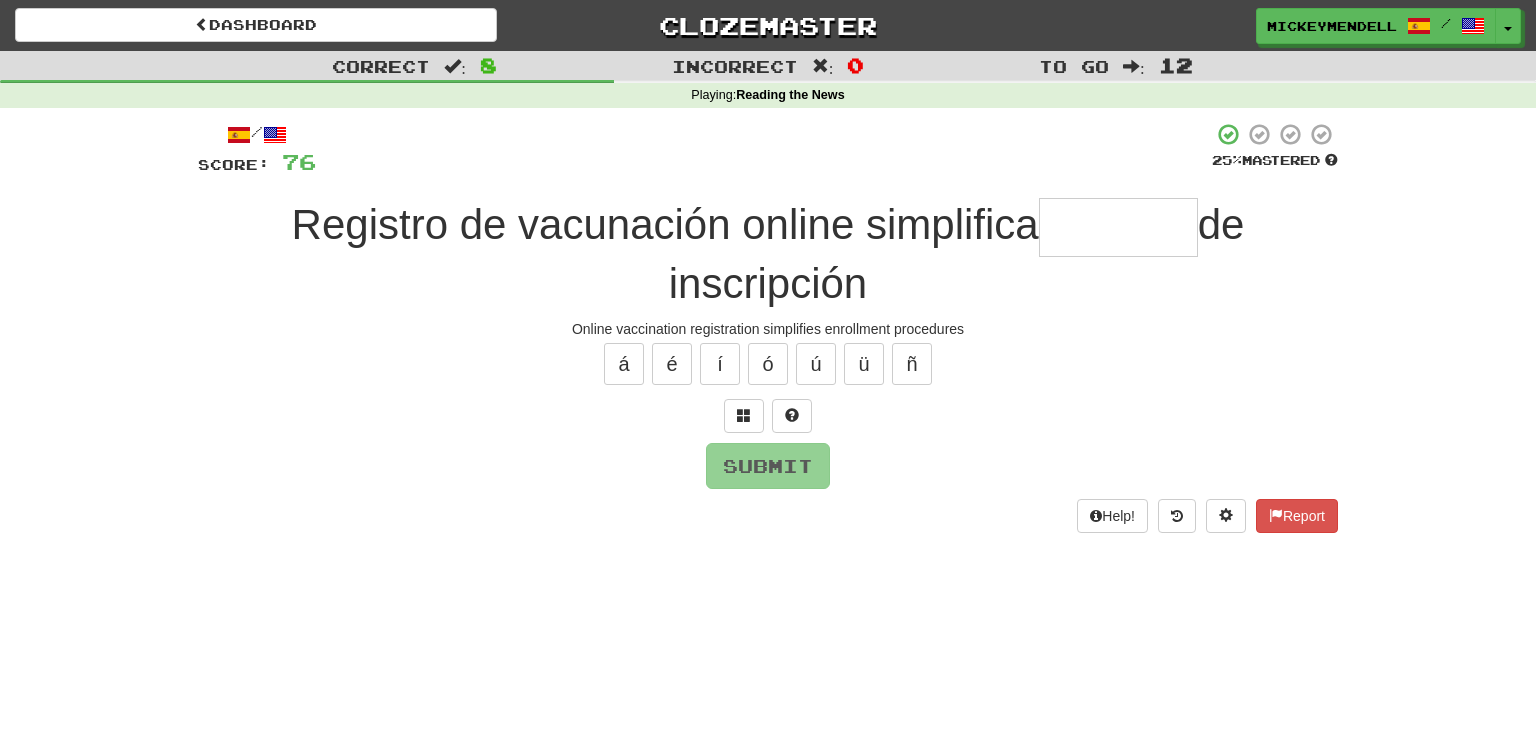 type on "*" 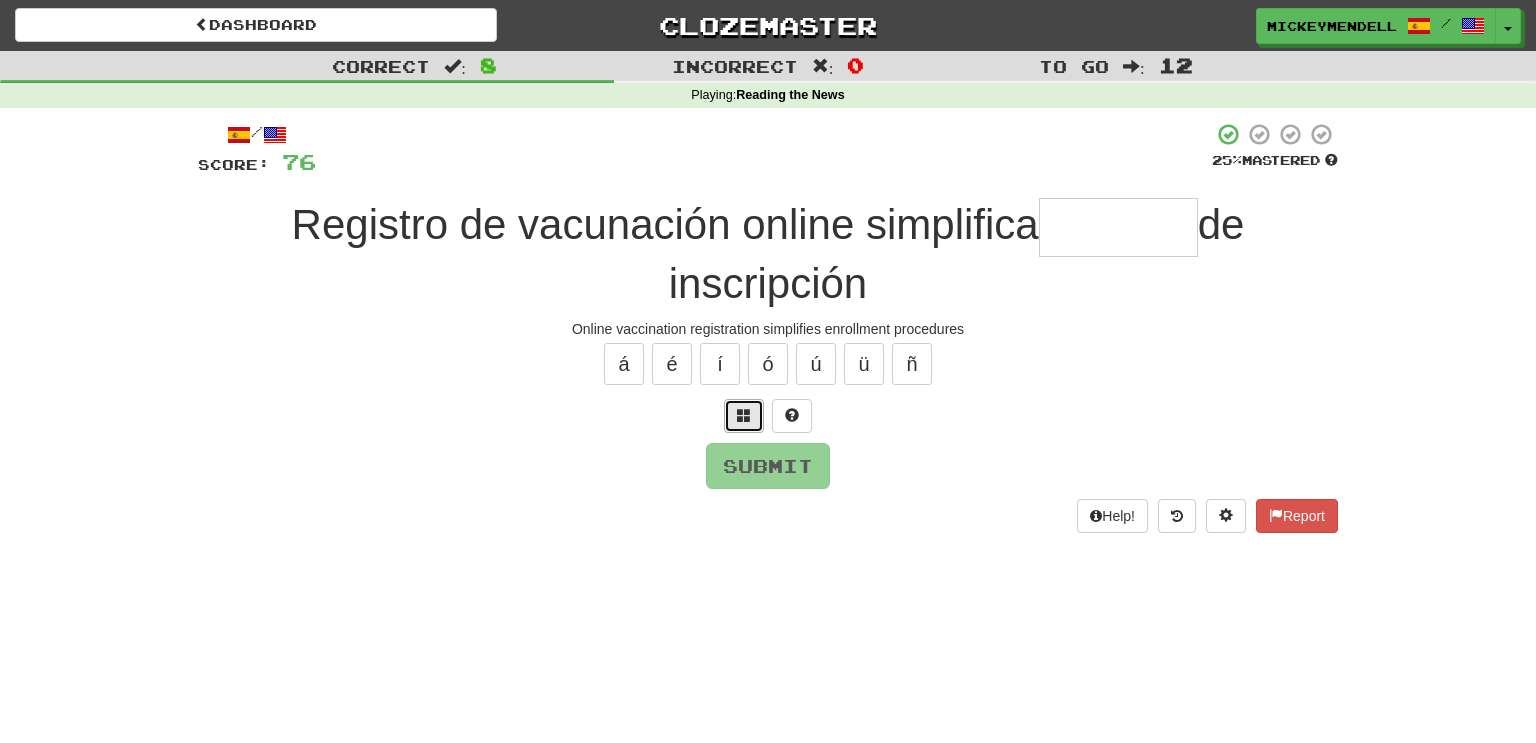 click at bounding box center (744, 416) 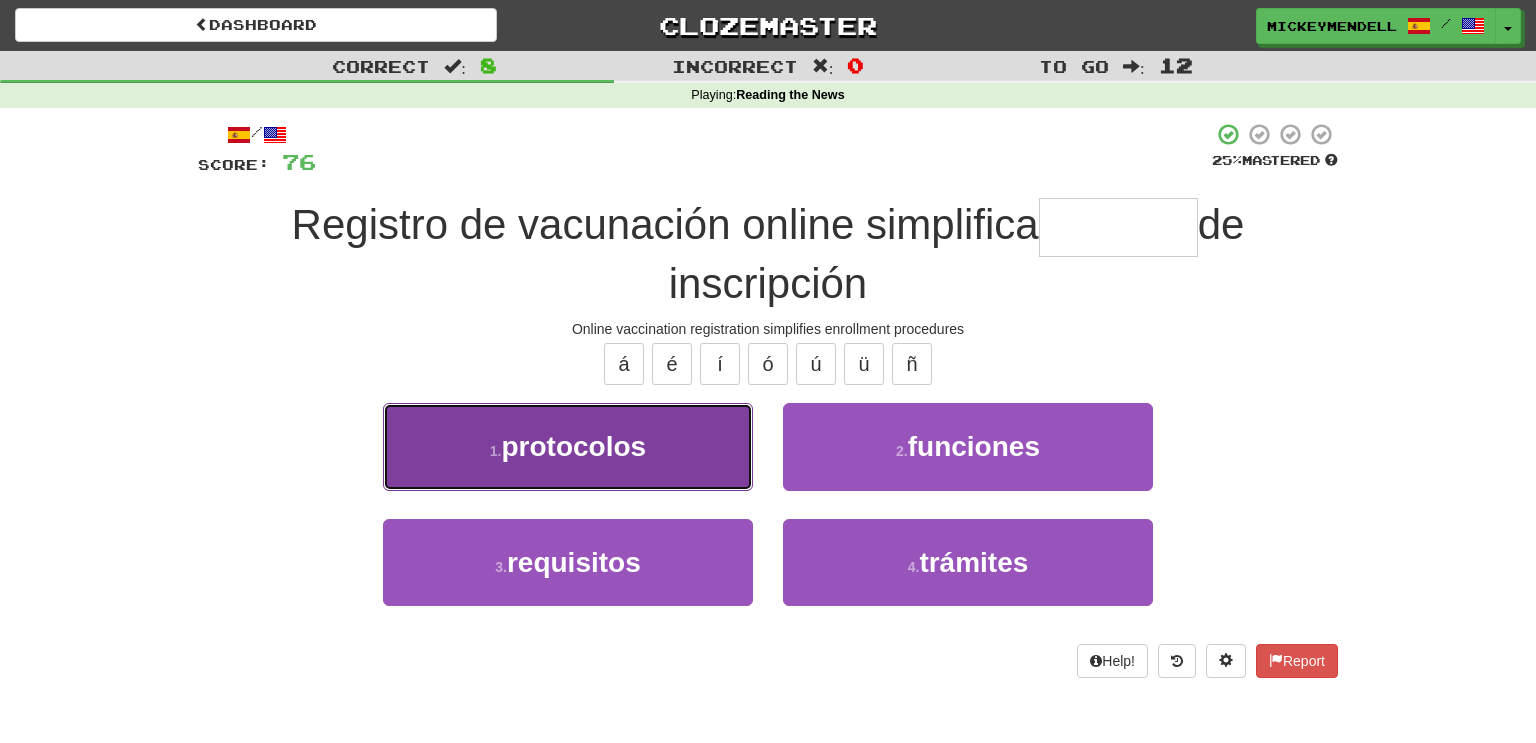 click on "1 .  protocolos" at bounding box center (568, 446) 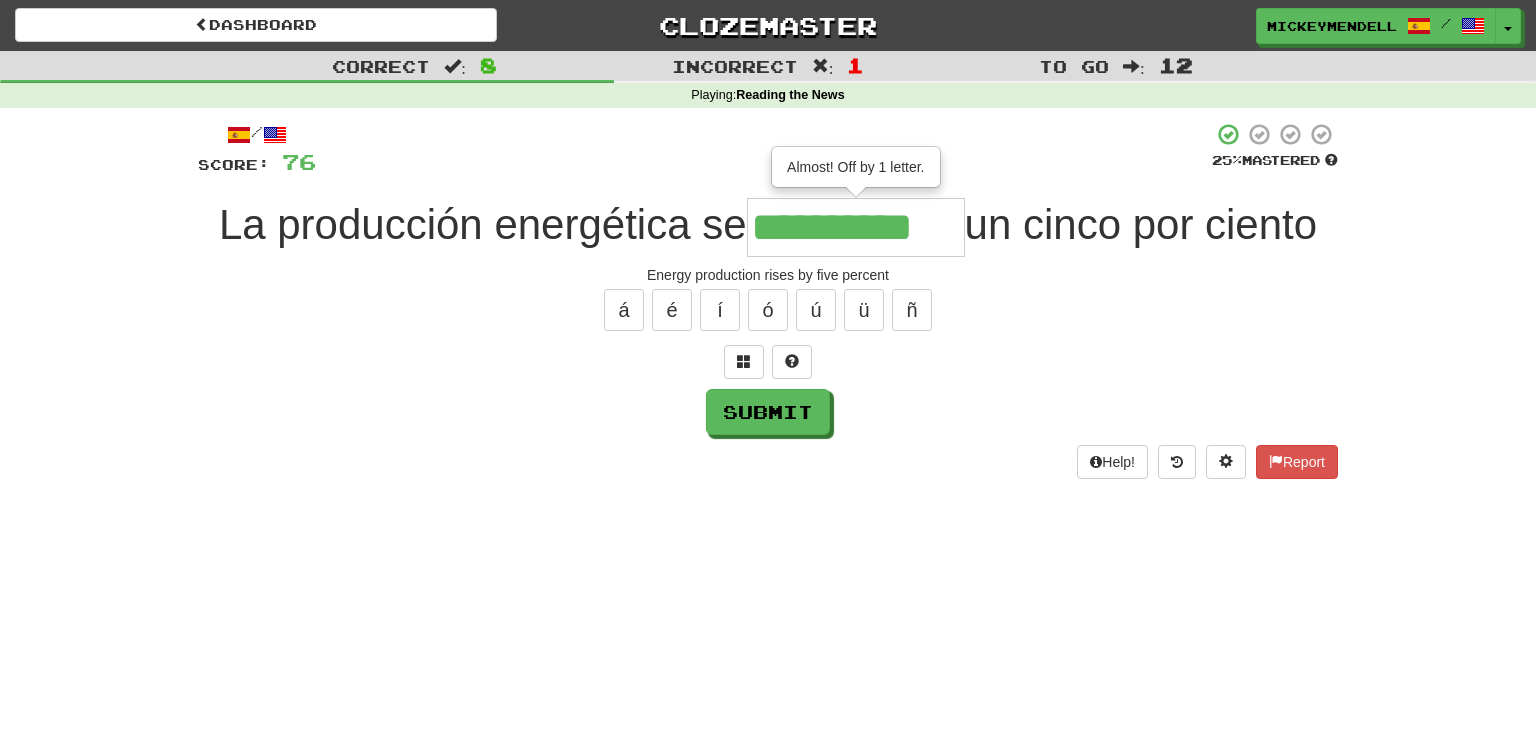 type on "**********" 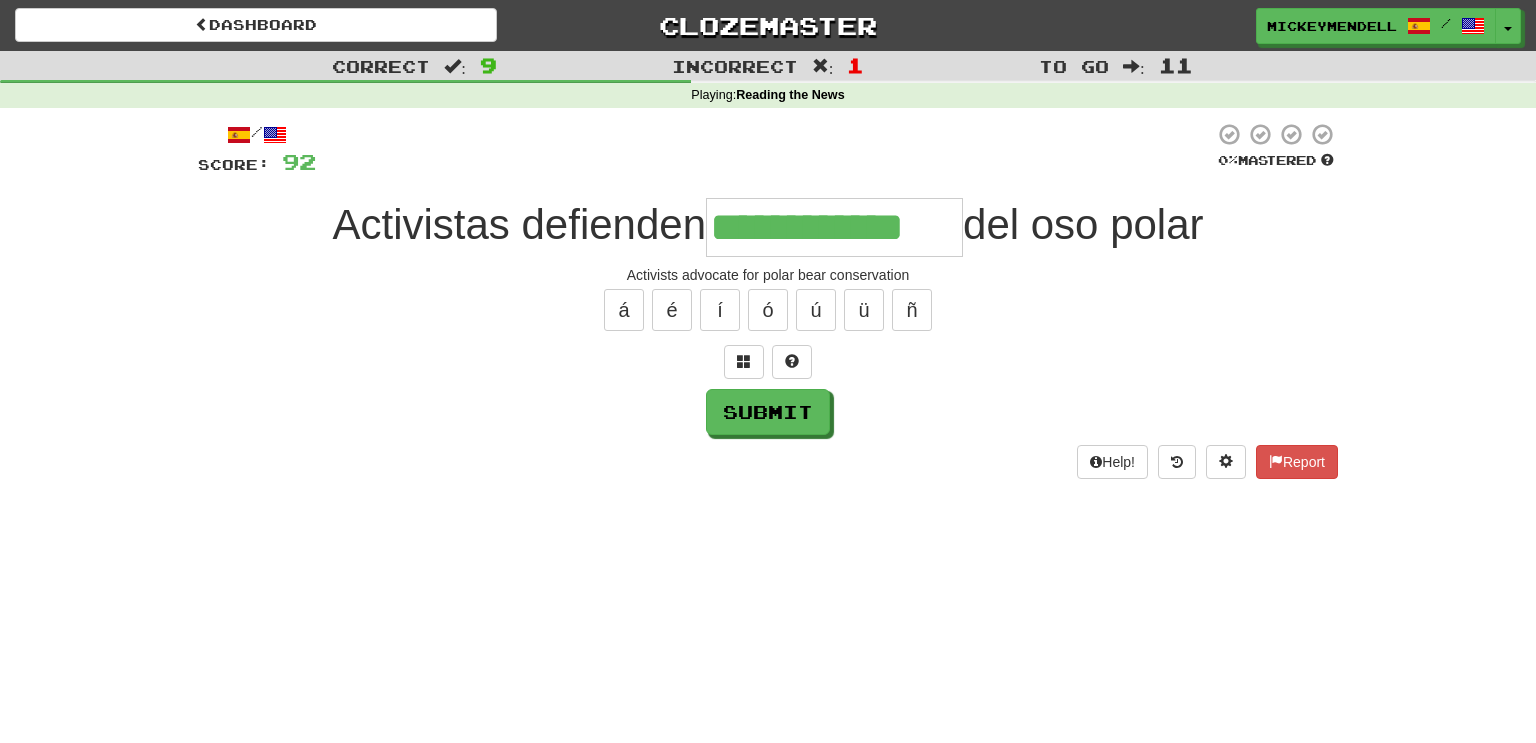 type on "**********" 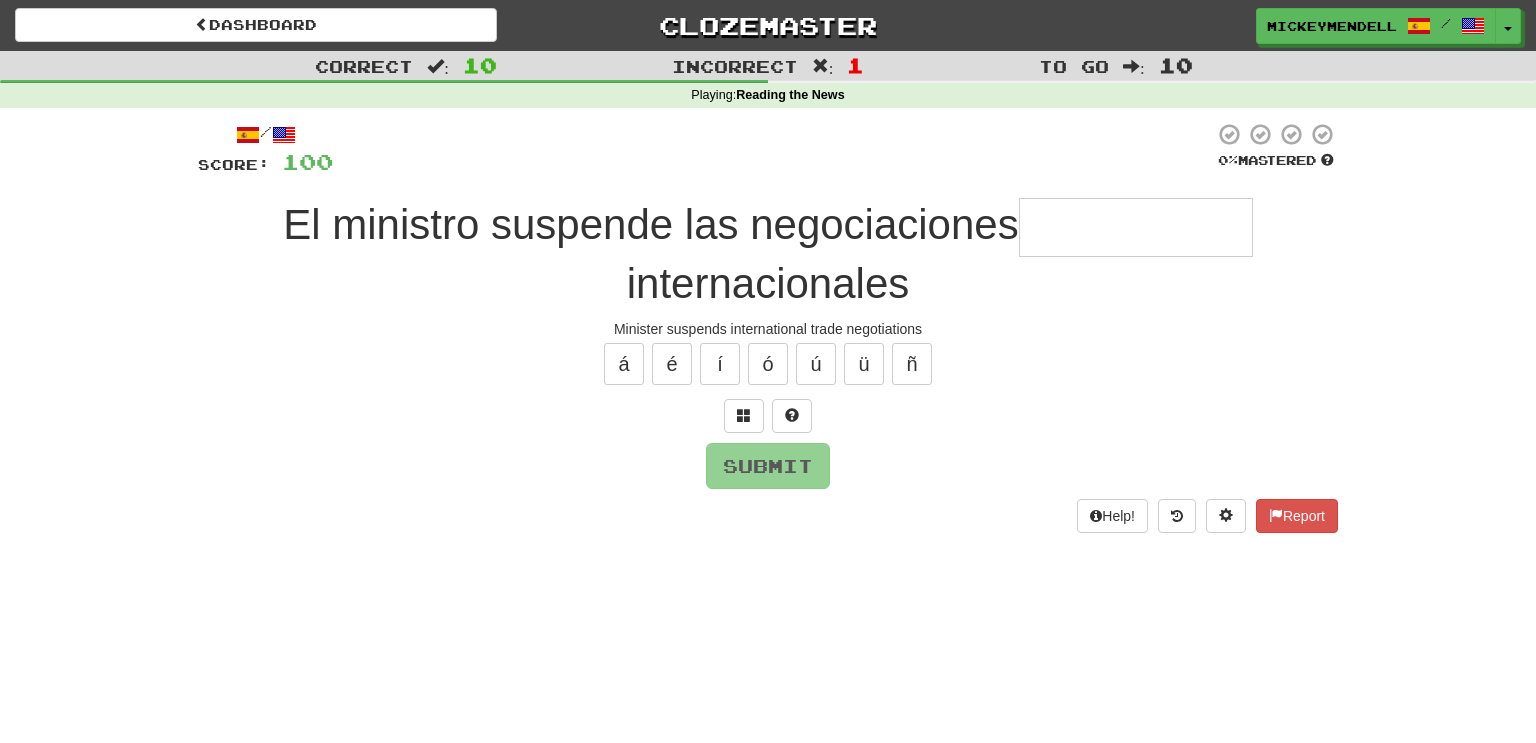 type on "*" 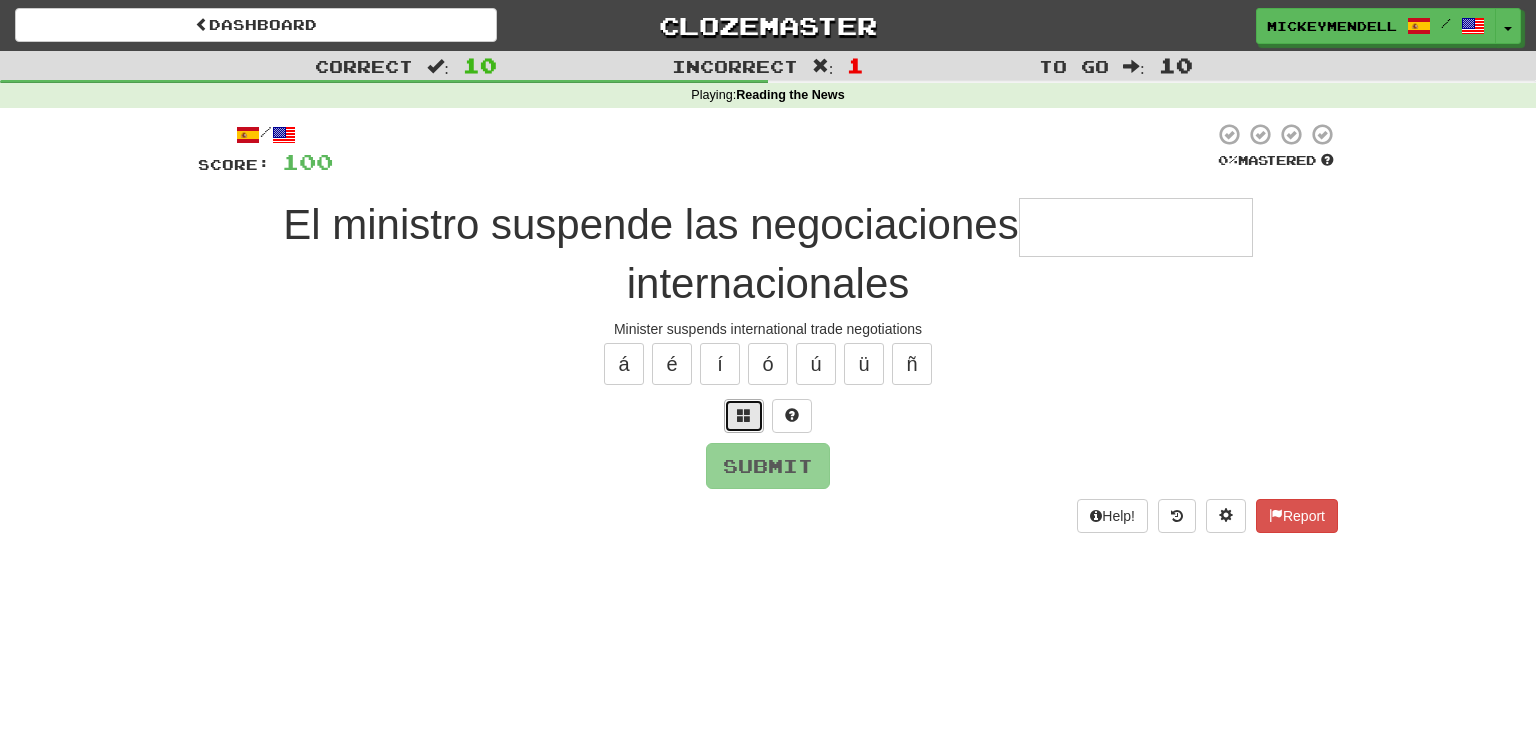 click at bounding box center [744, 415] 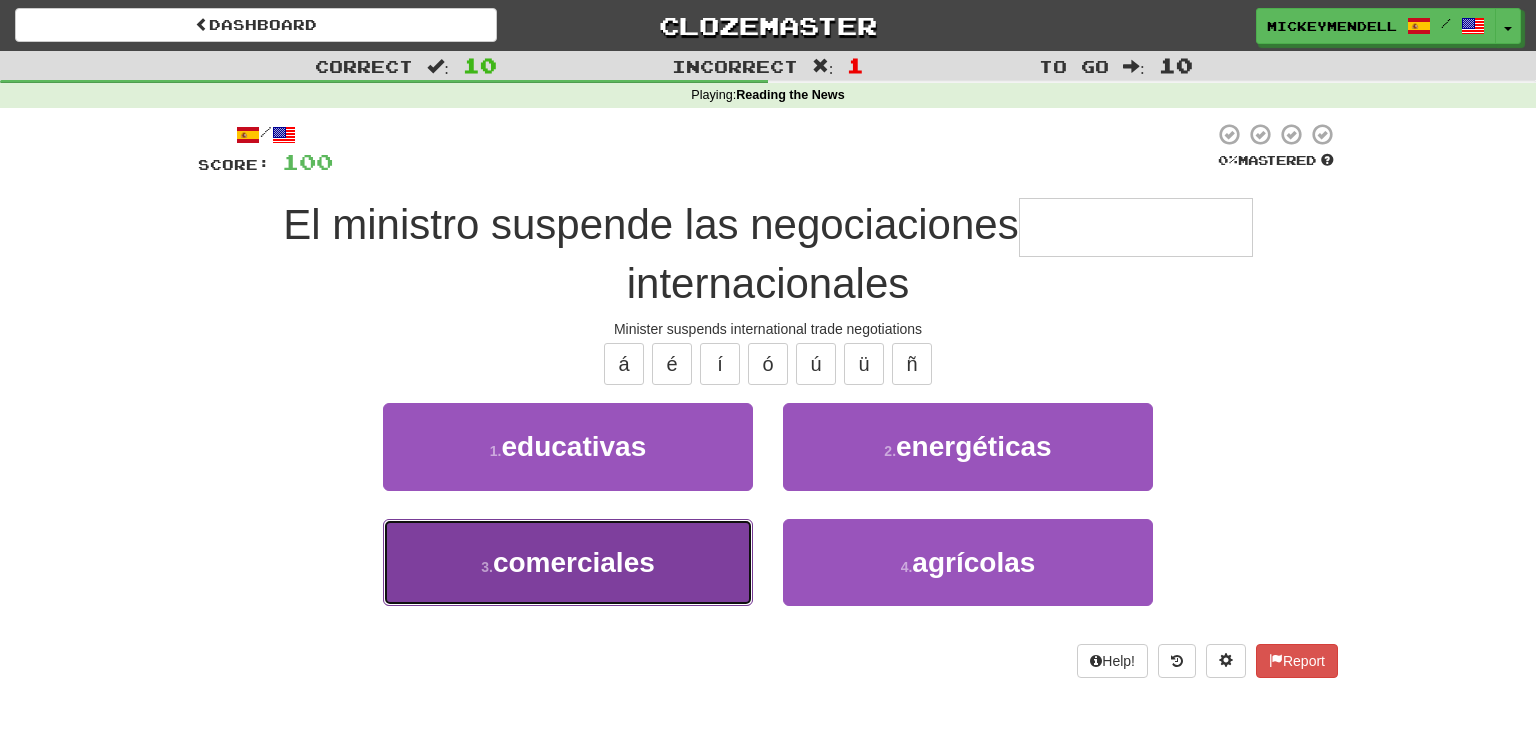 click on "3 .  comerciales" at bounding box center (568, 562) 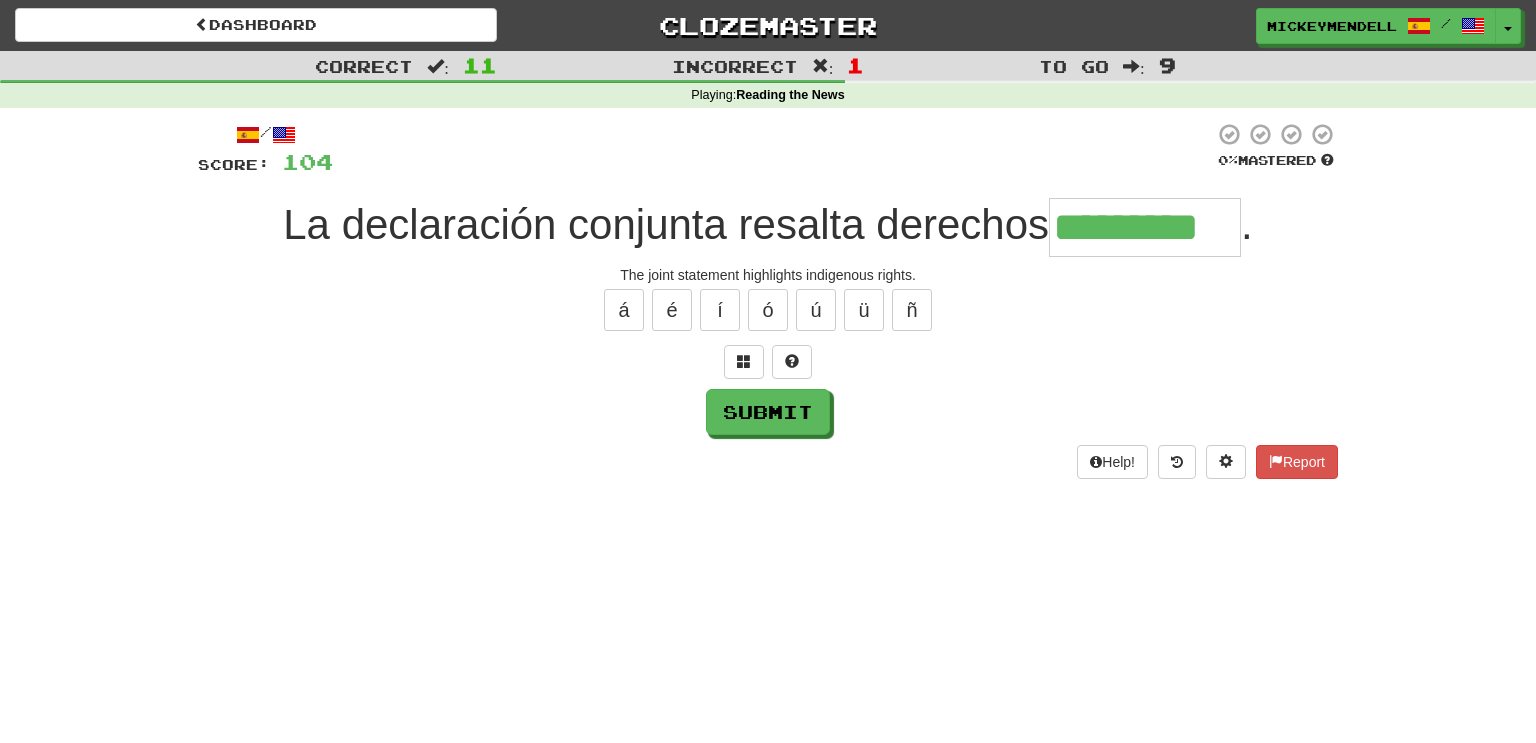 type on "*********" 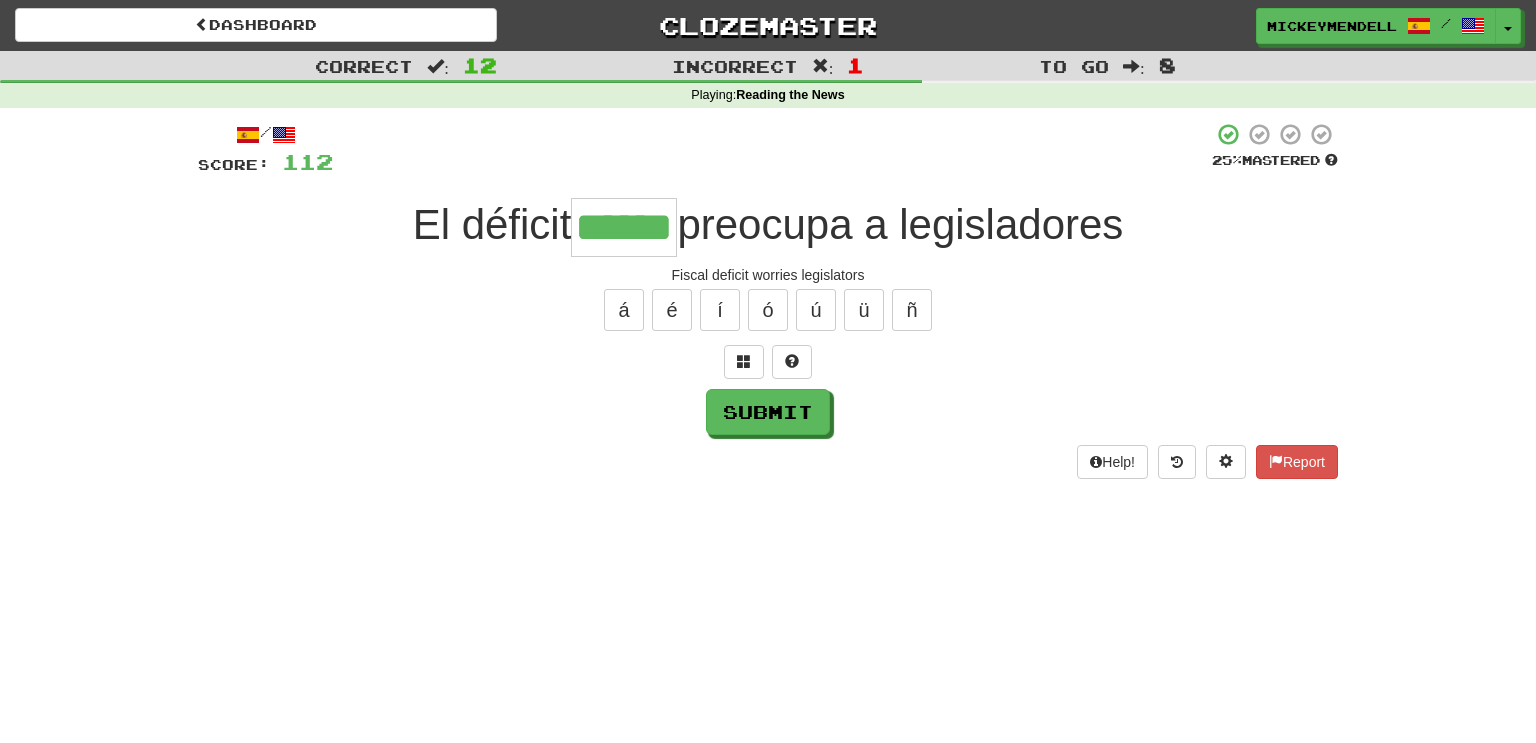 type on "******" 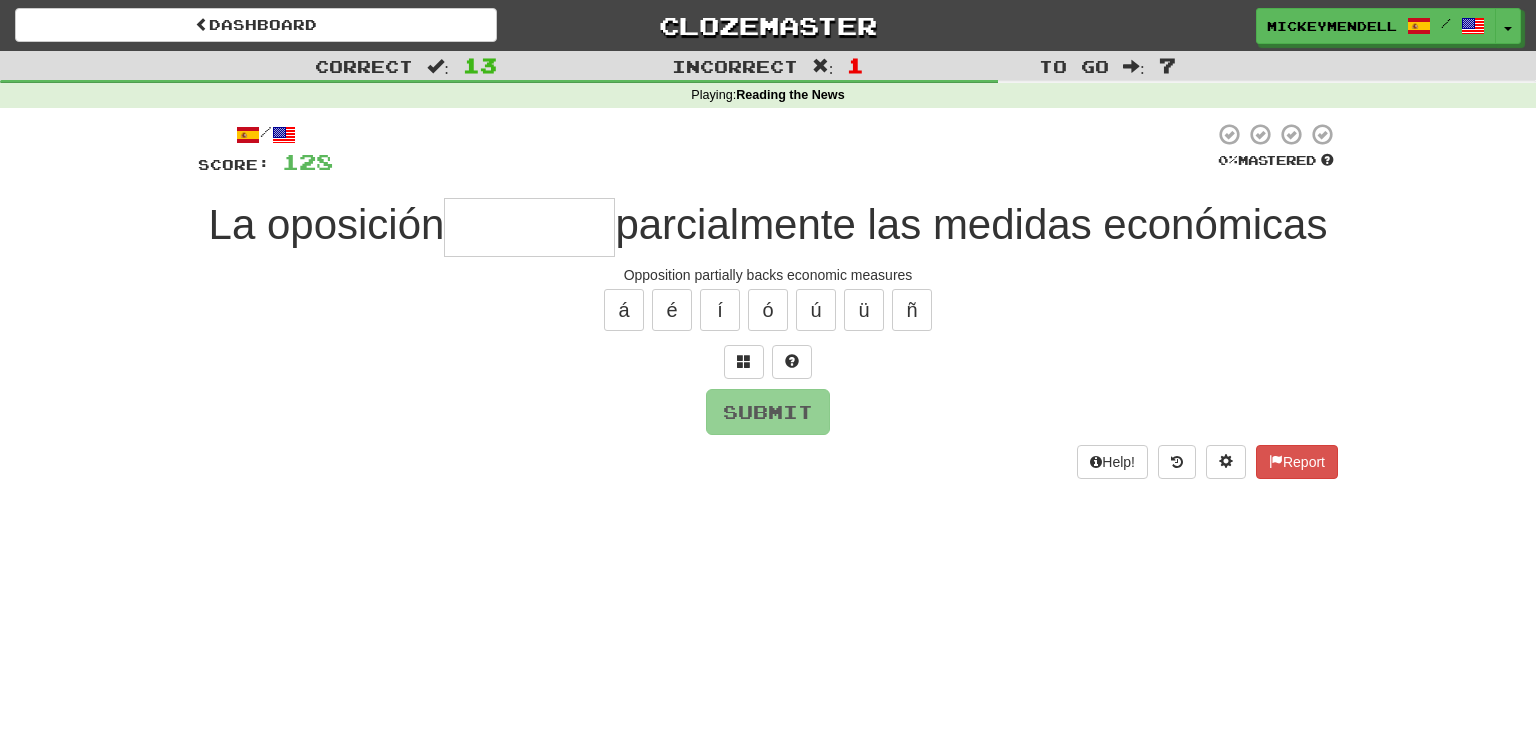 type on "*" 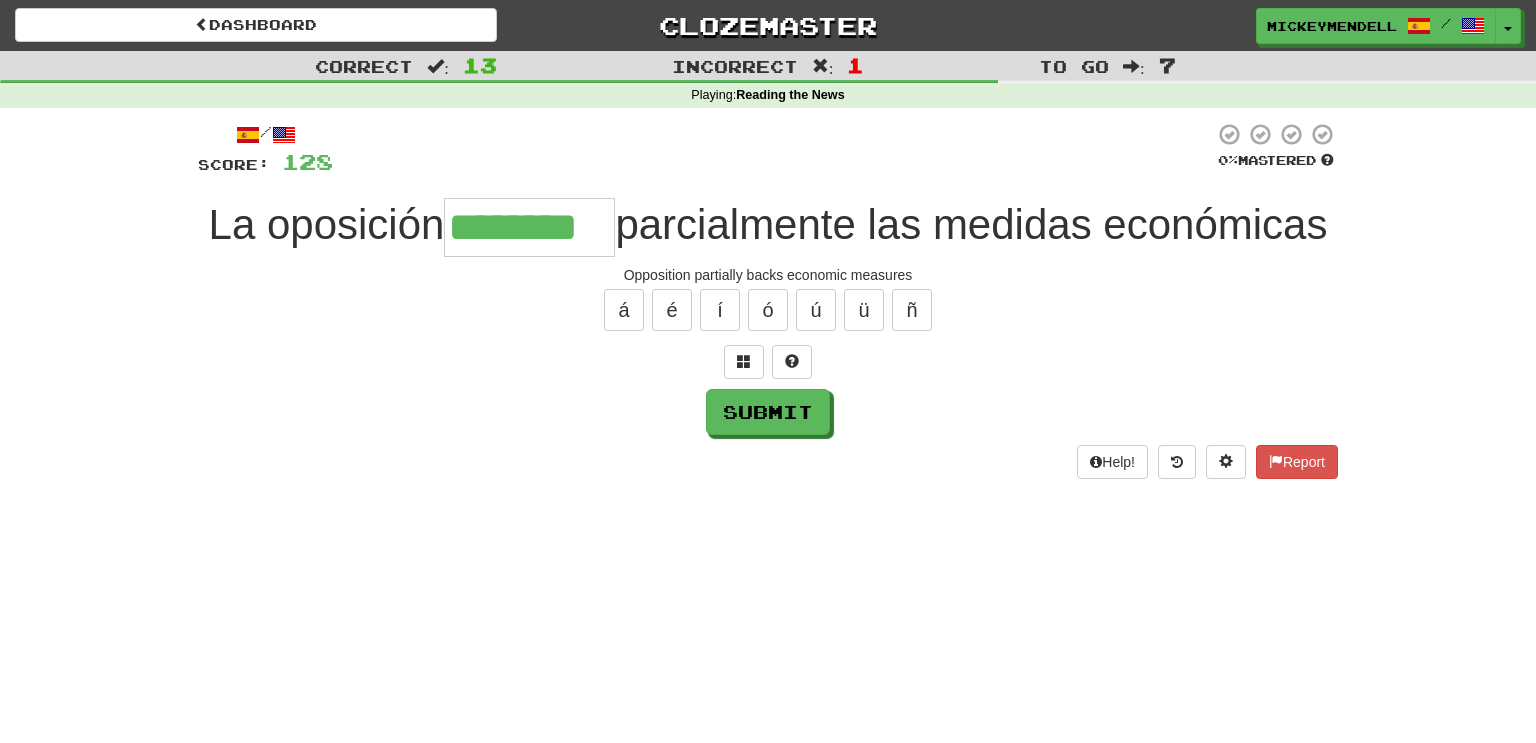 type on "********" 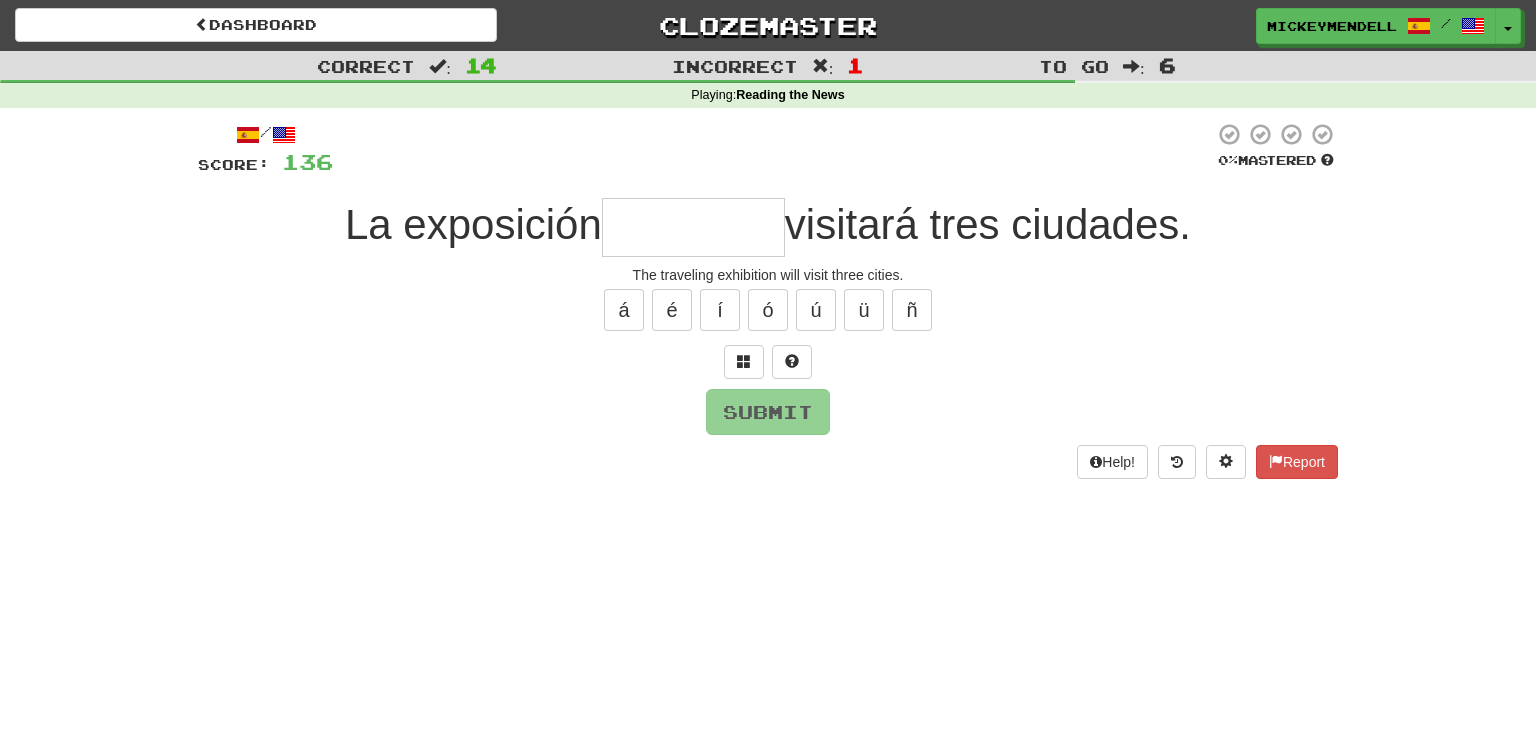 type on "*" 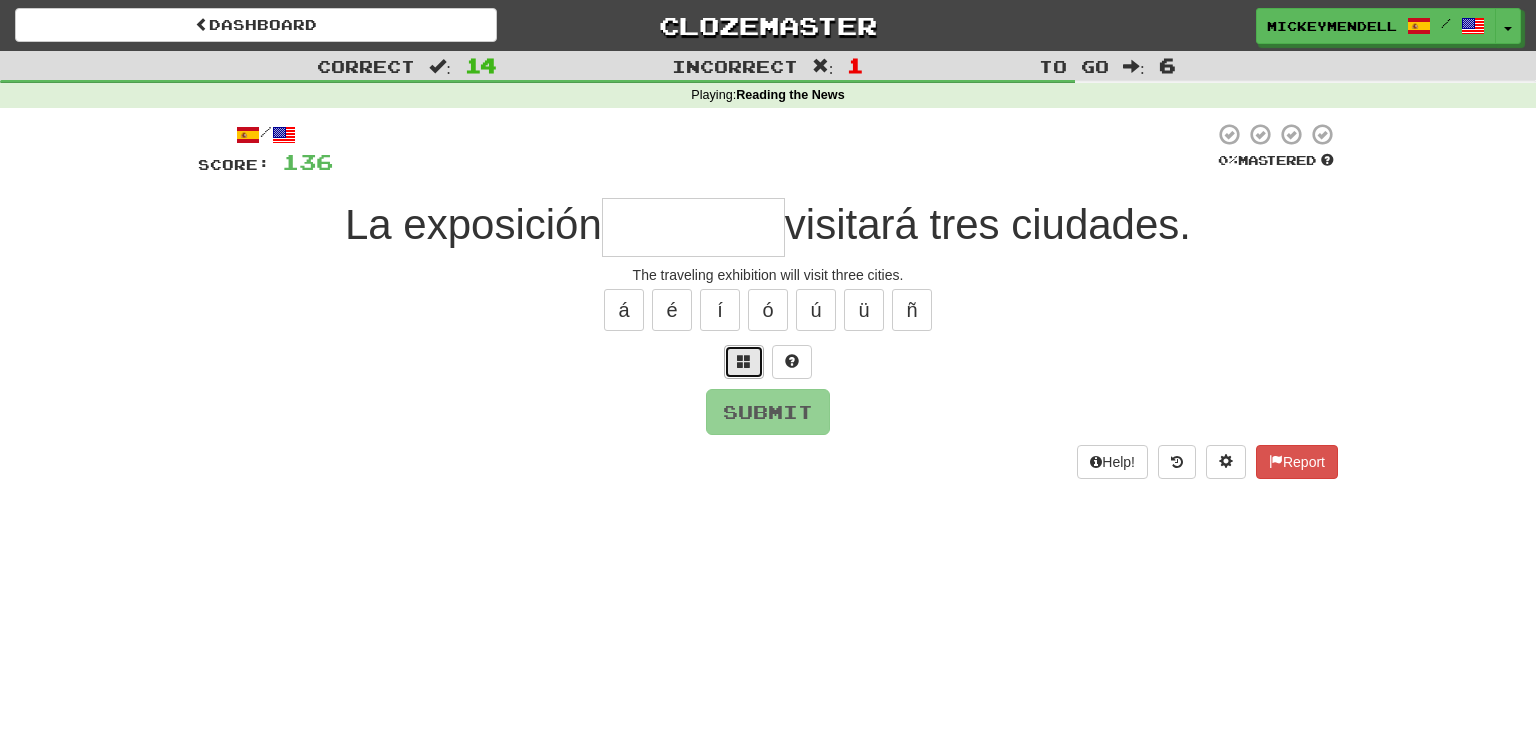 click at bounding box center [744, 362] 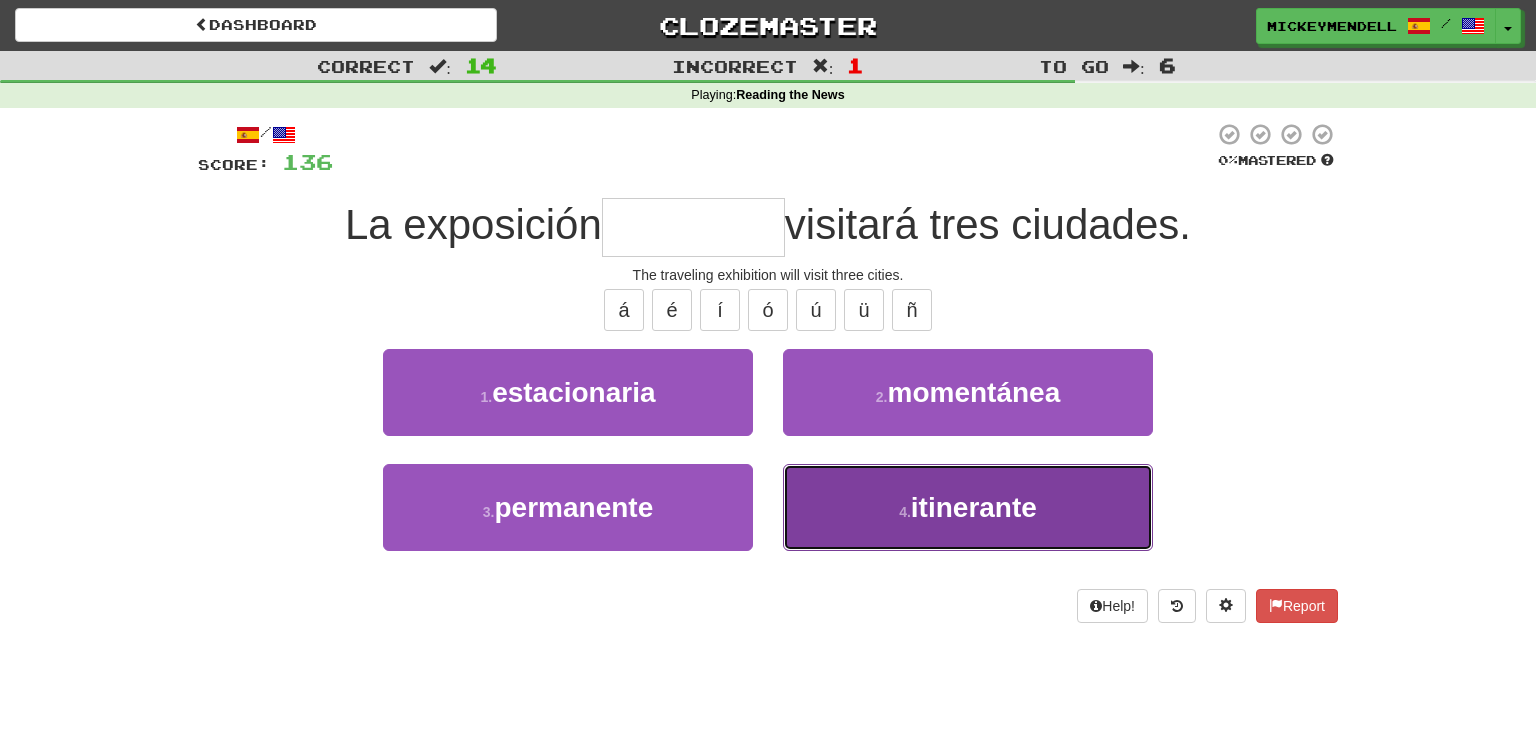 click on "4 .  itinerante" at bounding box center (968, 507) 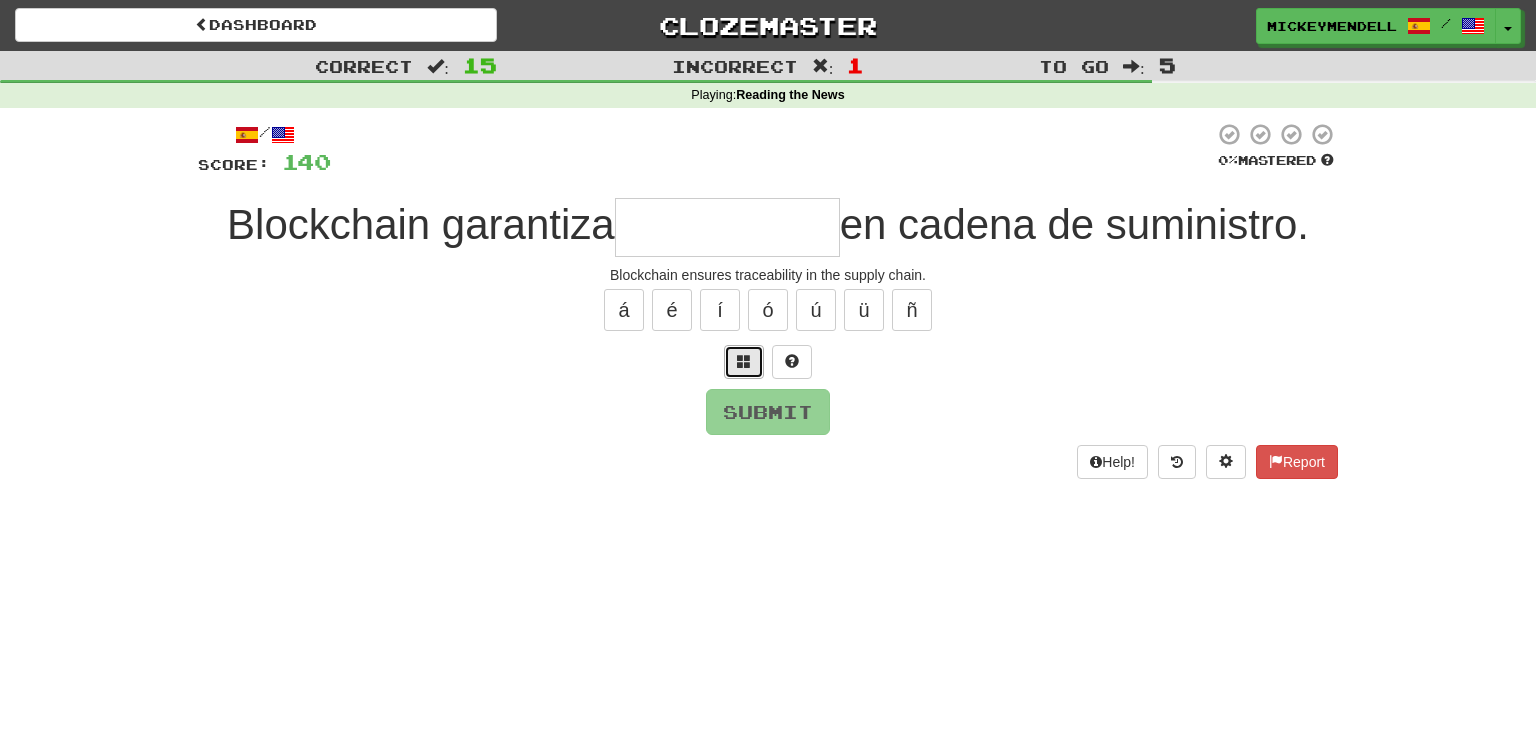 click at bounding box center (744, 362) 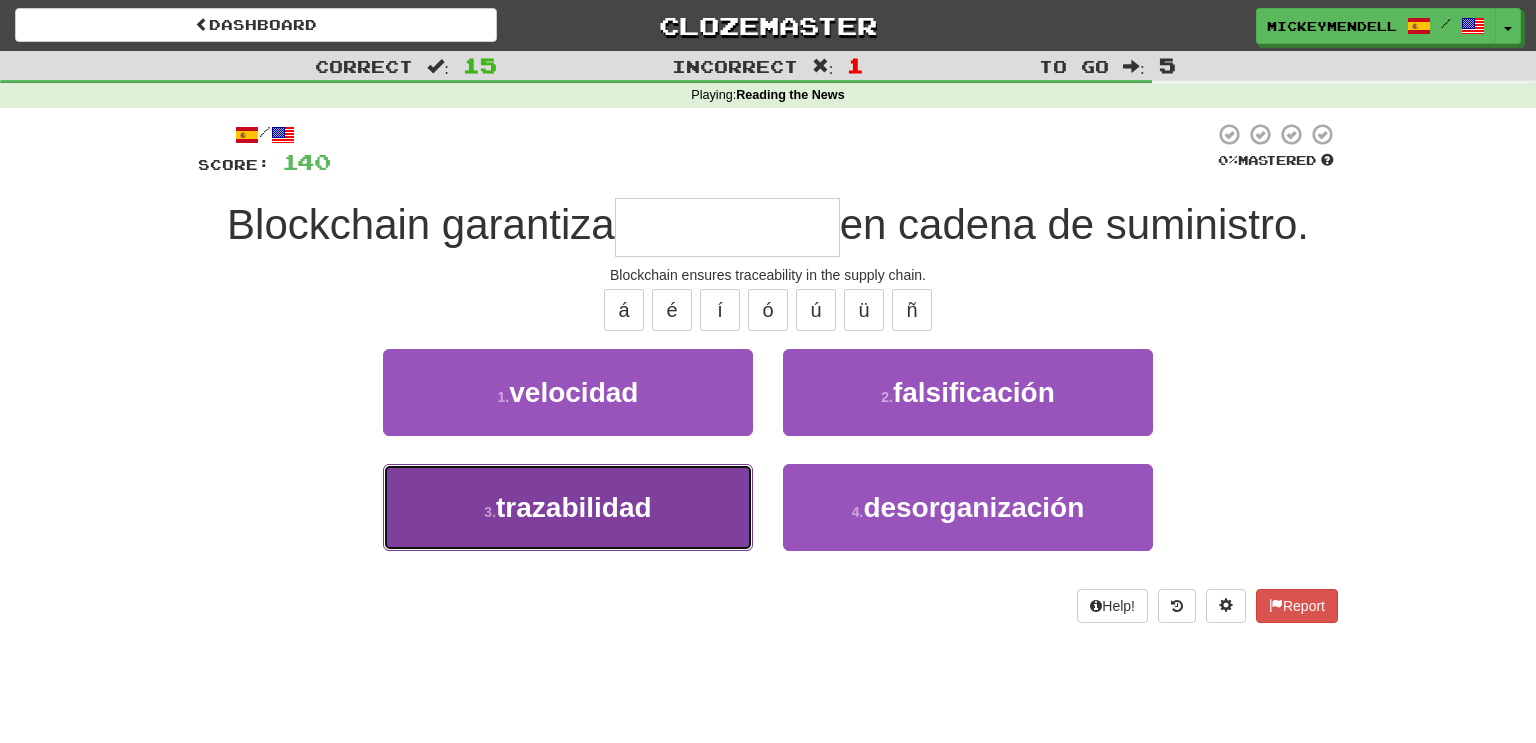 click on "3 .  trazabilidad" at bounding box center (568, 507) 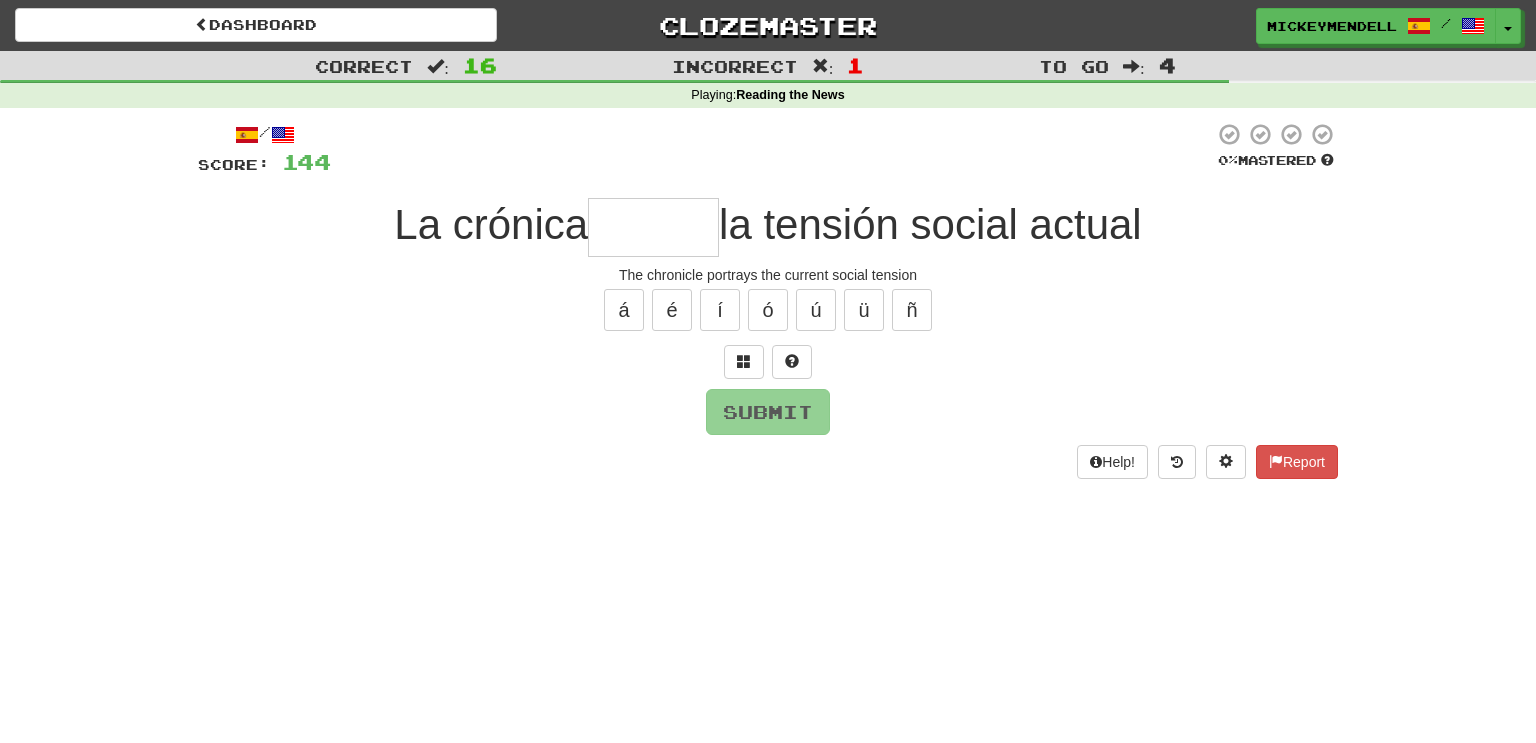 type on "*" 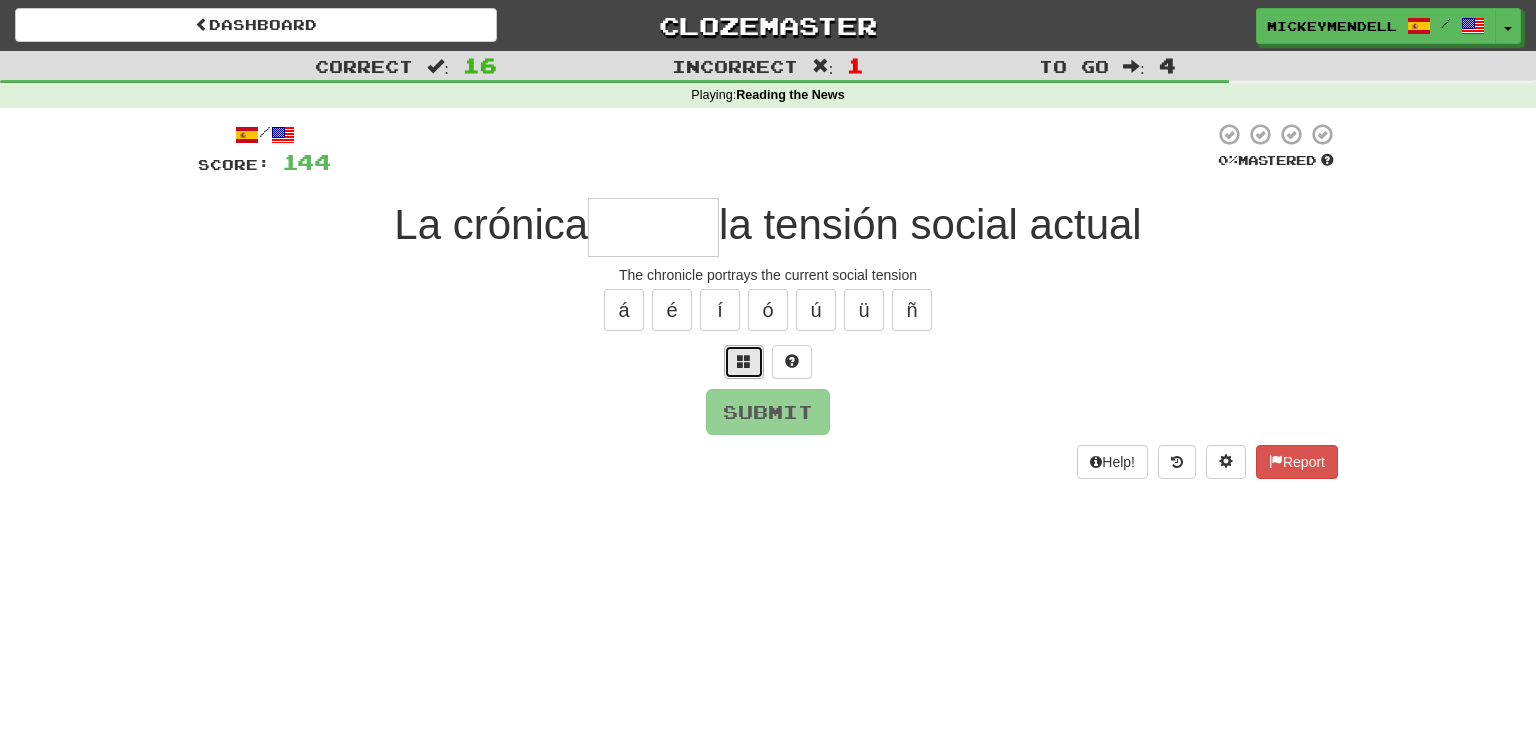 click at bounding box center [744, 361] 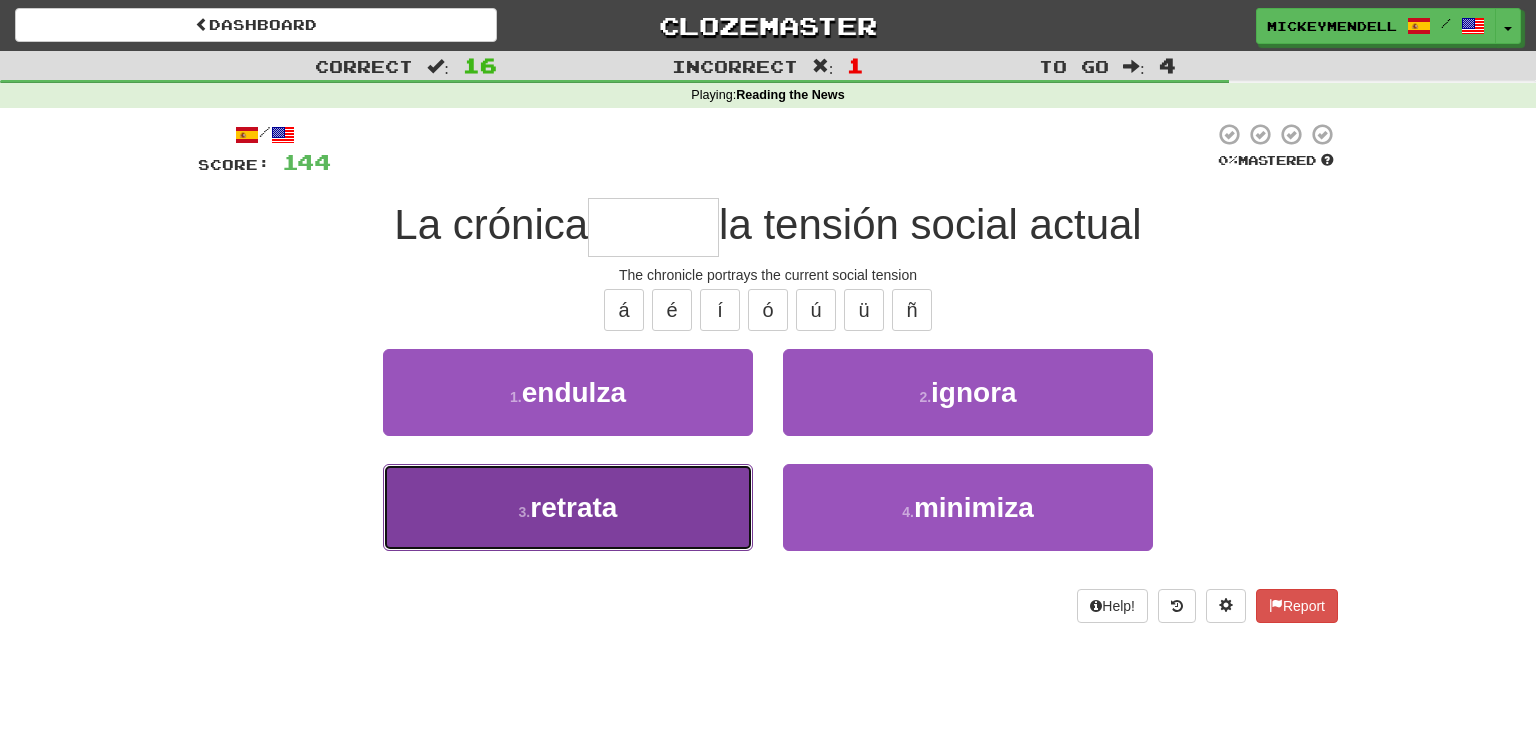 click on "retrata" at bounding box center (573, 507) 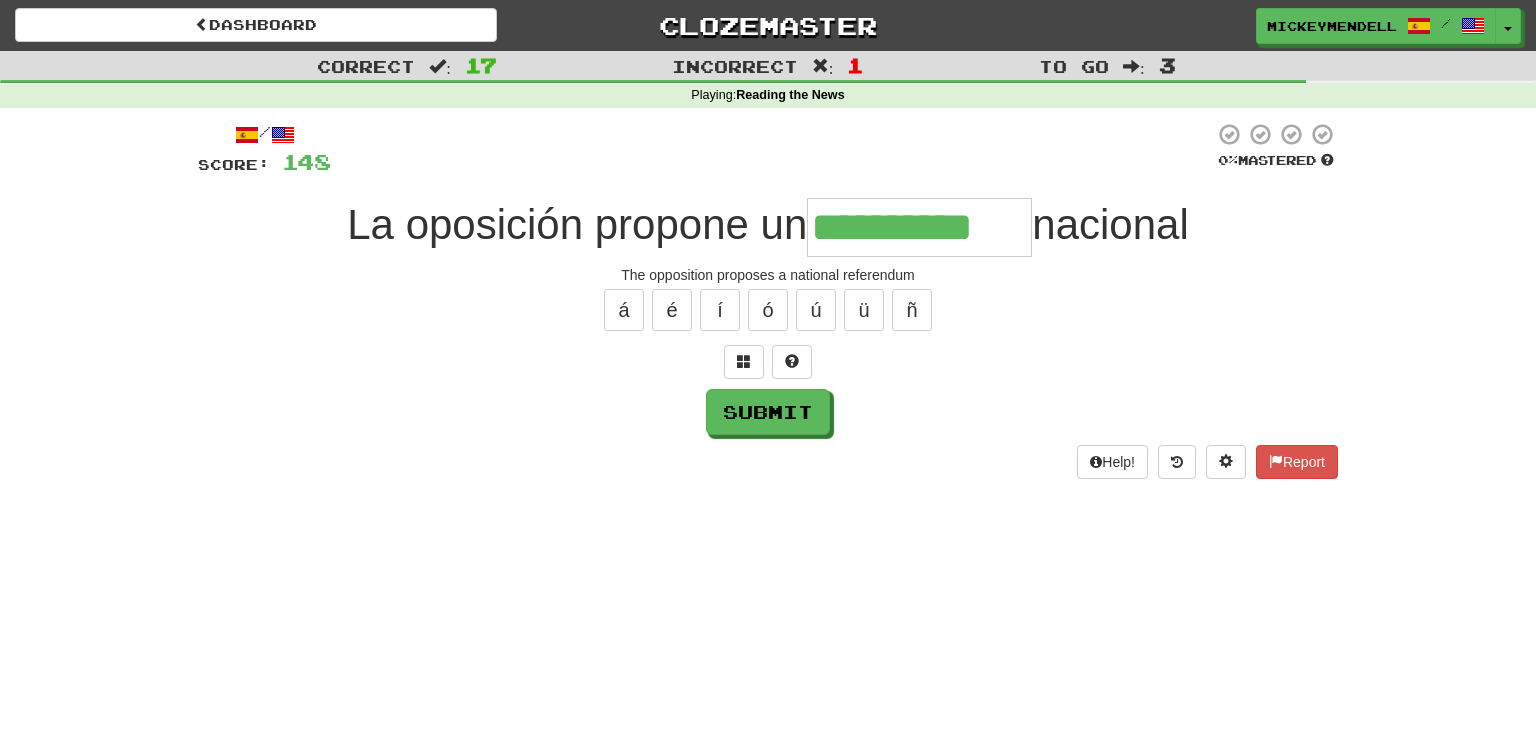 type on "**********" 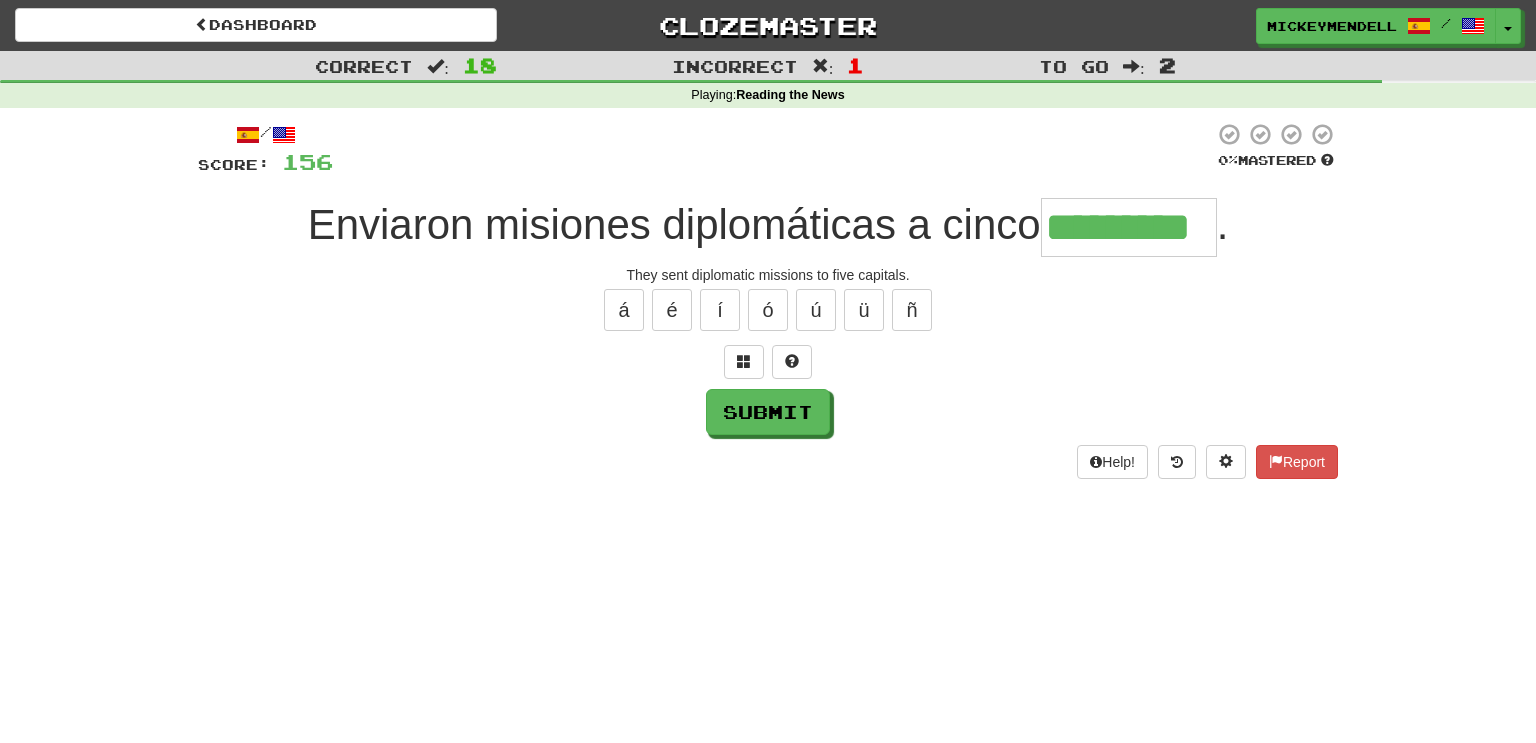 type on "*********" 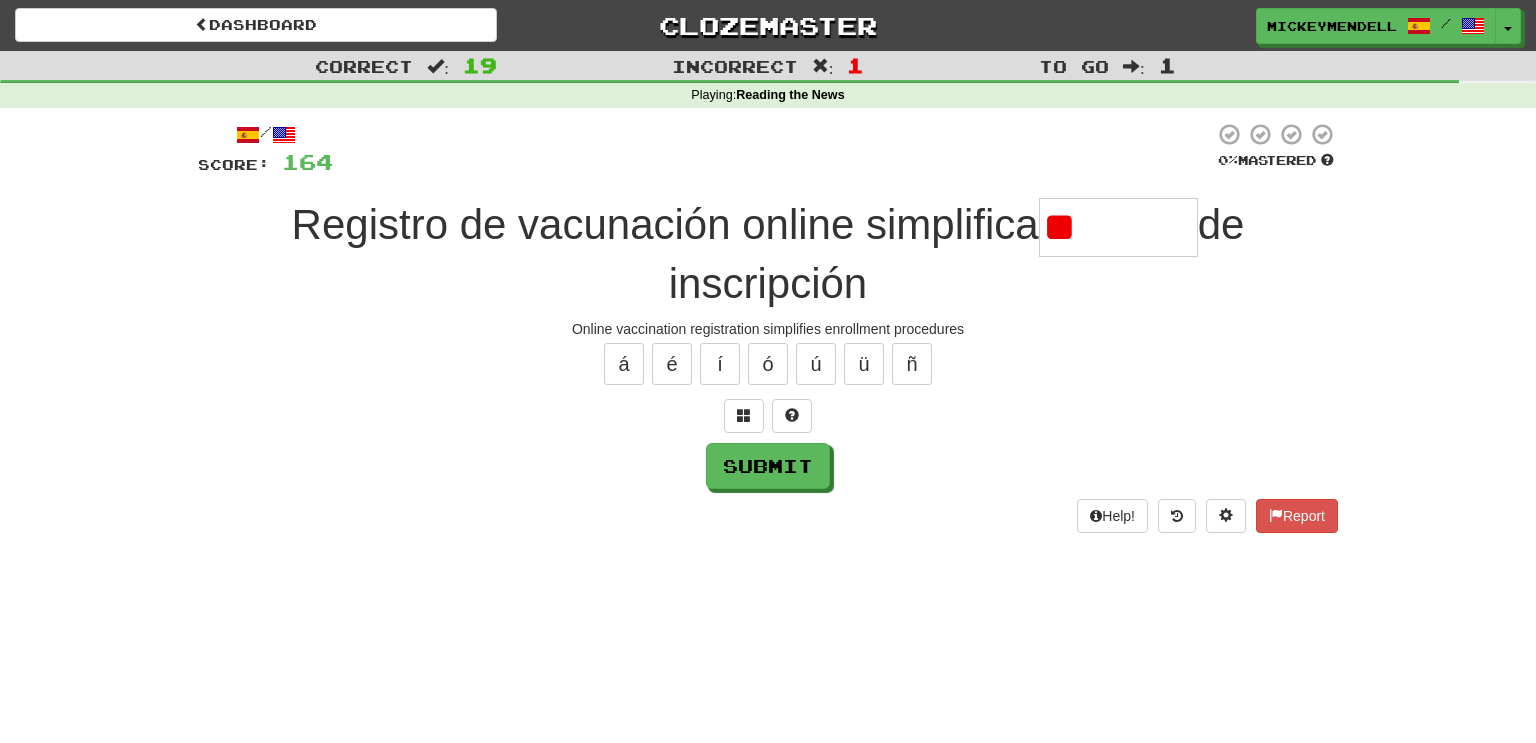 type on "*" 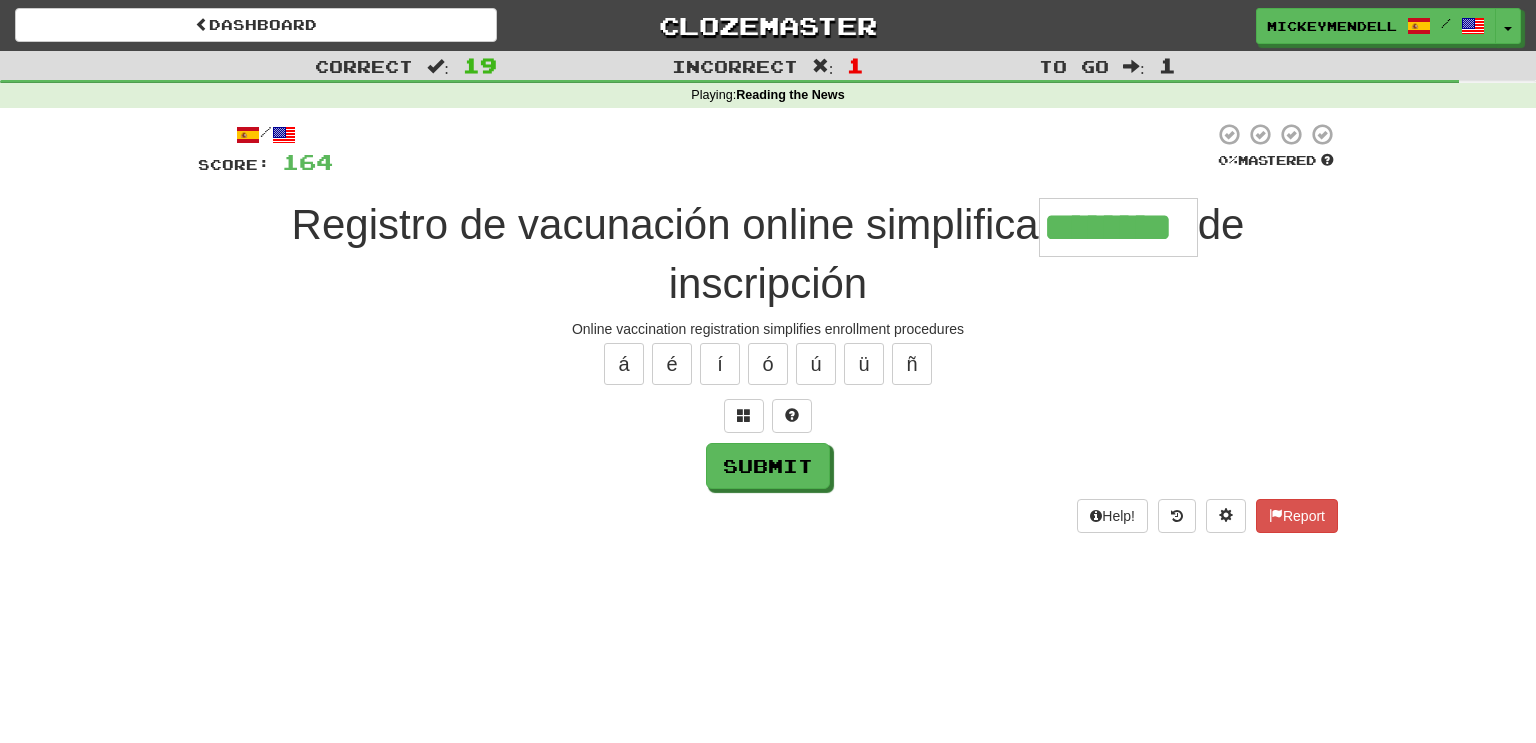 type on "********" 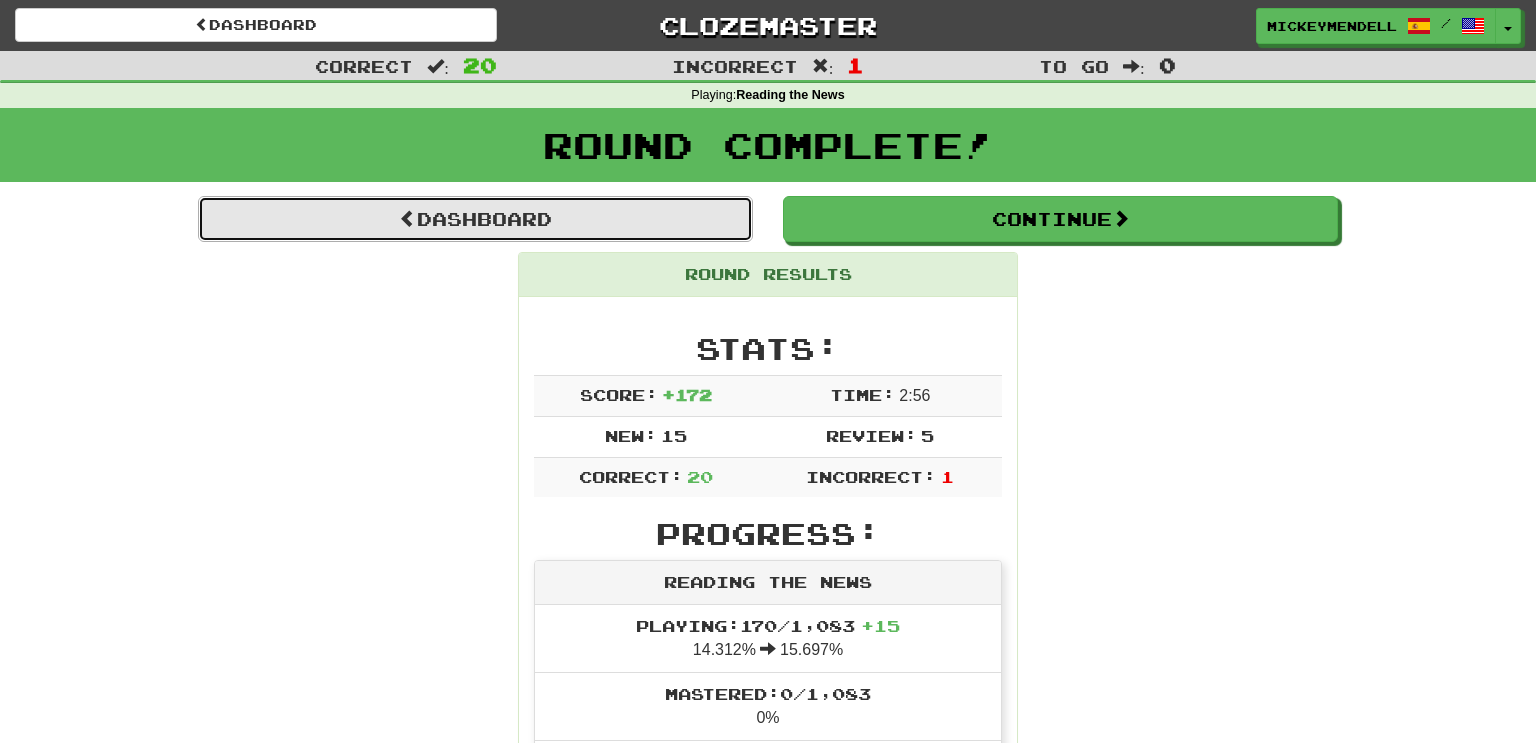 click on "Dashboard" at bounding box center (475, 219) 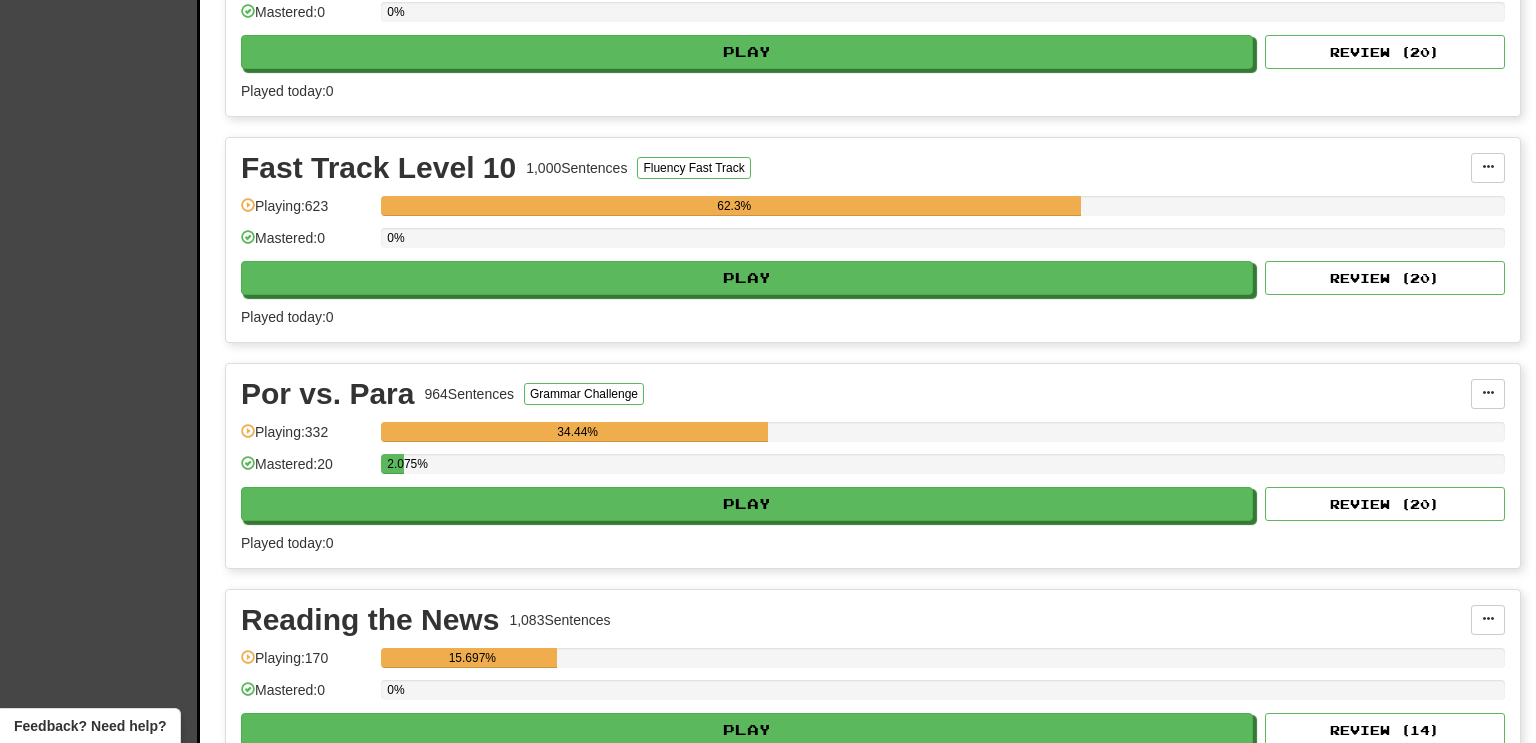 scroll, scrollTop: 1224, scrollLeft: 0, axis: vertical 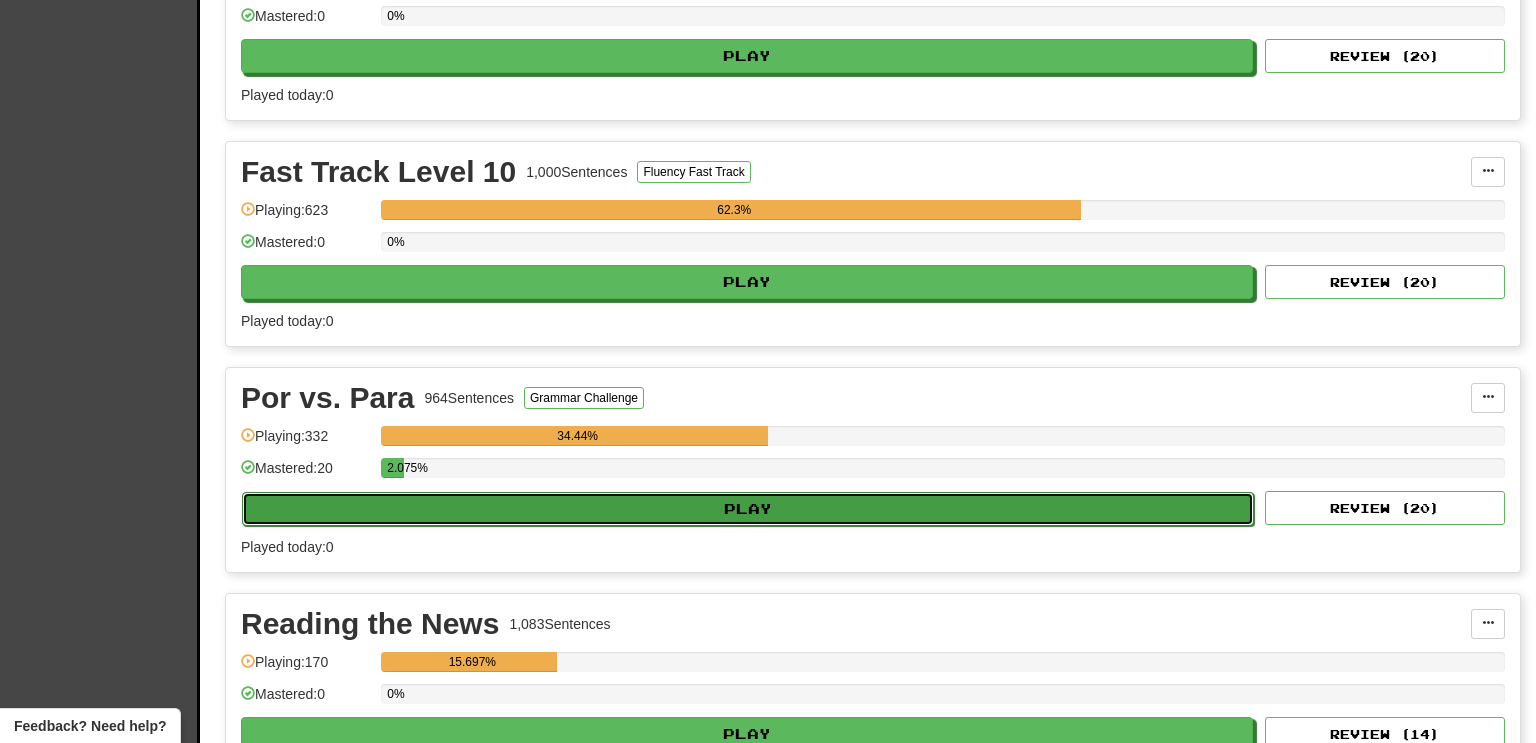 click on "Play" at bounding box center [748, 509] 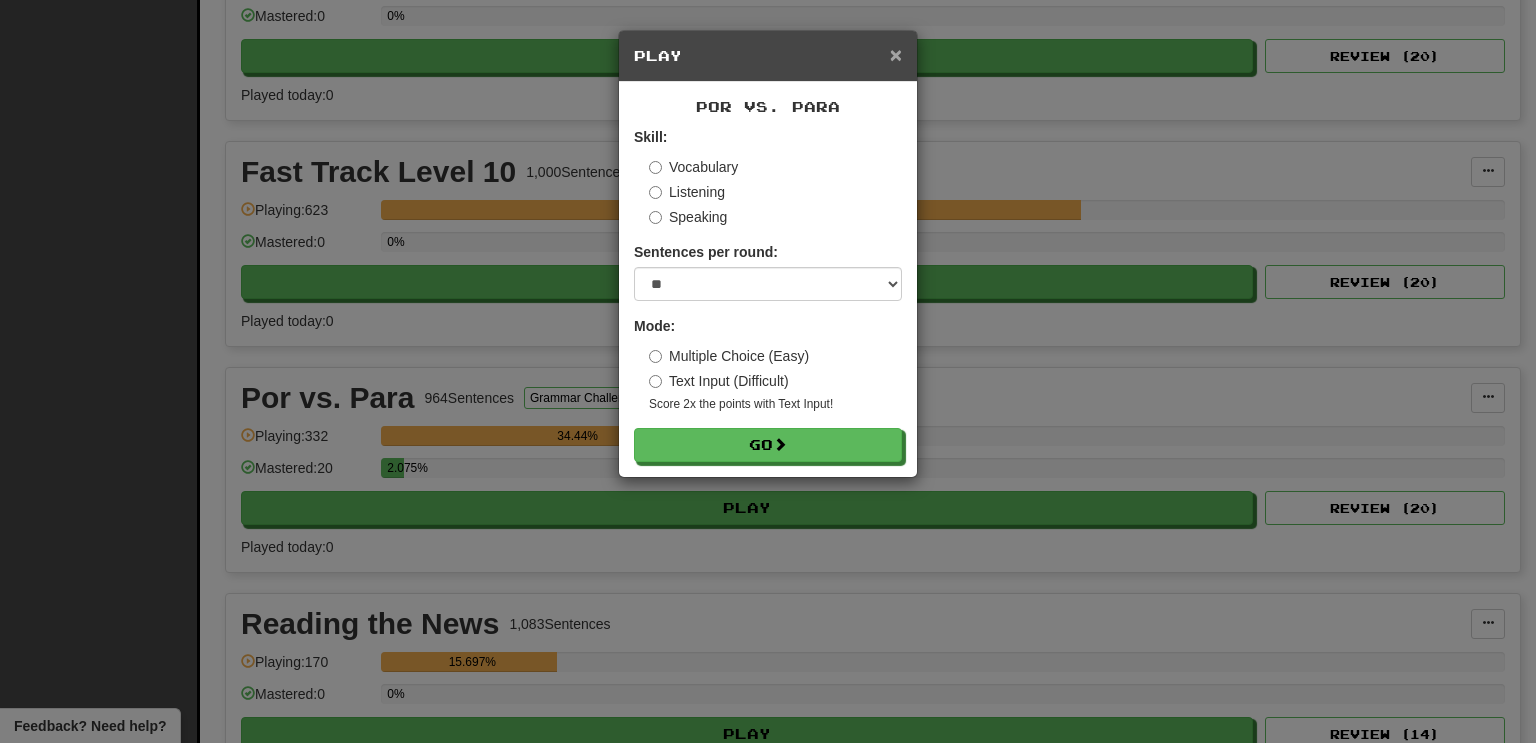click on "×" at bounding box center [896, 54] 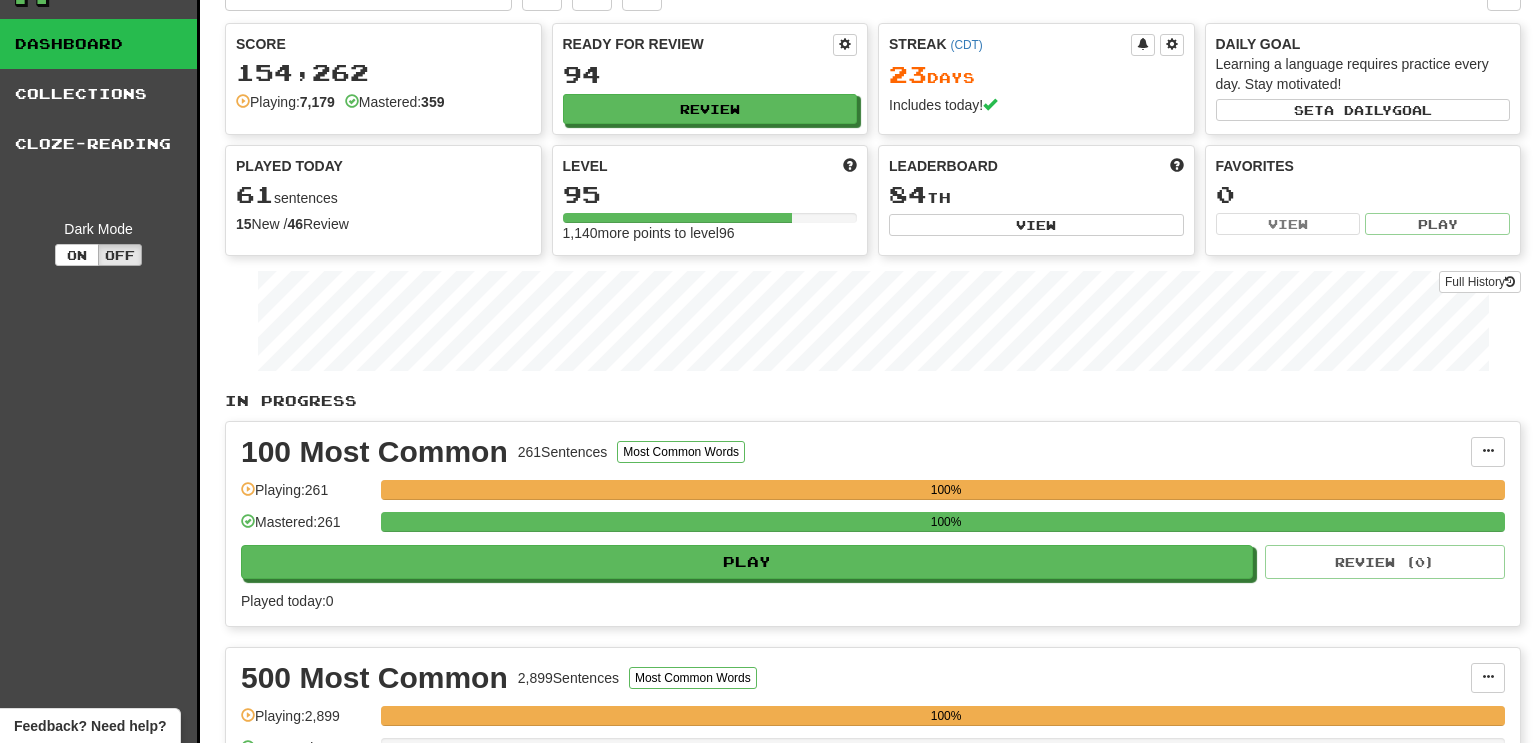 scroll, scrollTop: 0, scrollLeft: 0, axis: both 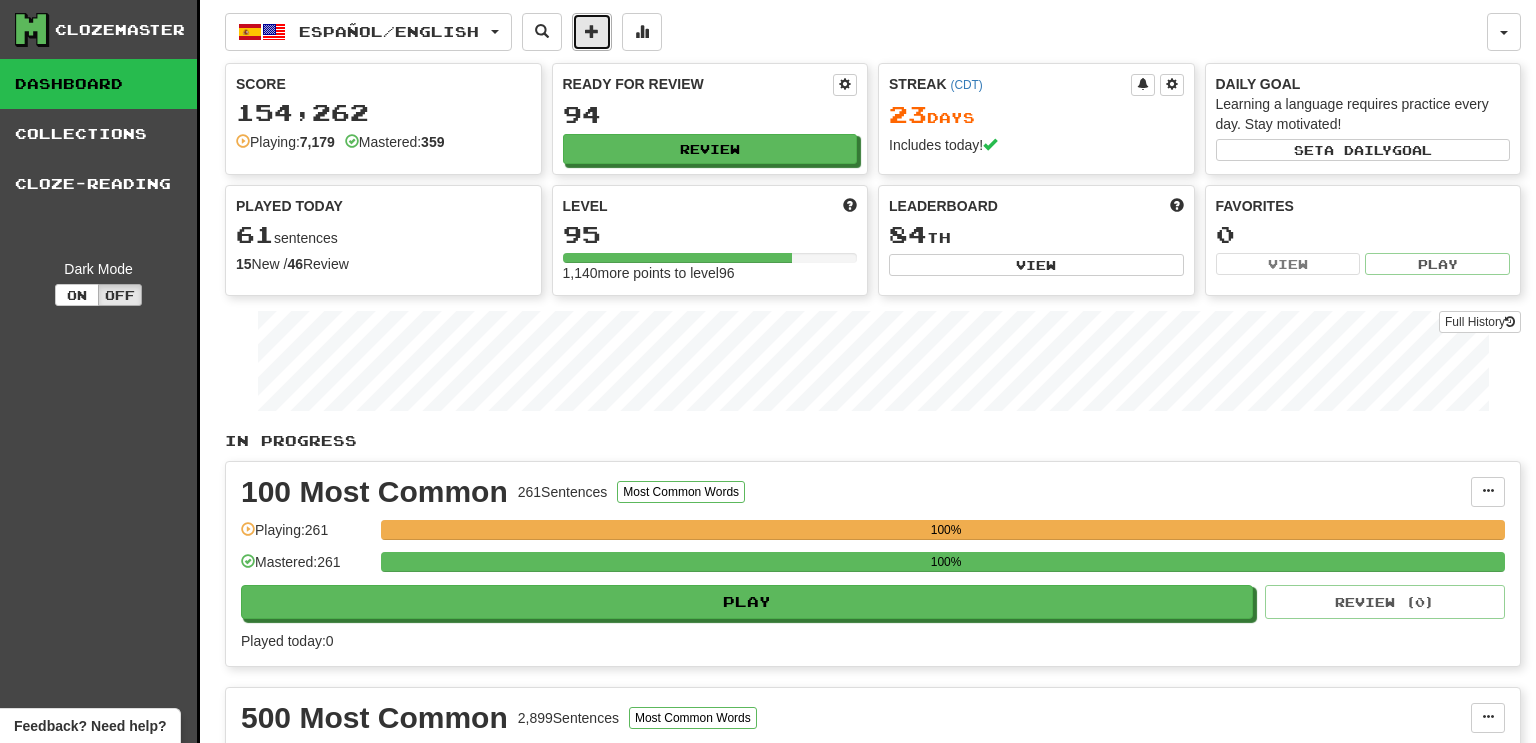click at bounding box center [592, 32] 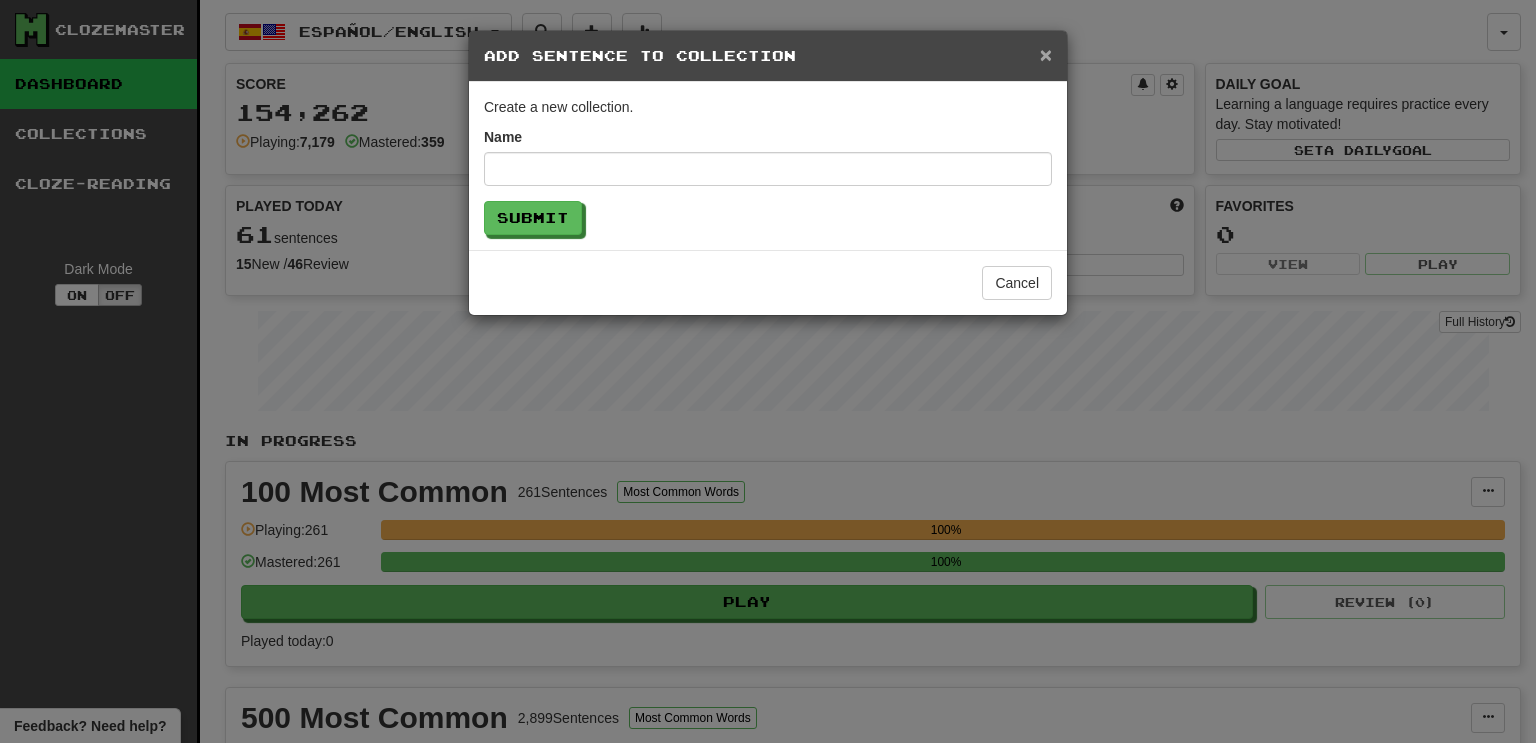 click on "×" at bounding box center [1046, 54] 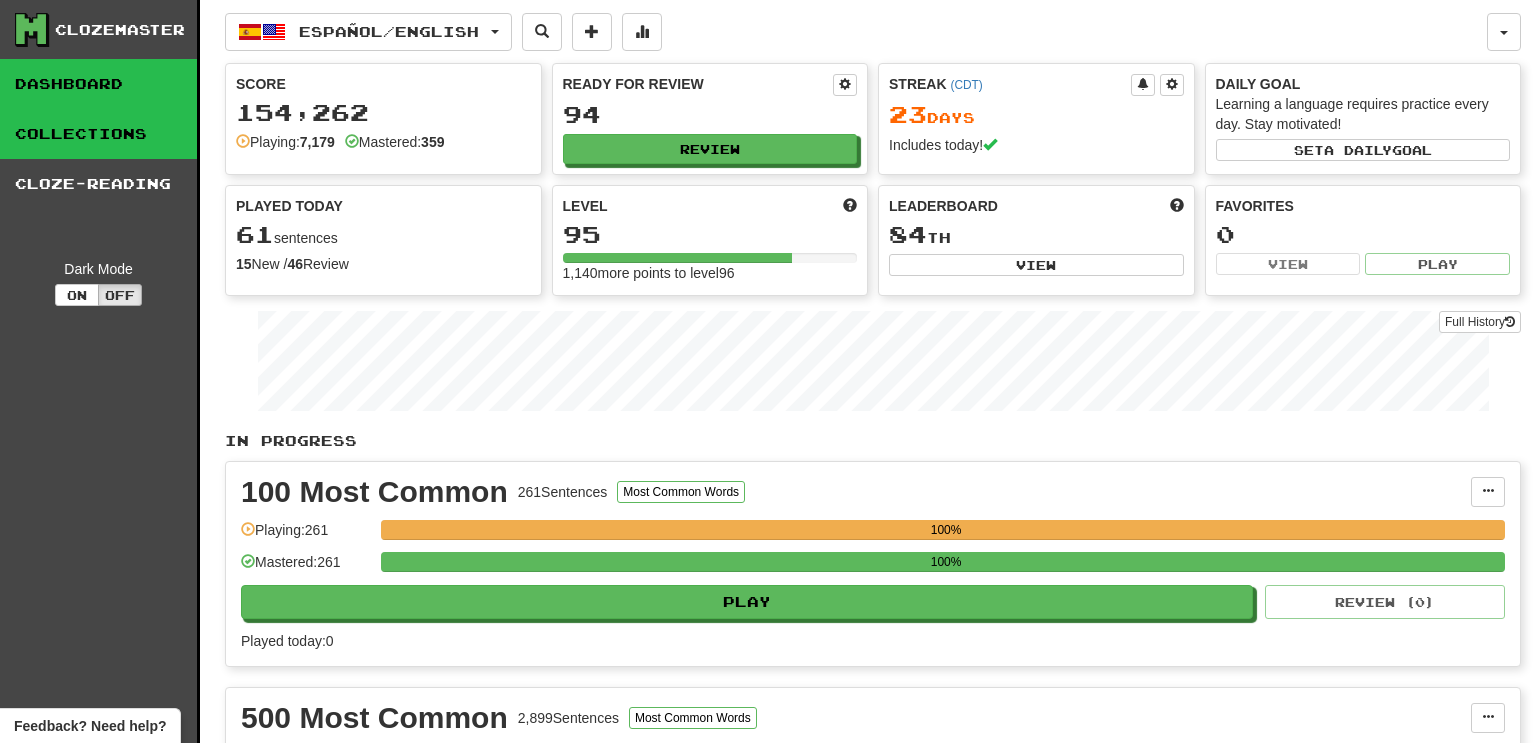 click on "Collections" at bounding box center [98, 134] 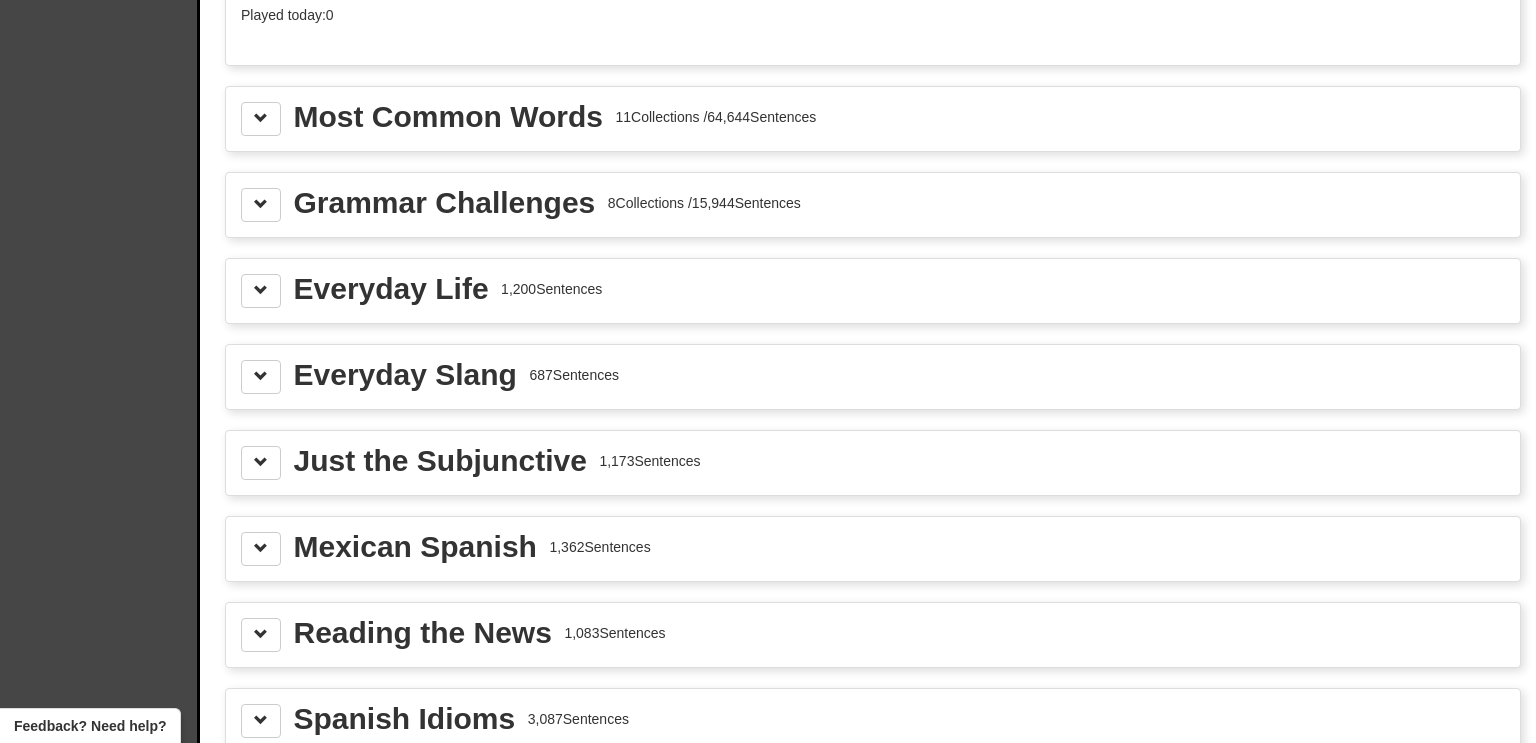 scroll, scrollTop: 2200, scrollLeft: 0, axis: vertical 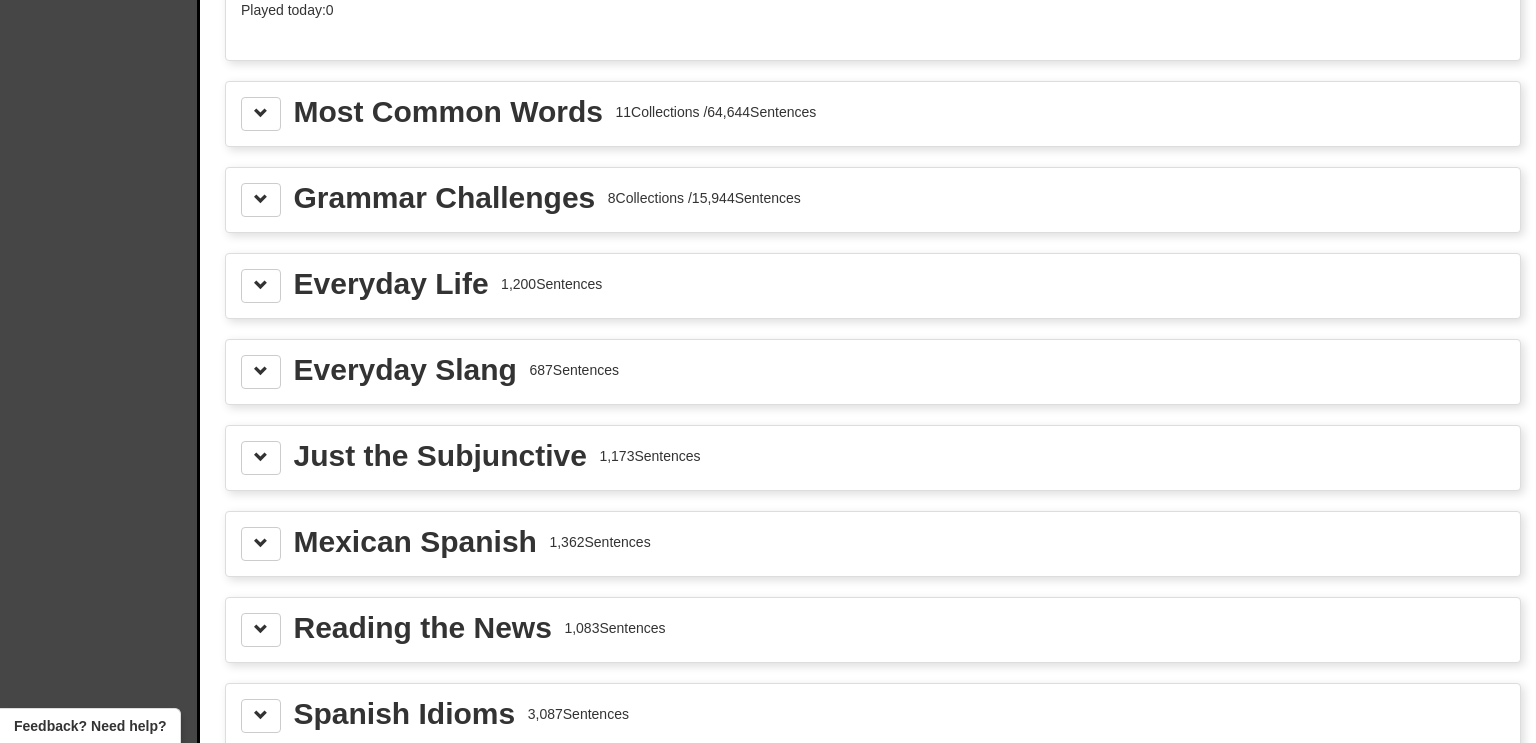 click on "Most Common Words 11  Collections /  64,644  Sentences" at bounding box center [873, 114] 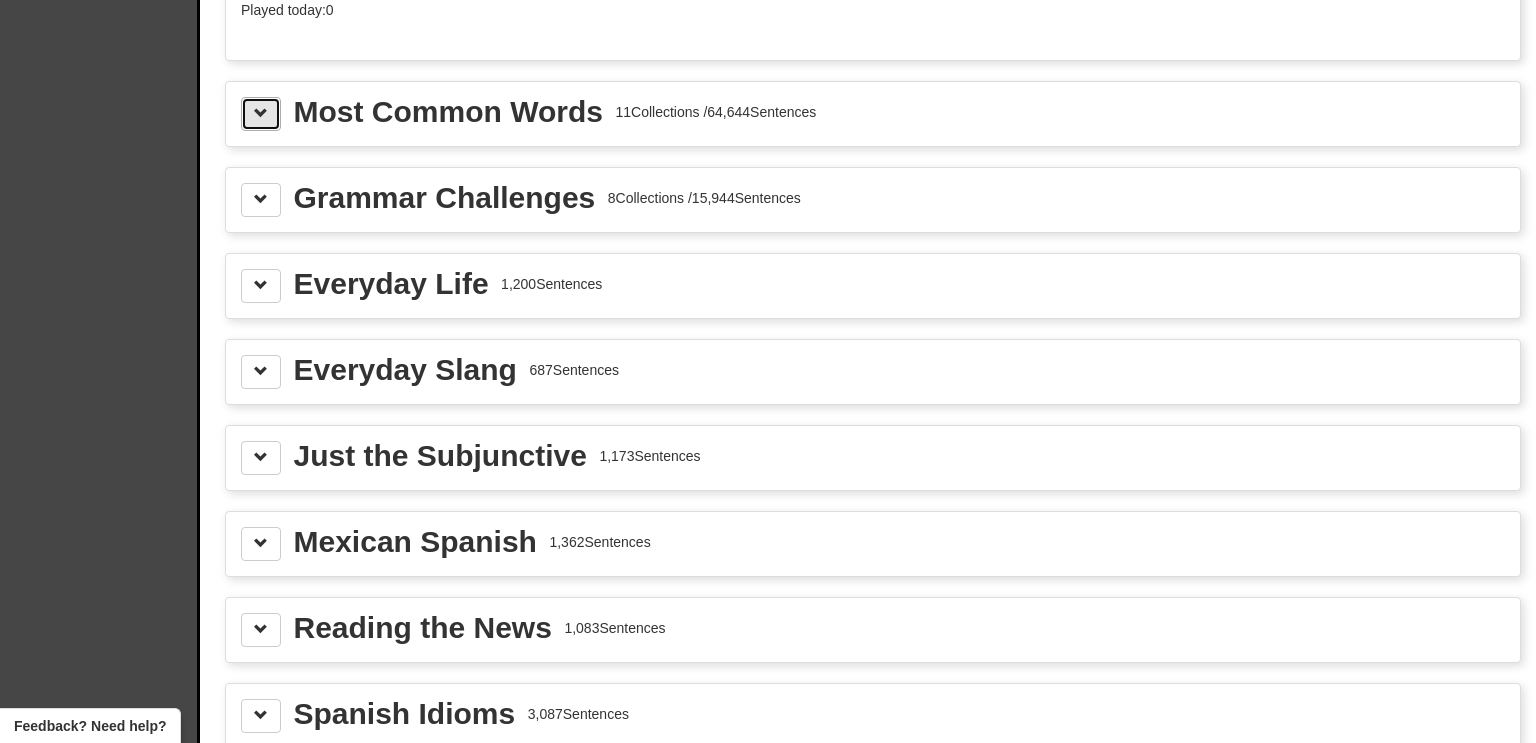 click at bounding box center (261, 114) 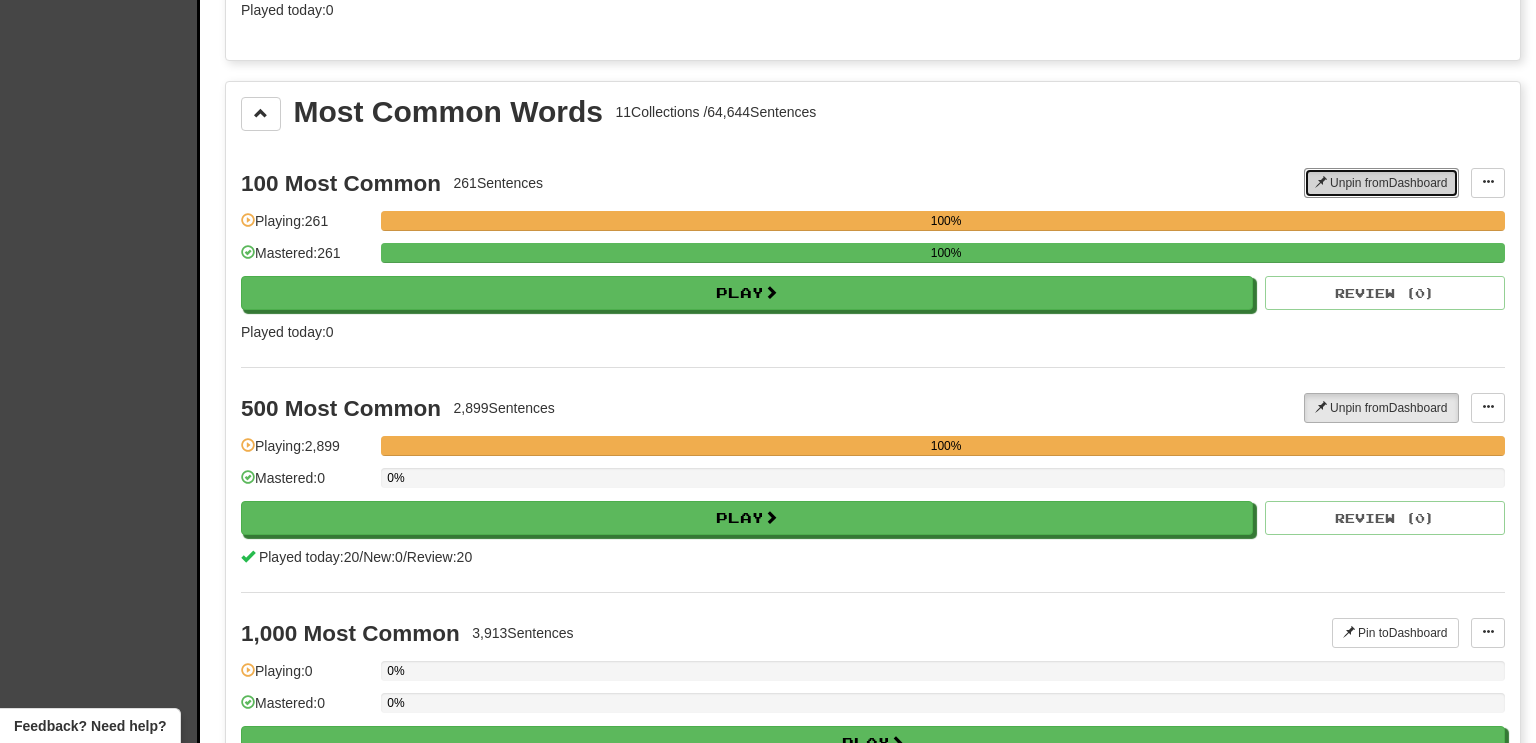 click on "Unpin from  Dashboard" at bounding box center [1381, 183] 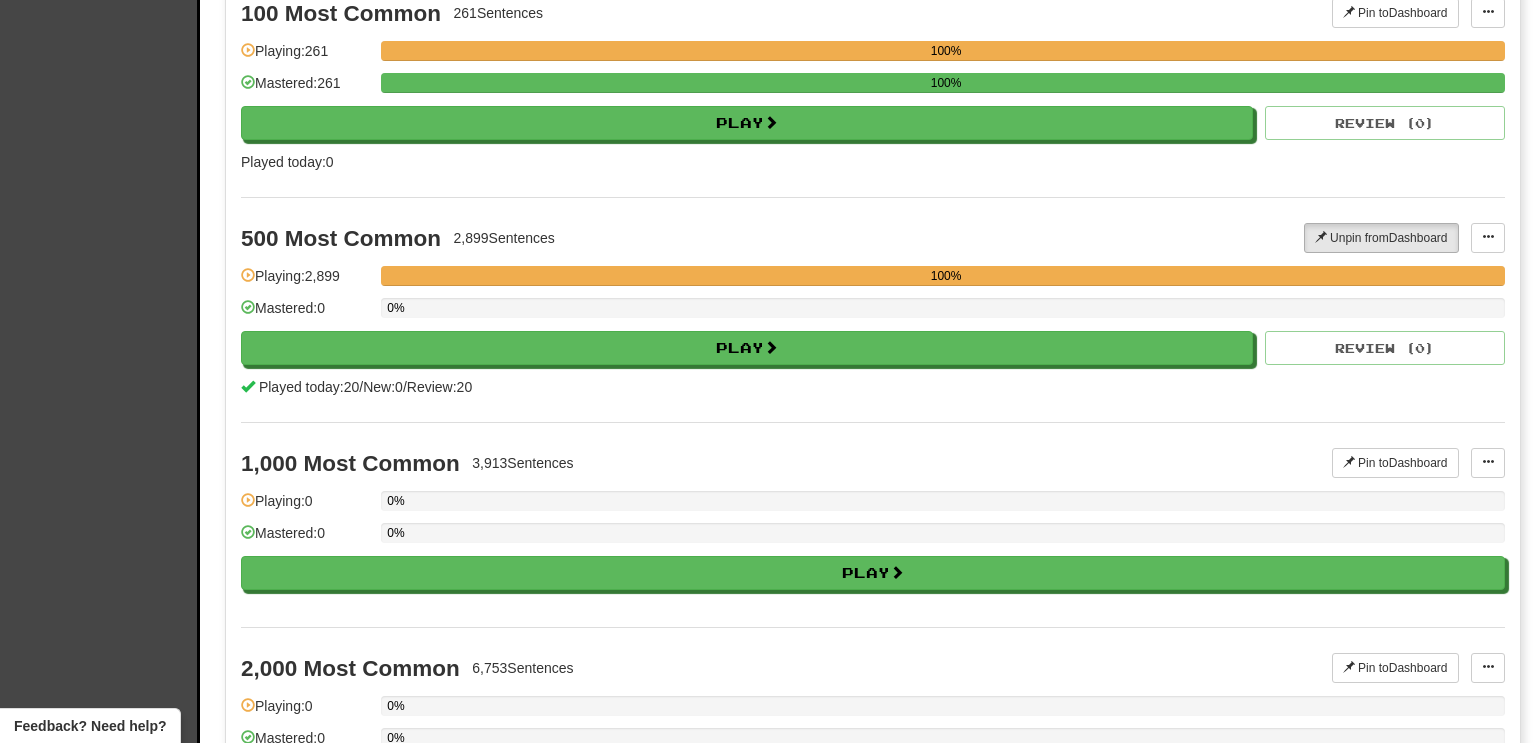 scroll, scrollTop: 2372, scrollLeft: 0, axis: vertical 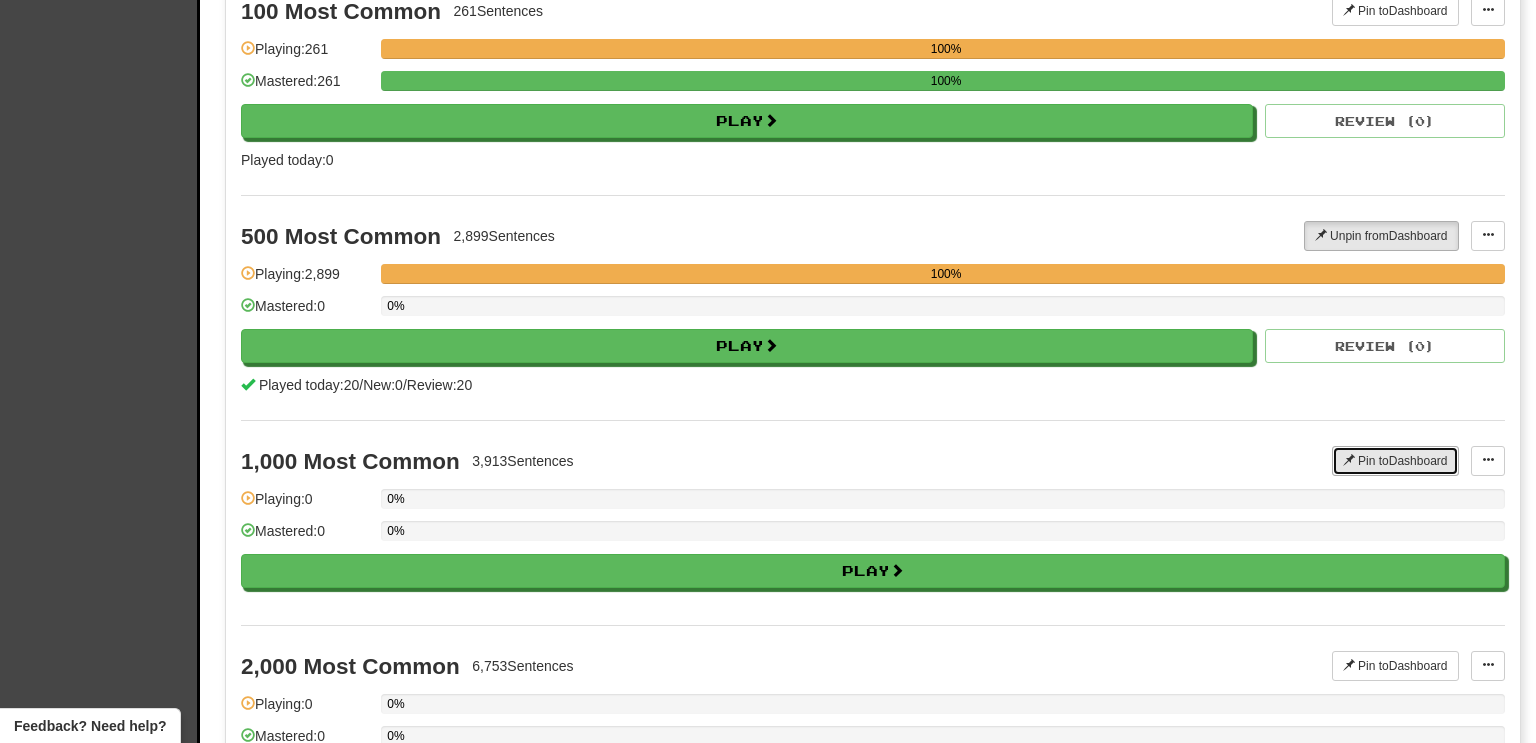 click on "Pin to  Dashboard" at bounding box center (1395, 461) 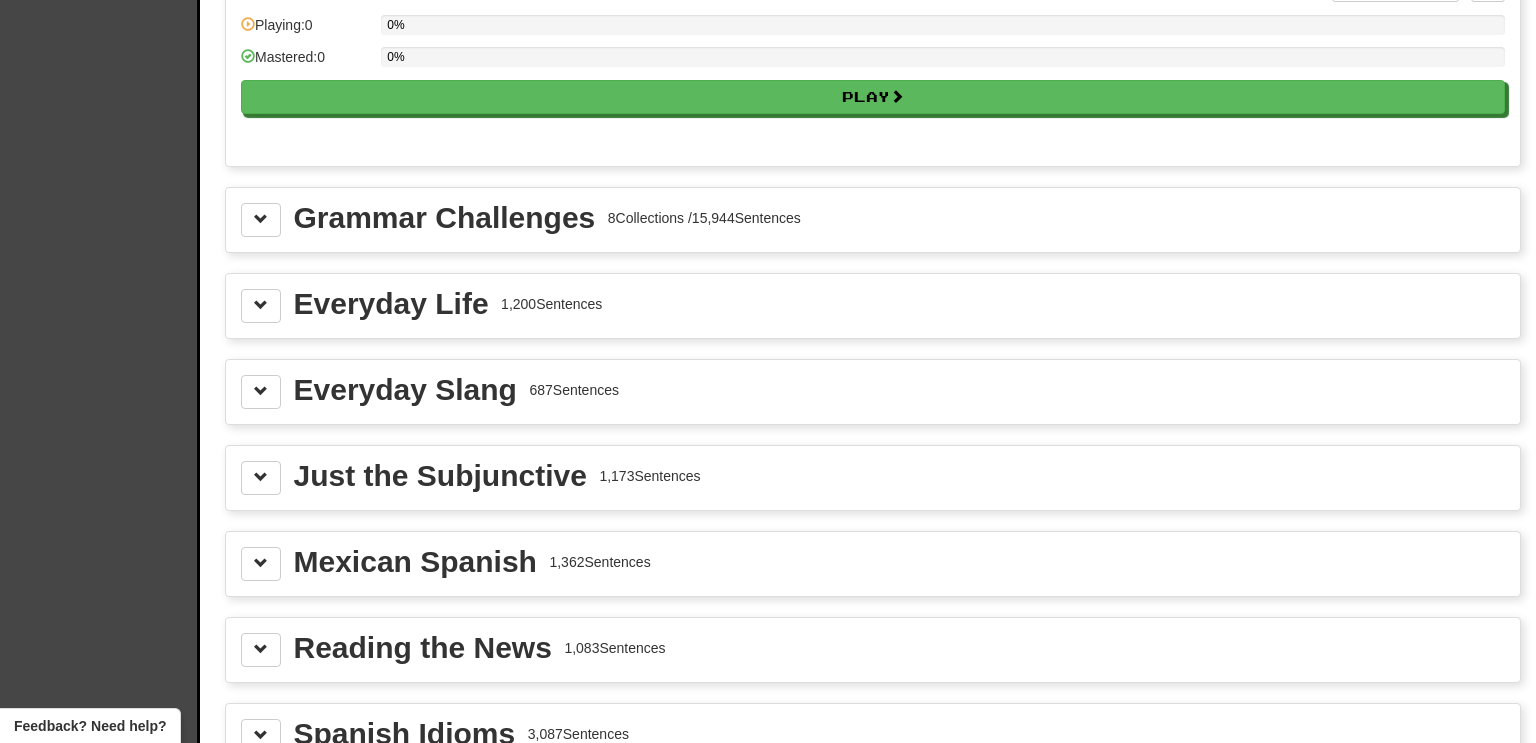 scroll, scrollTop: 4492, scrollLeft: 0, axis: vertical 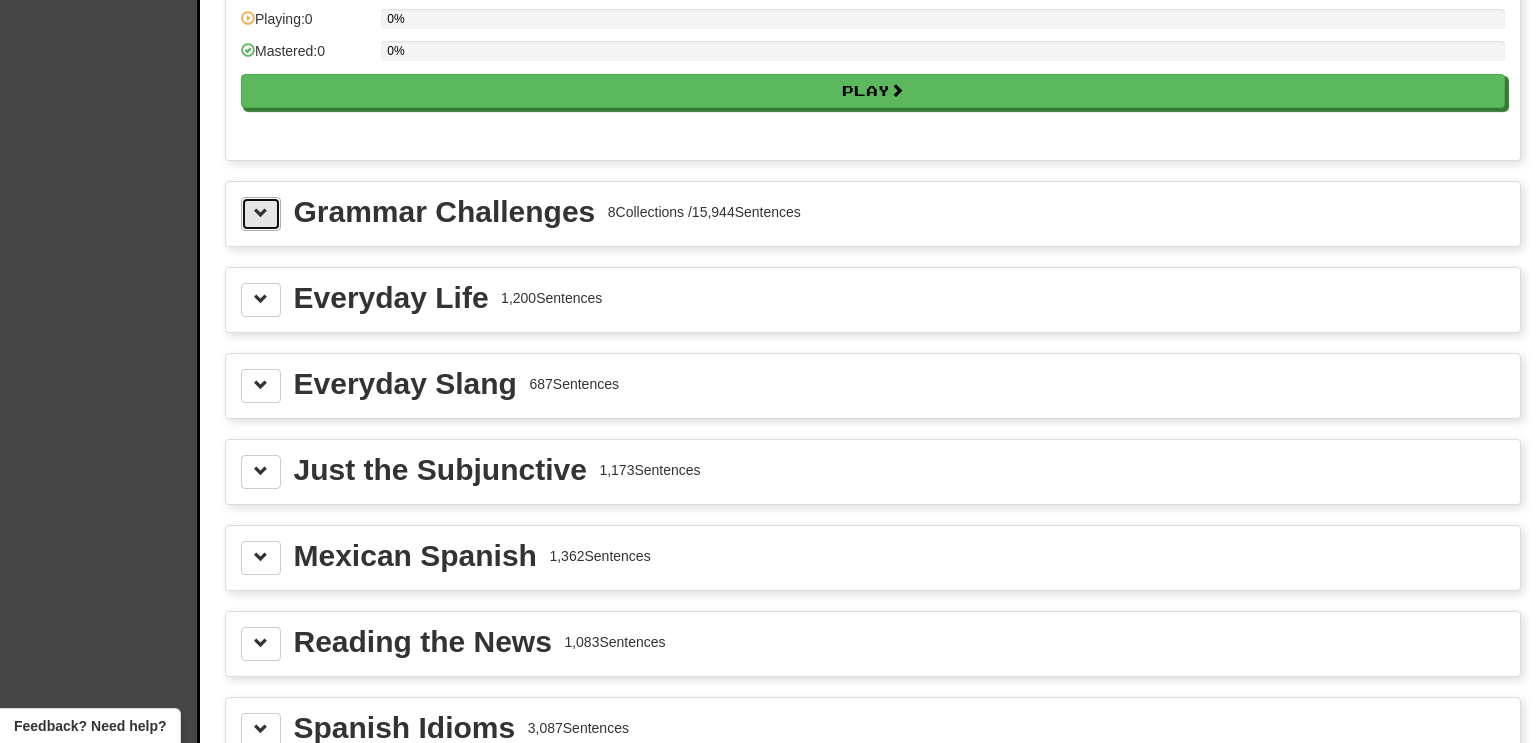 click at bounding box center [261, 214] 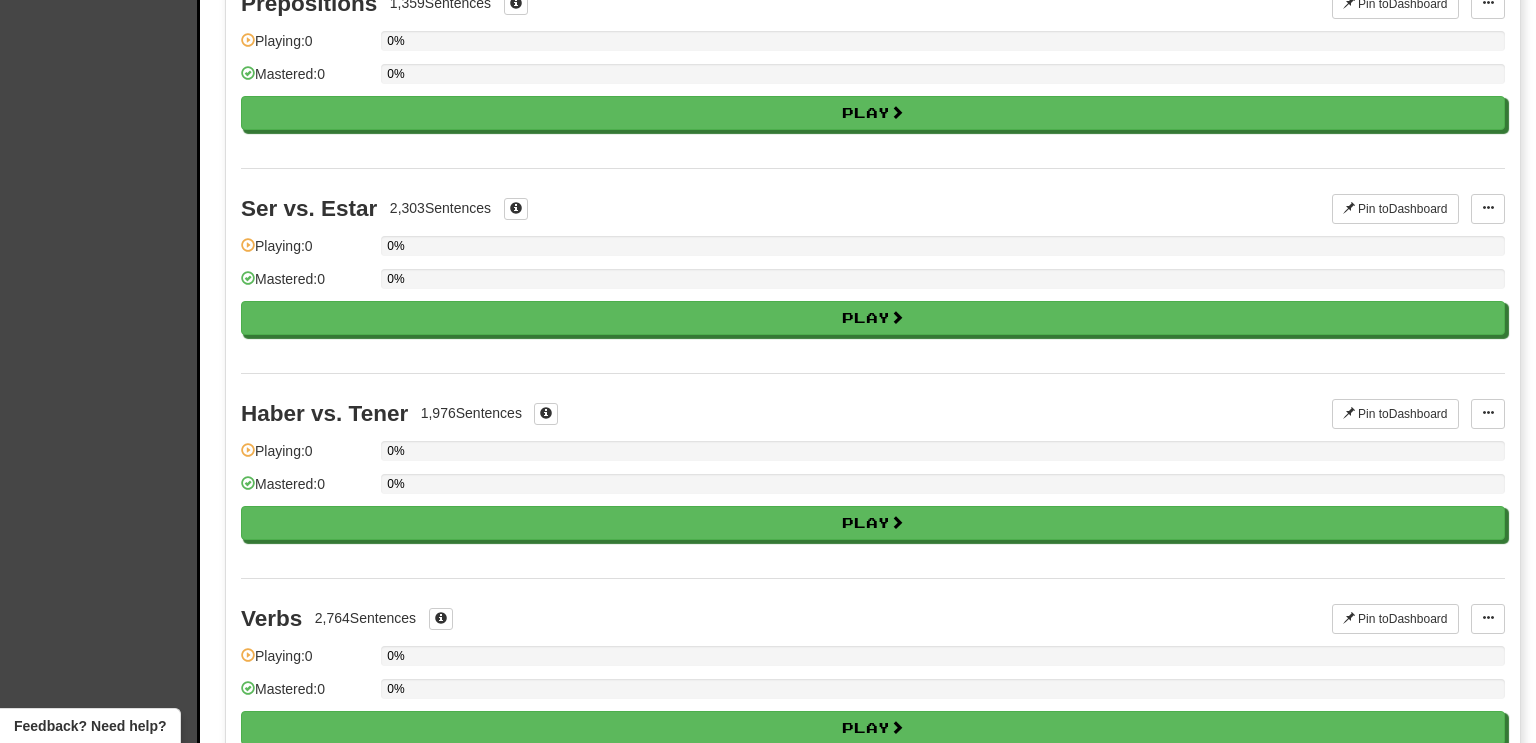 scroll, scrollTop: 5658, scrollLeft: 0, axis: vertical 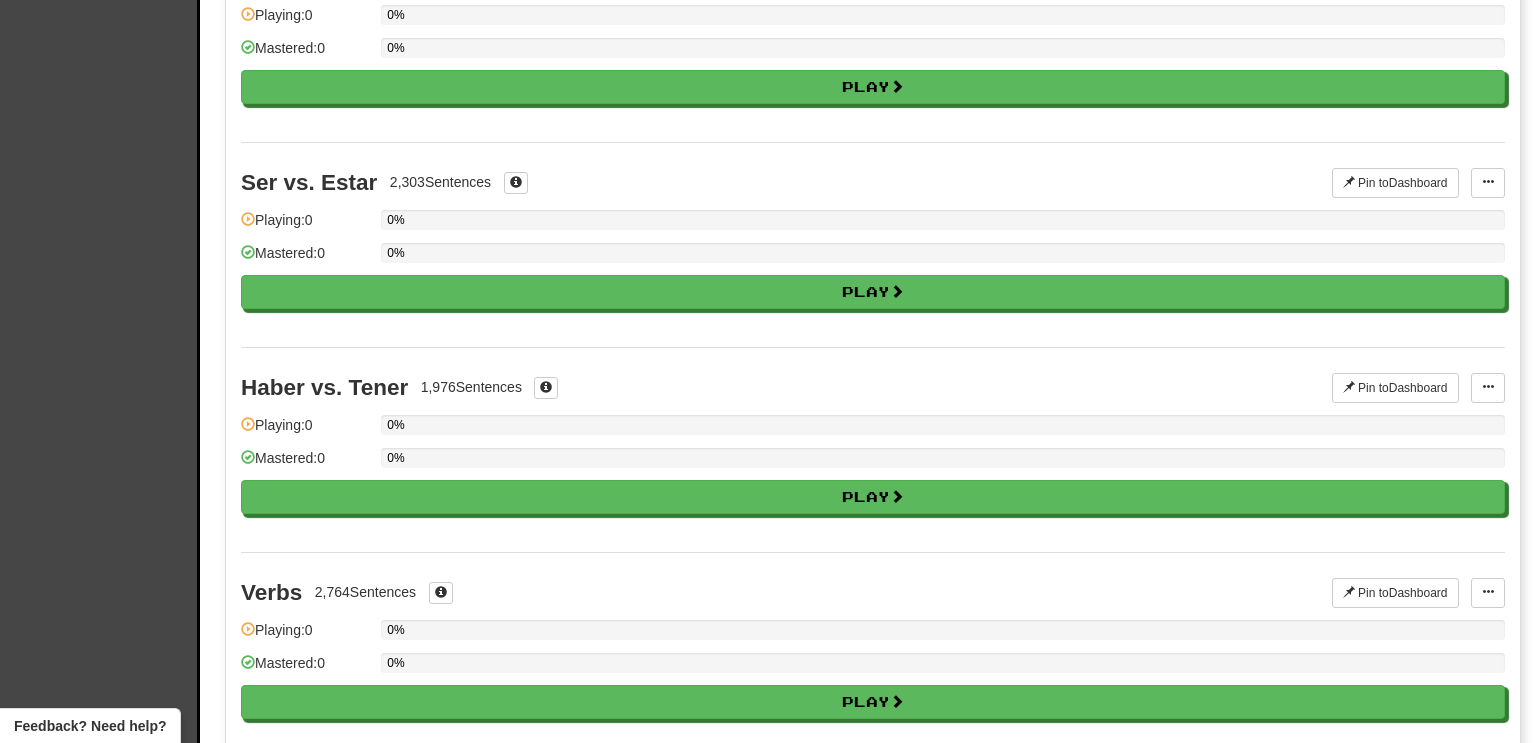 click on "Playing:  0" at bounding box center (306, 431) 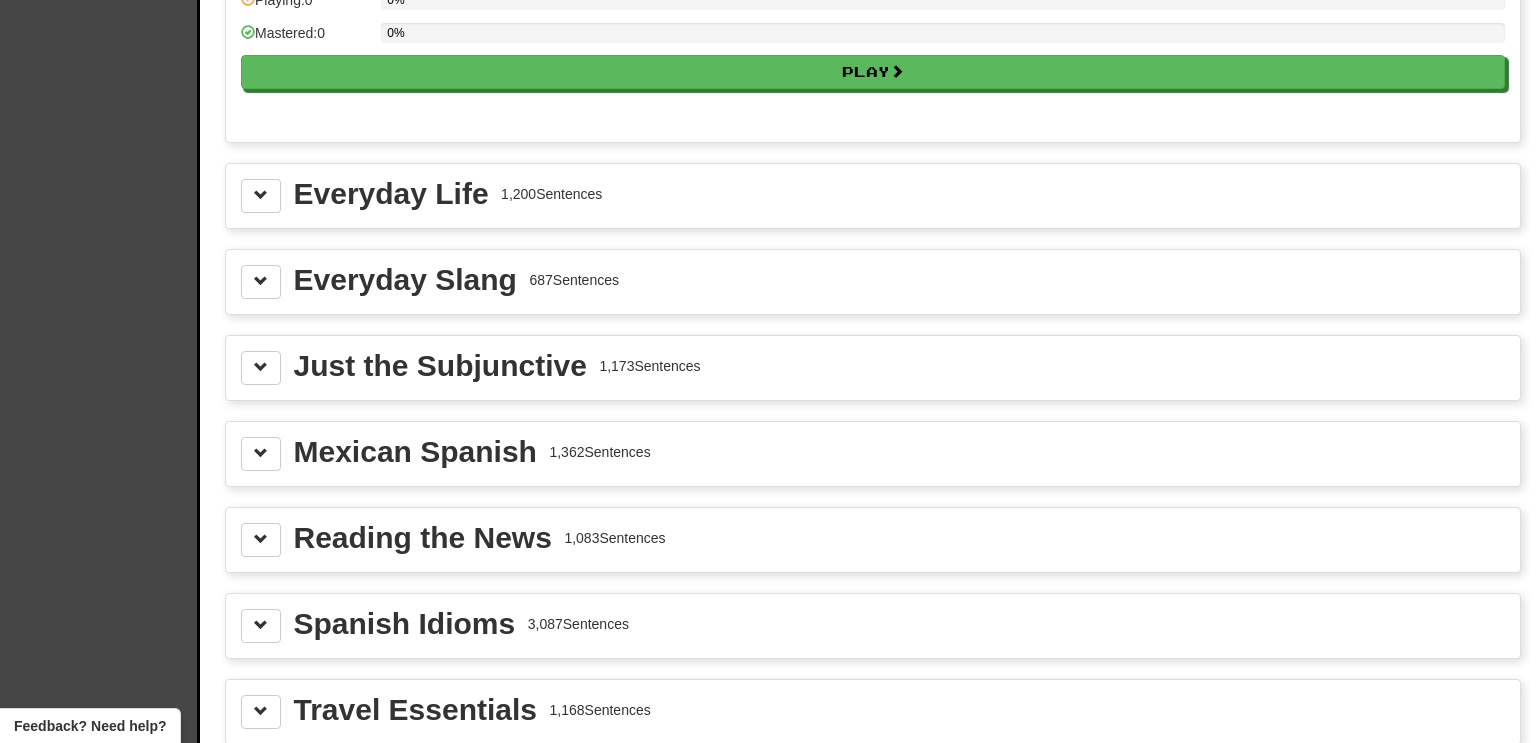 scroll, scrollTop: 6289, scrollLeft: 0, axis: vertical 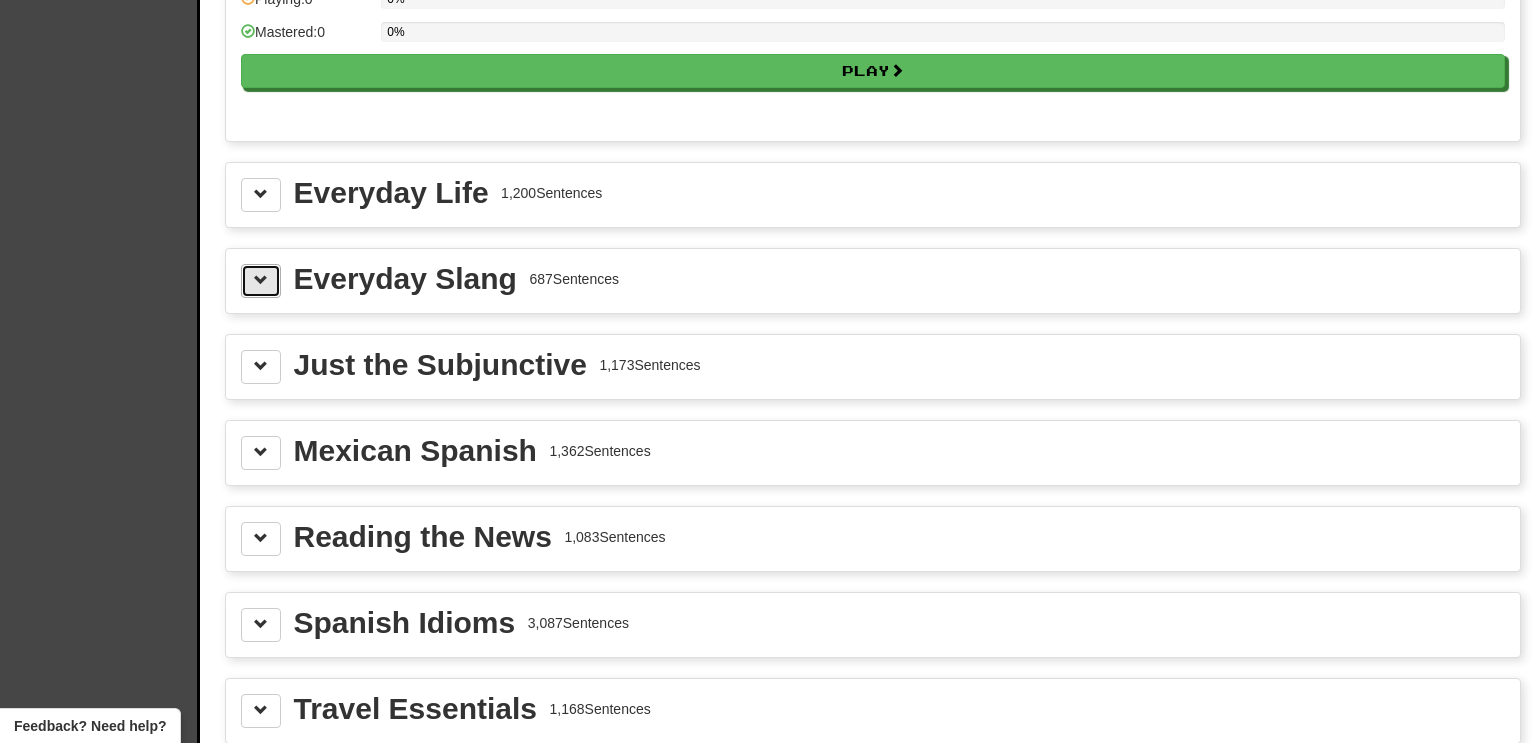 click at bounding box center [261, 281] 